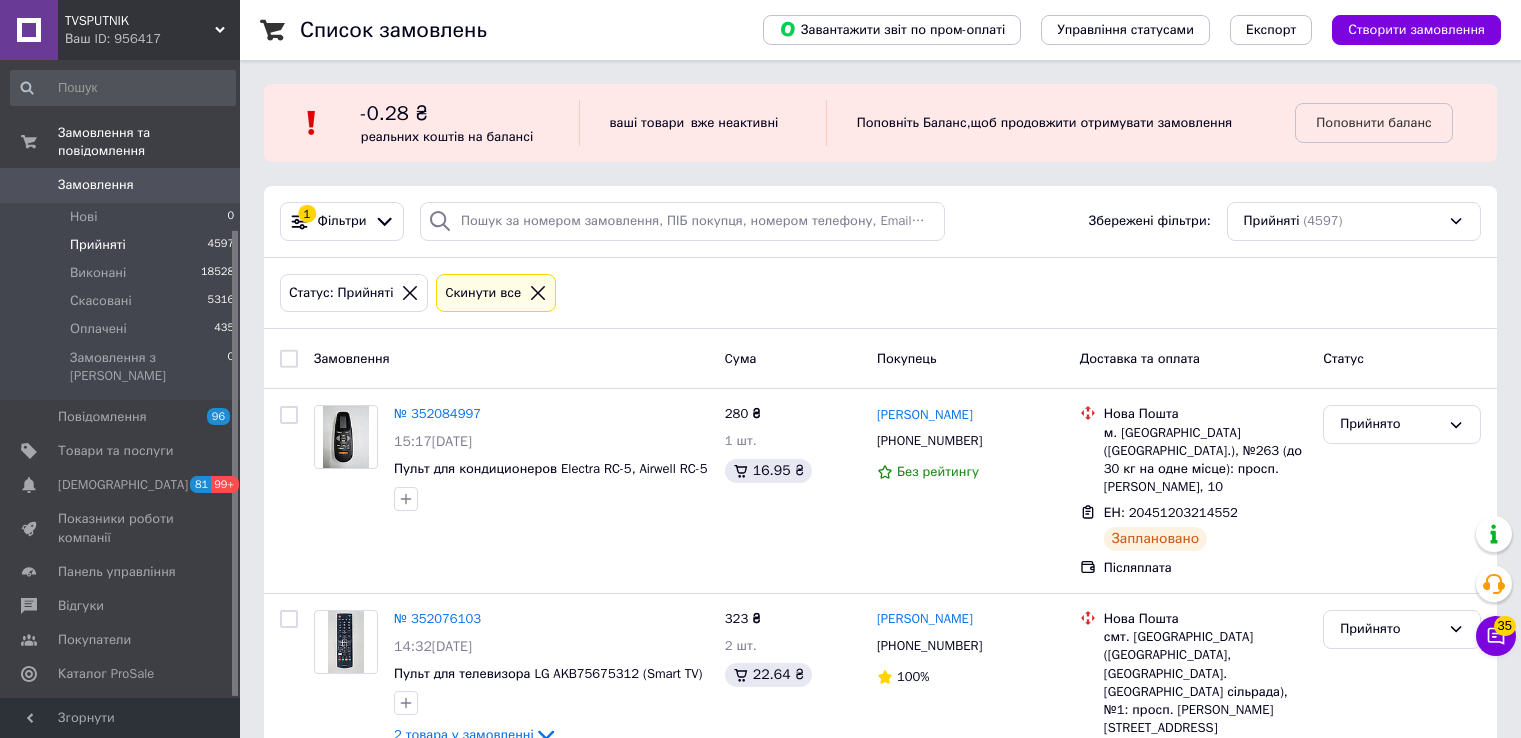 scroll, scrollTop: 0, scrollLeft: 0, axis: both 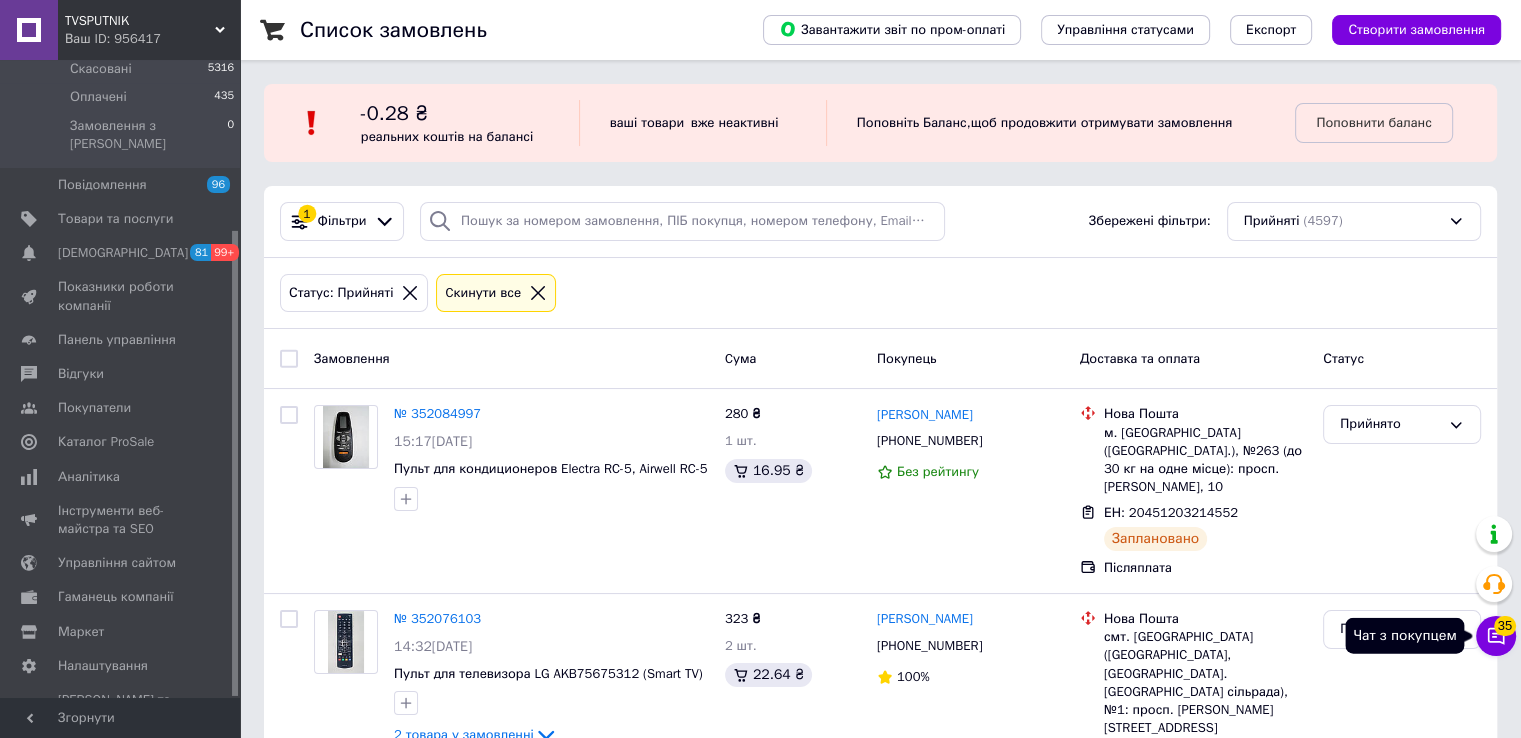 click 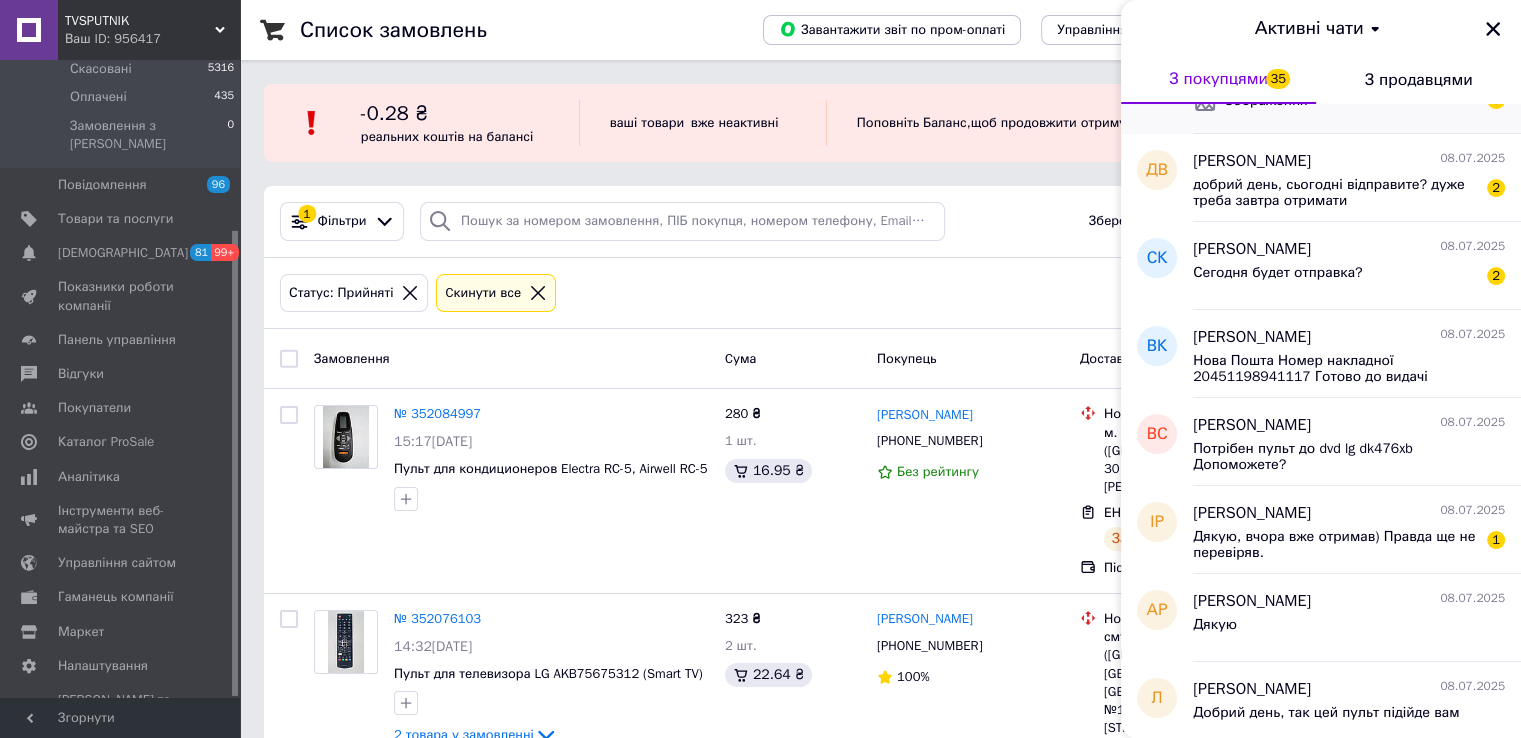 scroll, scrollTop: 1126, scrollLeft: 0, axis: vertical 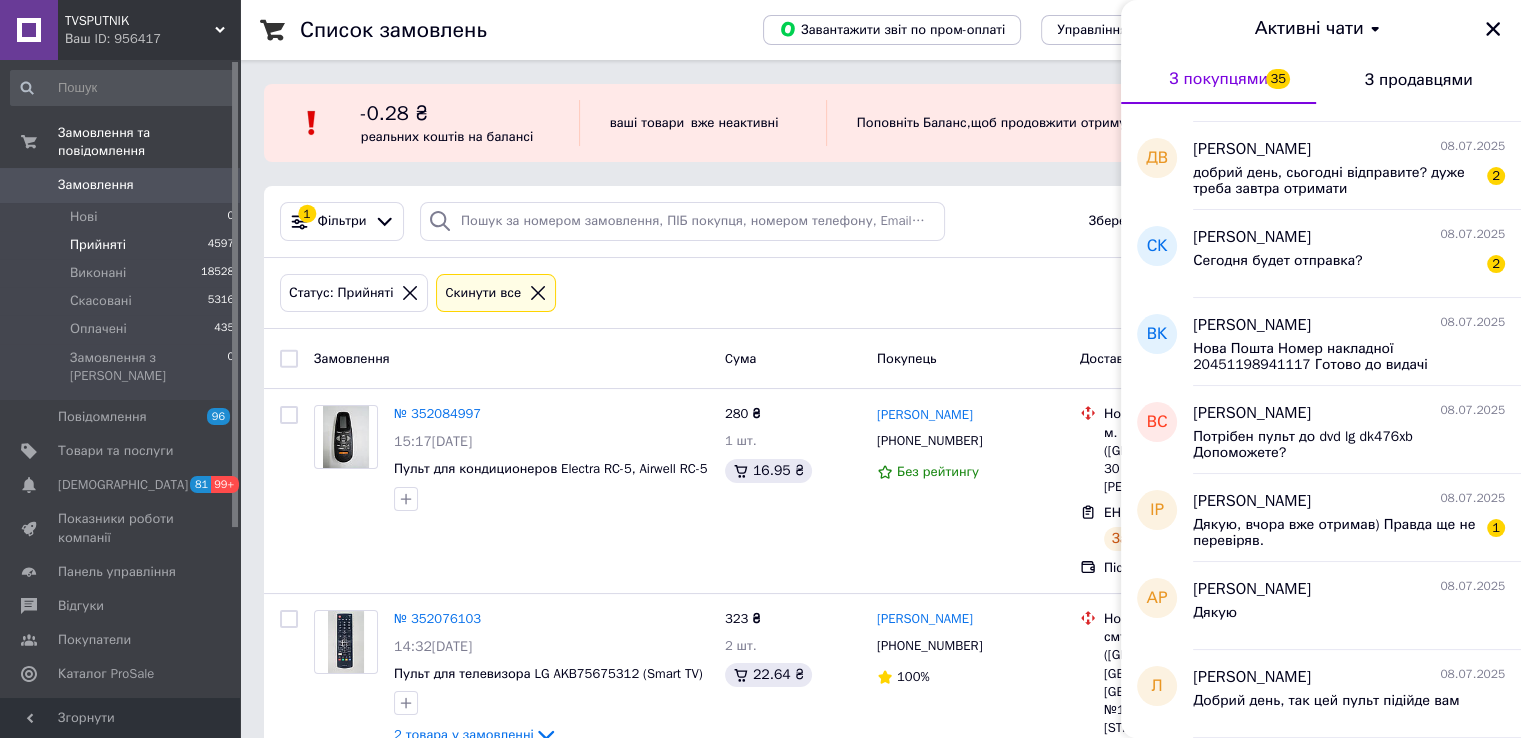 click on "Замовлення" at bounding box center [96, 185] 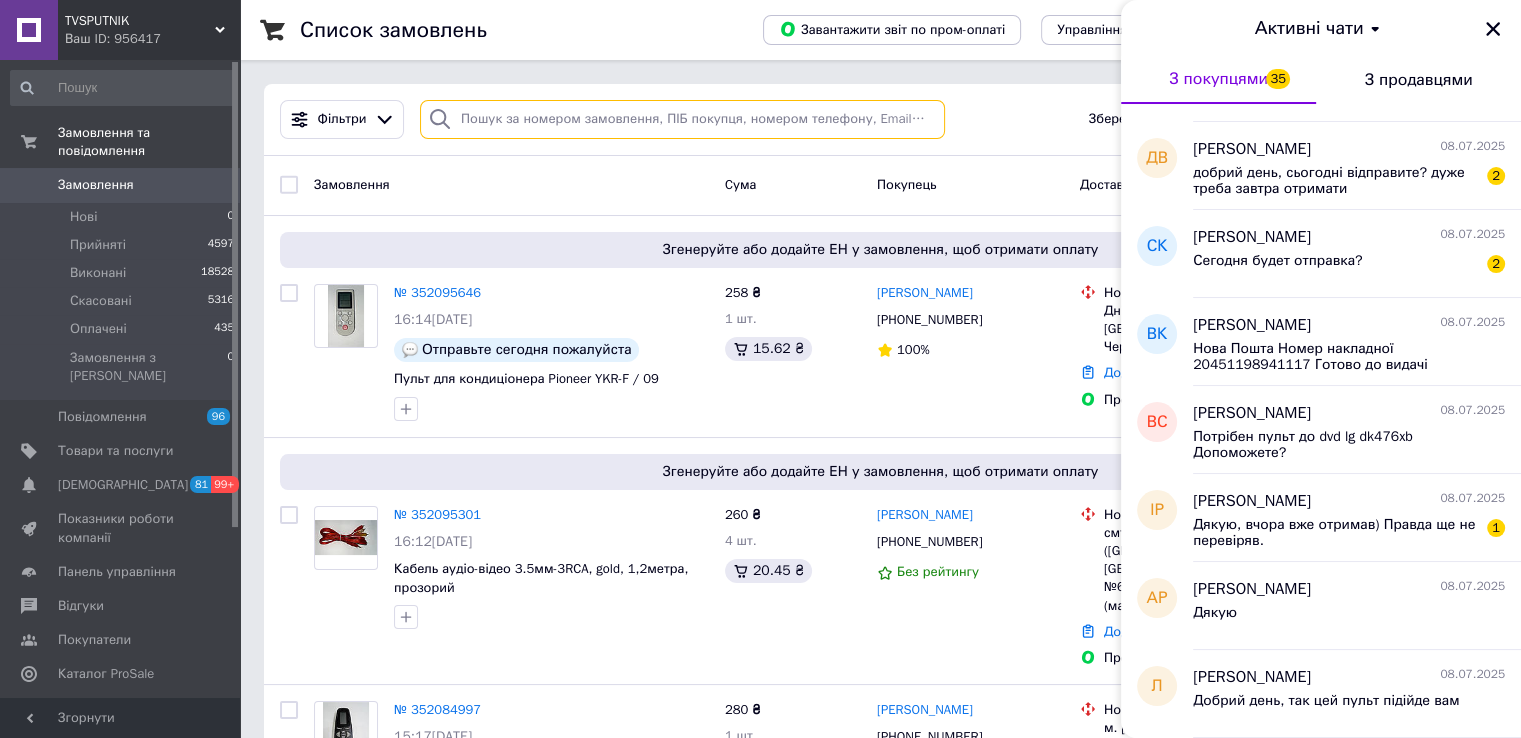 click at bounding box center [682, 119] 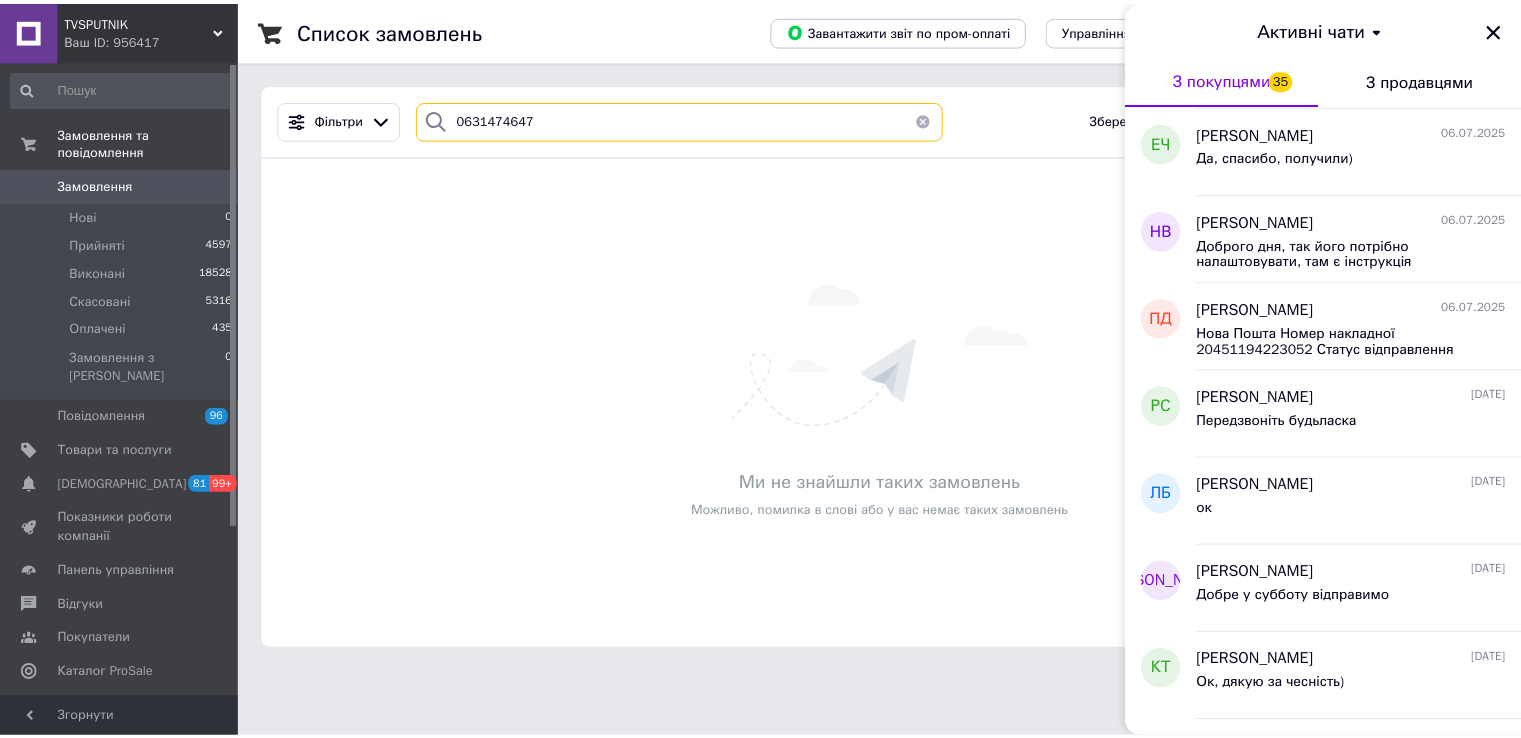 scroll, scrollTop: 2886, scrollLeft: 0, axis: vertical 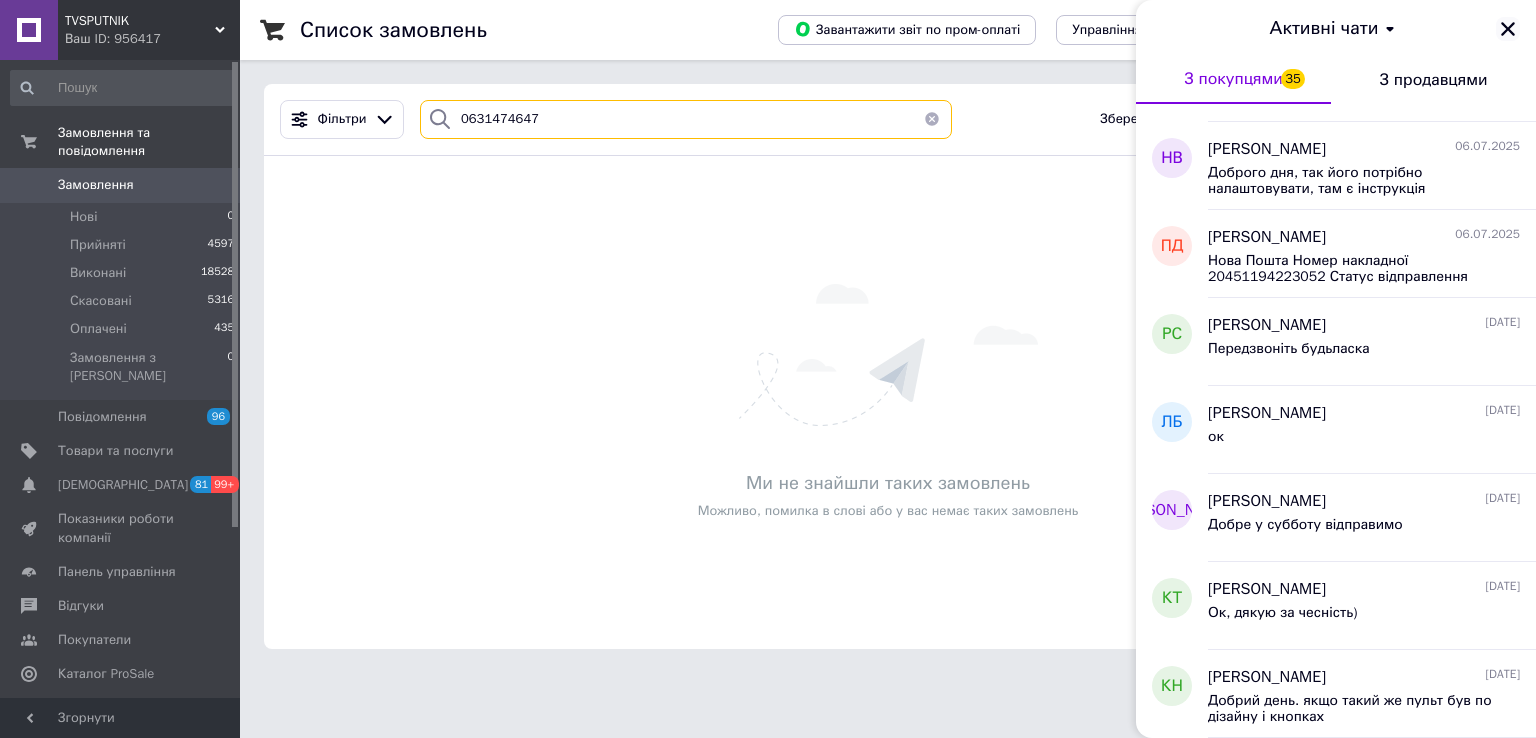 type on "0631474647" 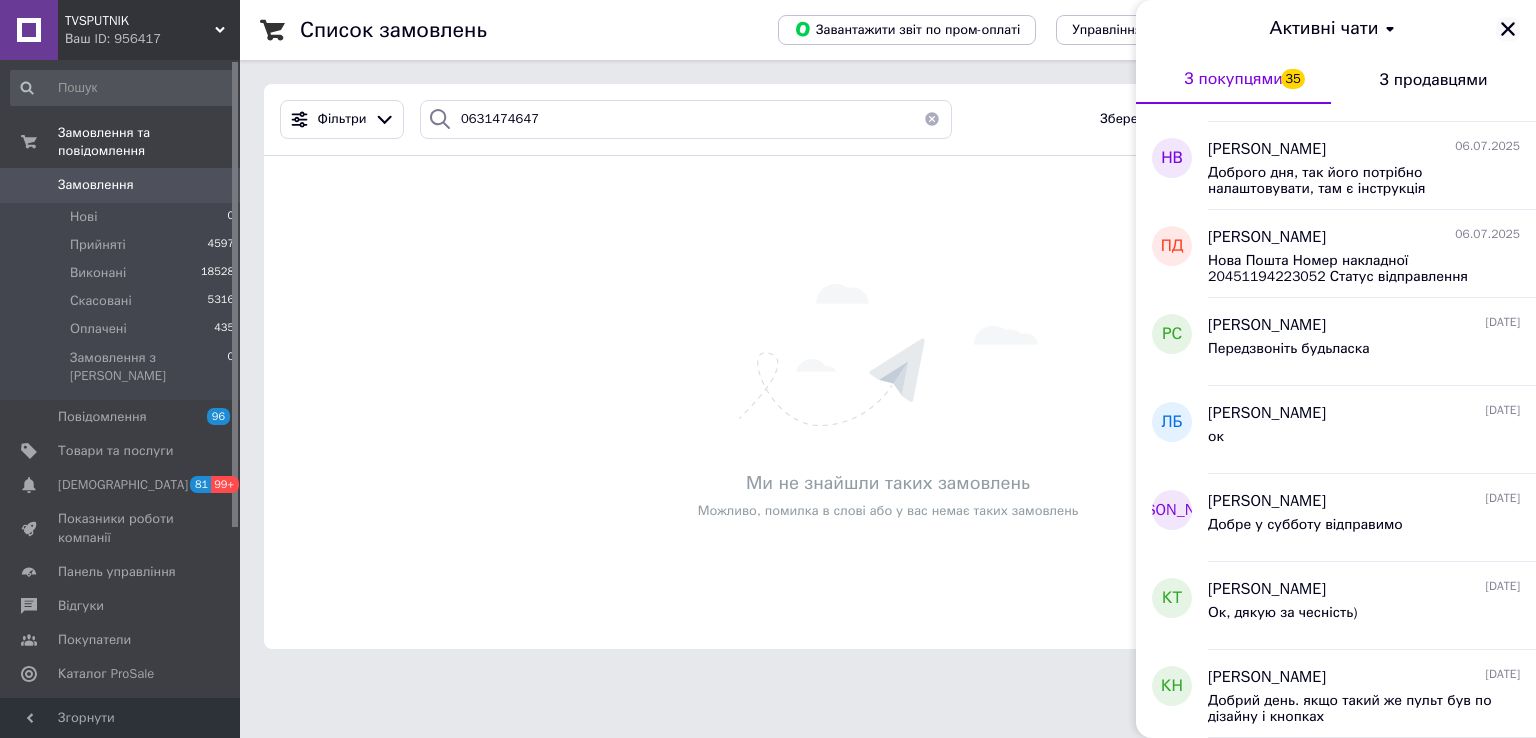 click 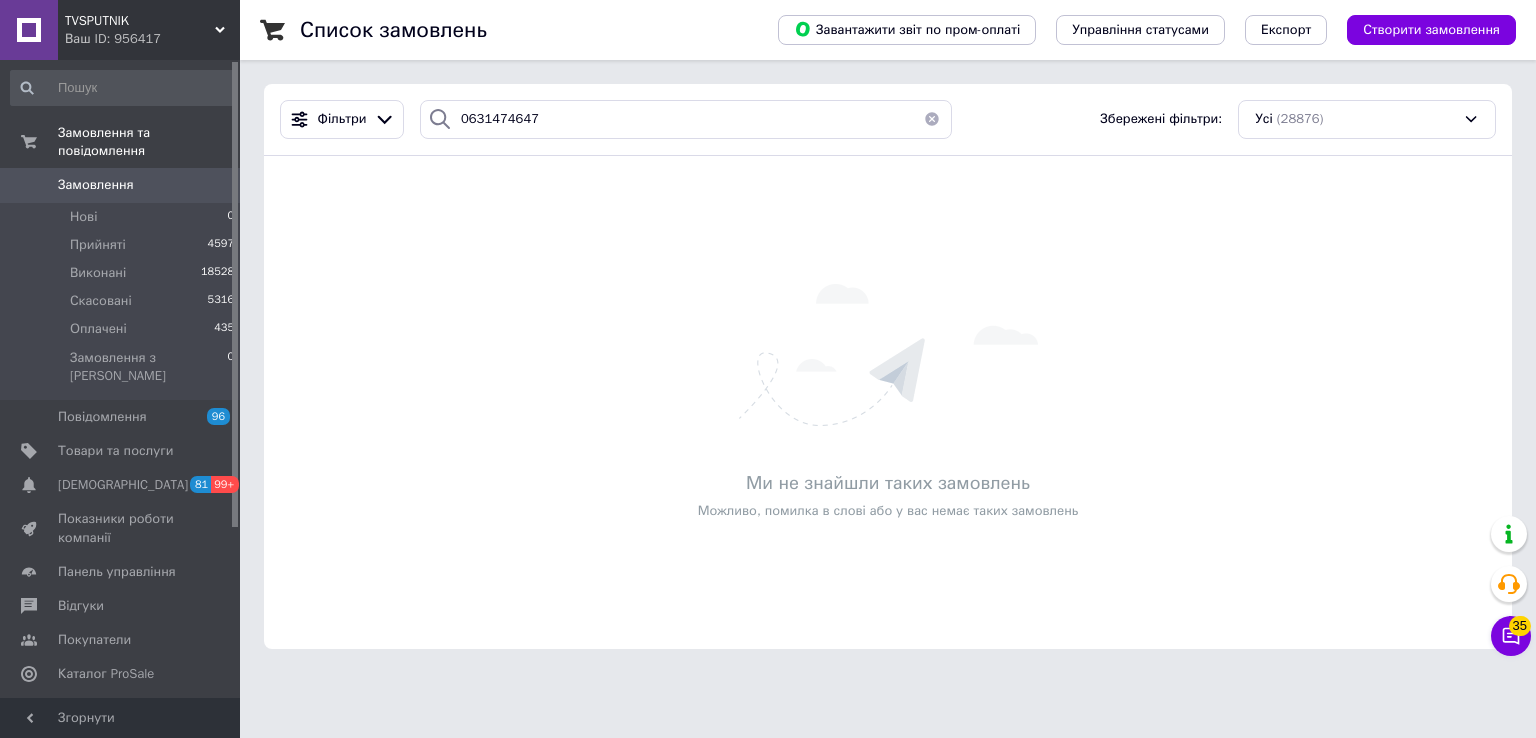 click on "Ми не знайшли таких замовлень Можливо, помилка в слові або у вас немає таких замовлень" at bounding box center [888, 402] 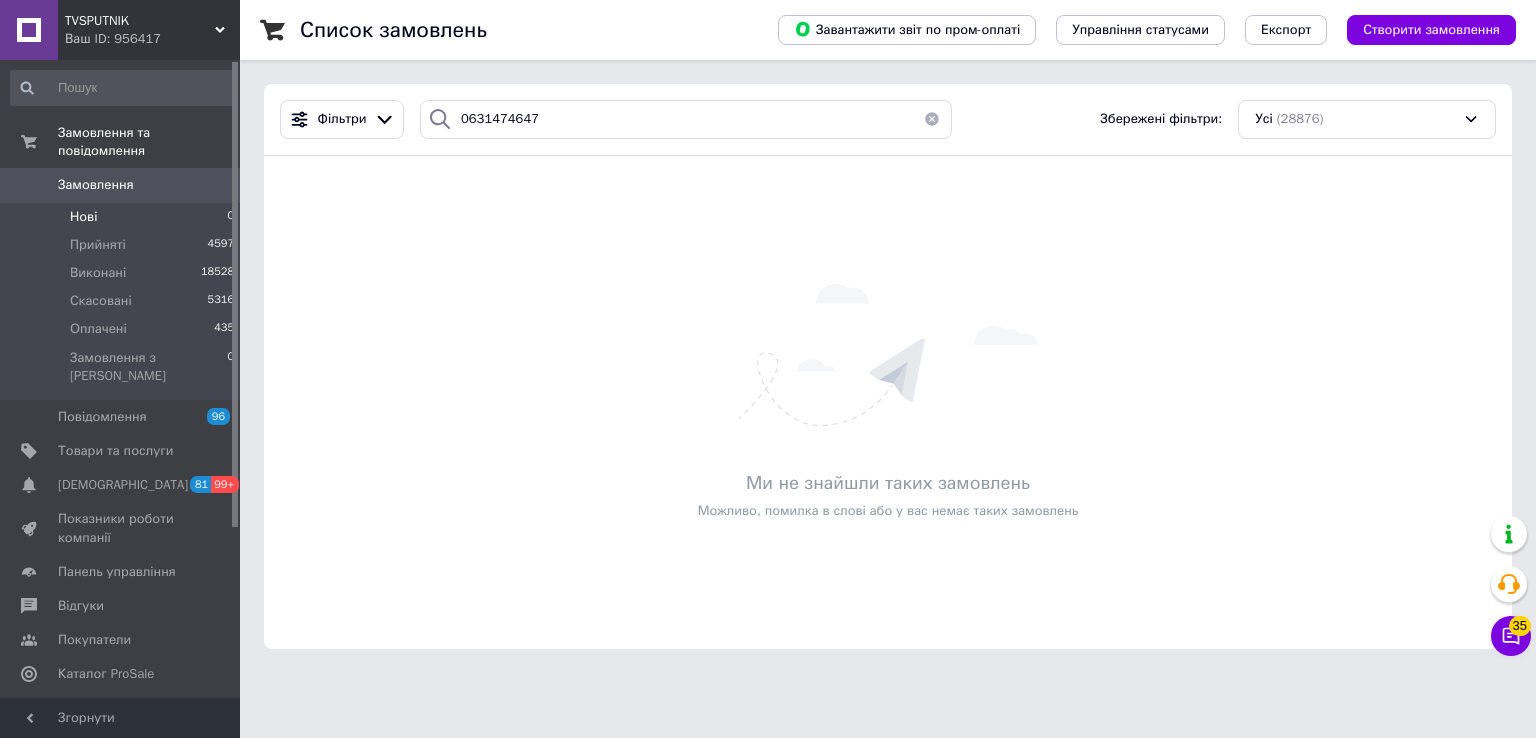 click on "Нові" at bounding box center (83, 217) 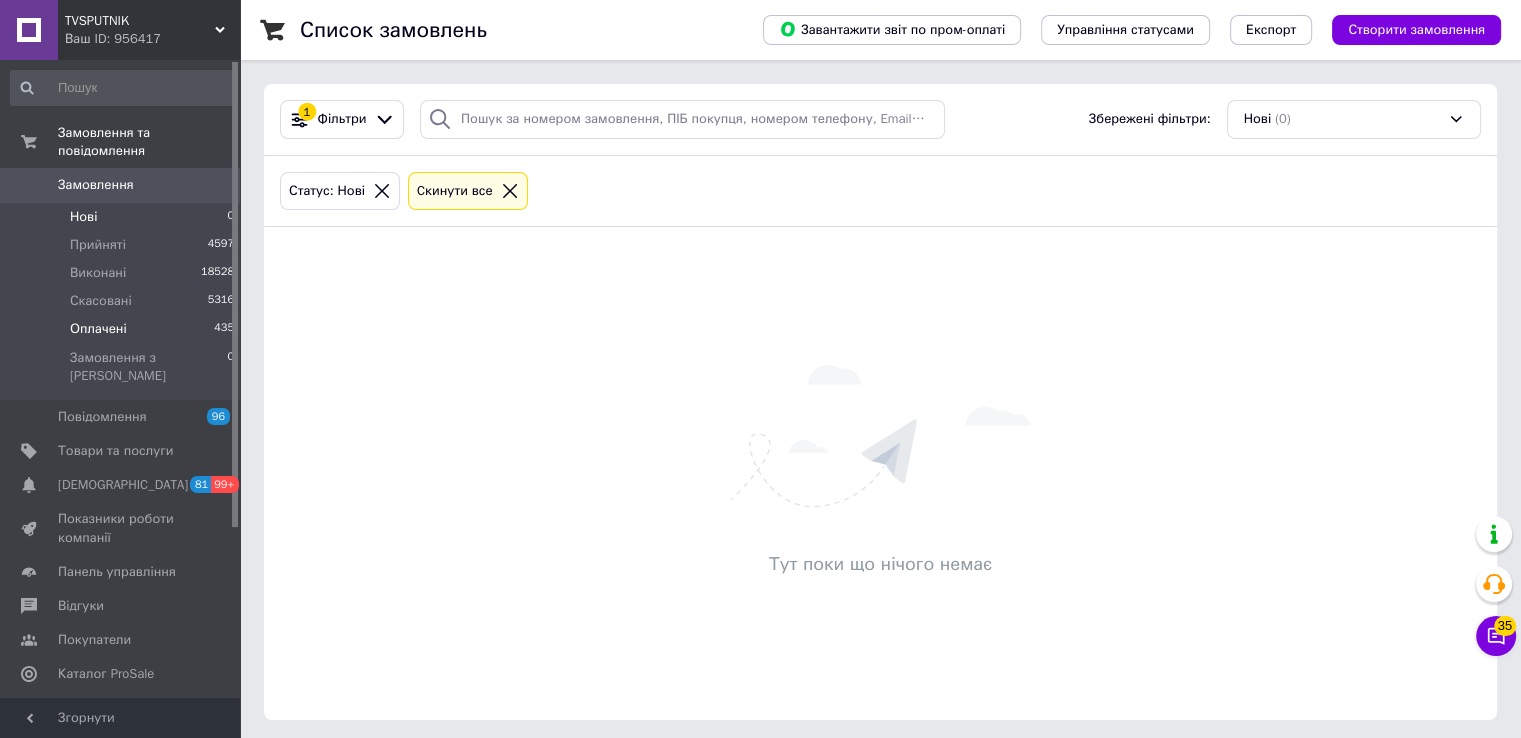 click on "Оплачені" at bounding box center [98, 329] 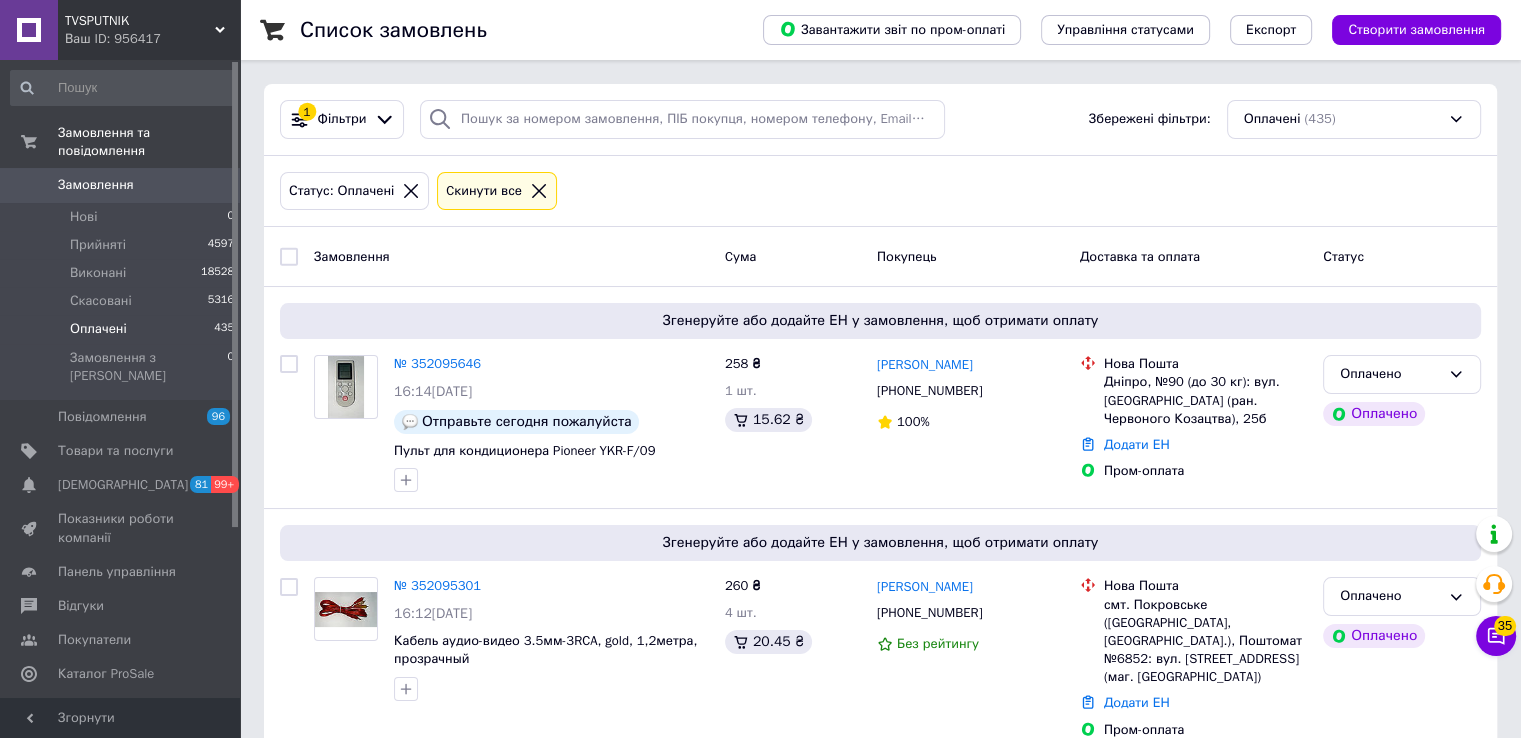 click on "Оплачені" at bounding box center [98, 329] 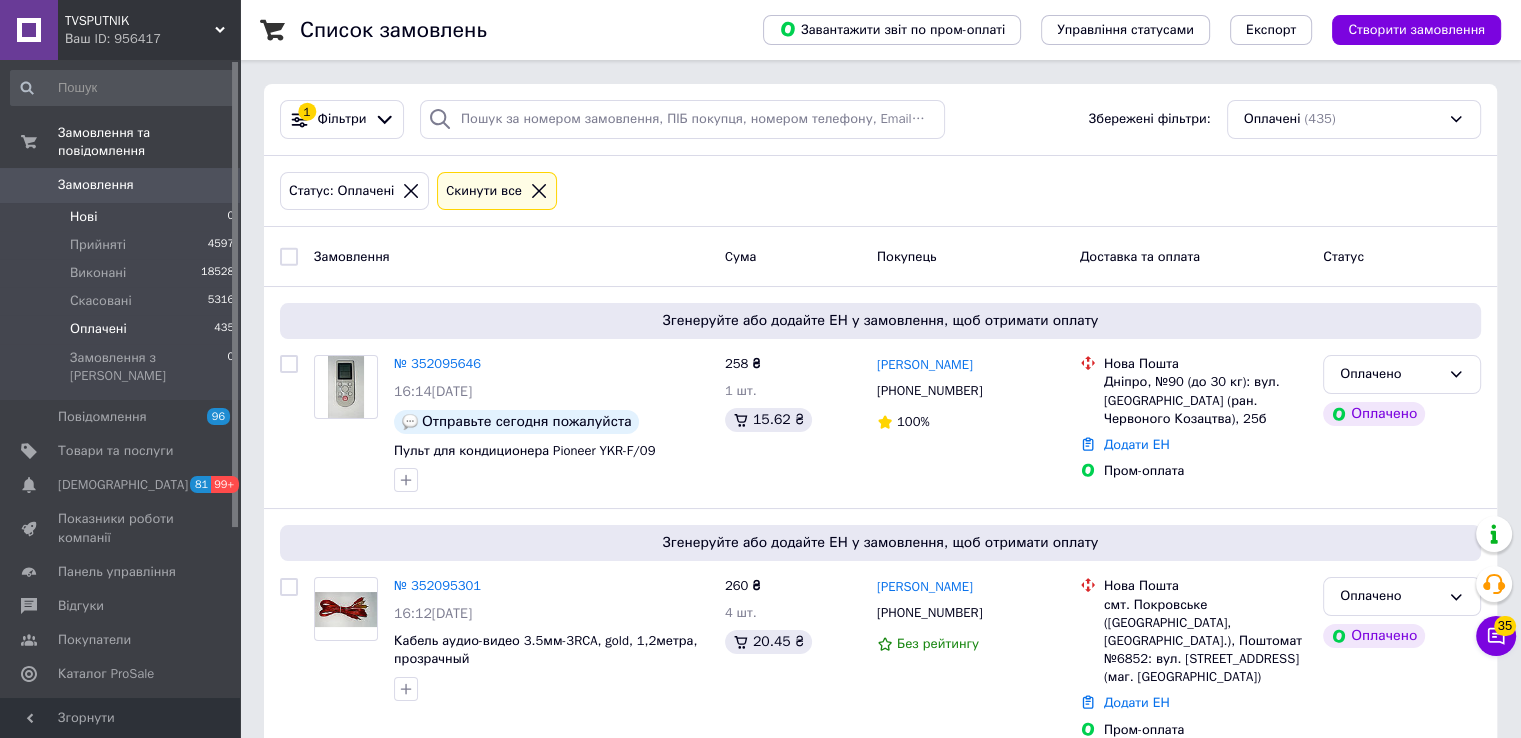click on "Нові" at bounding box center [83, 217] 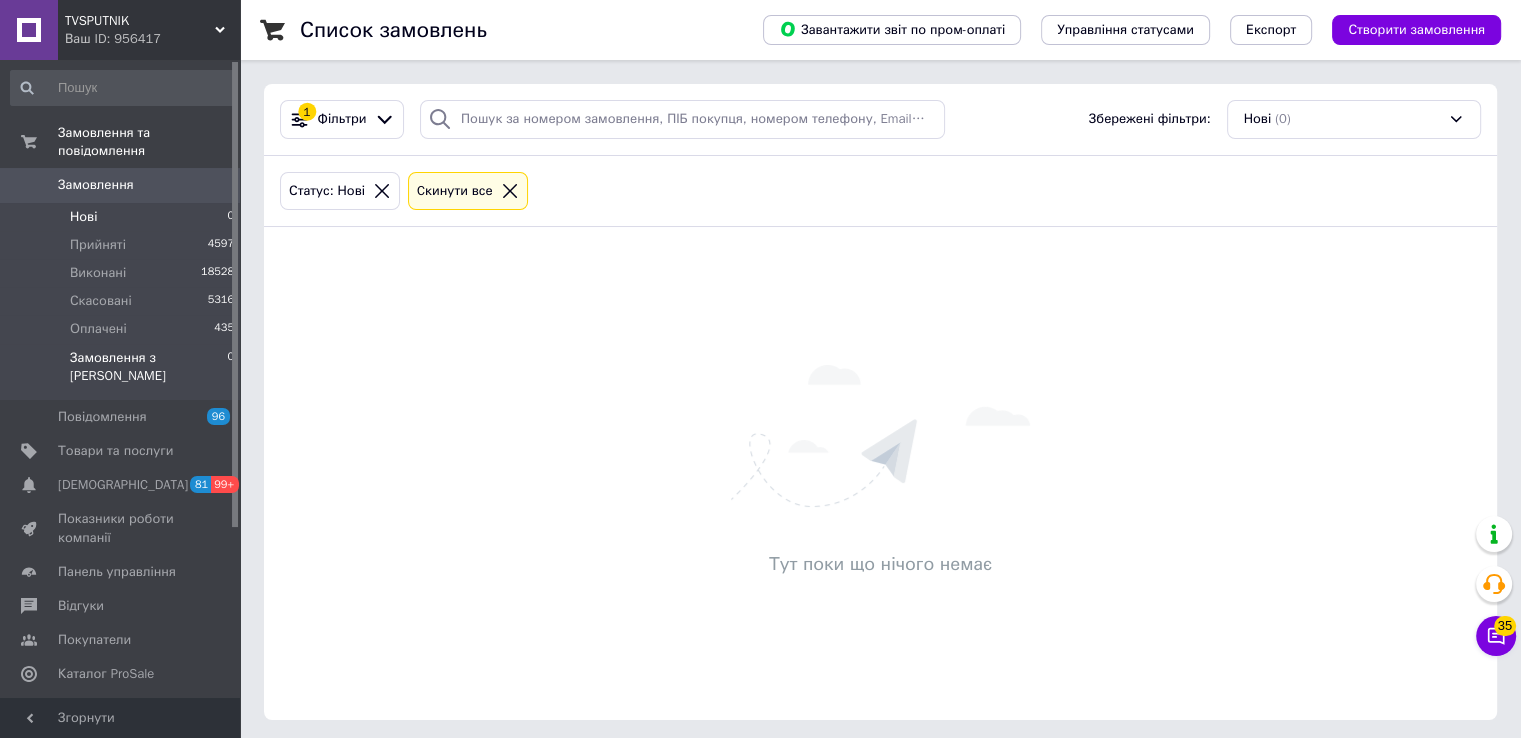 click on "Замовлення з Розетки 0" at bounding box center [123, 372] 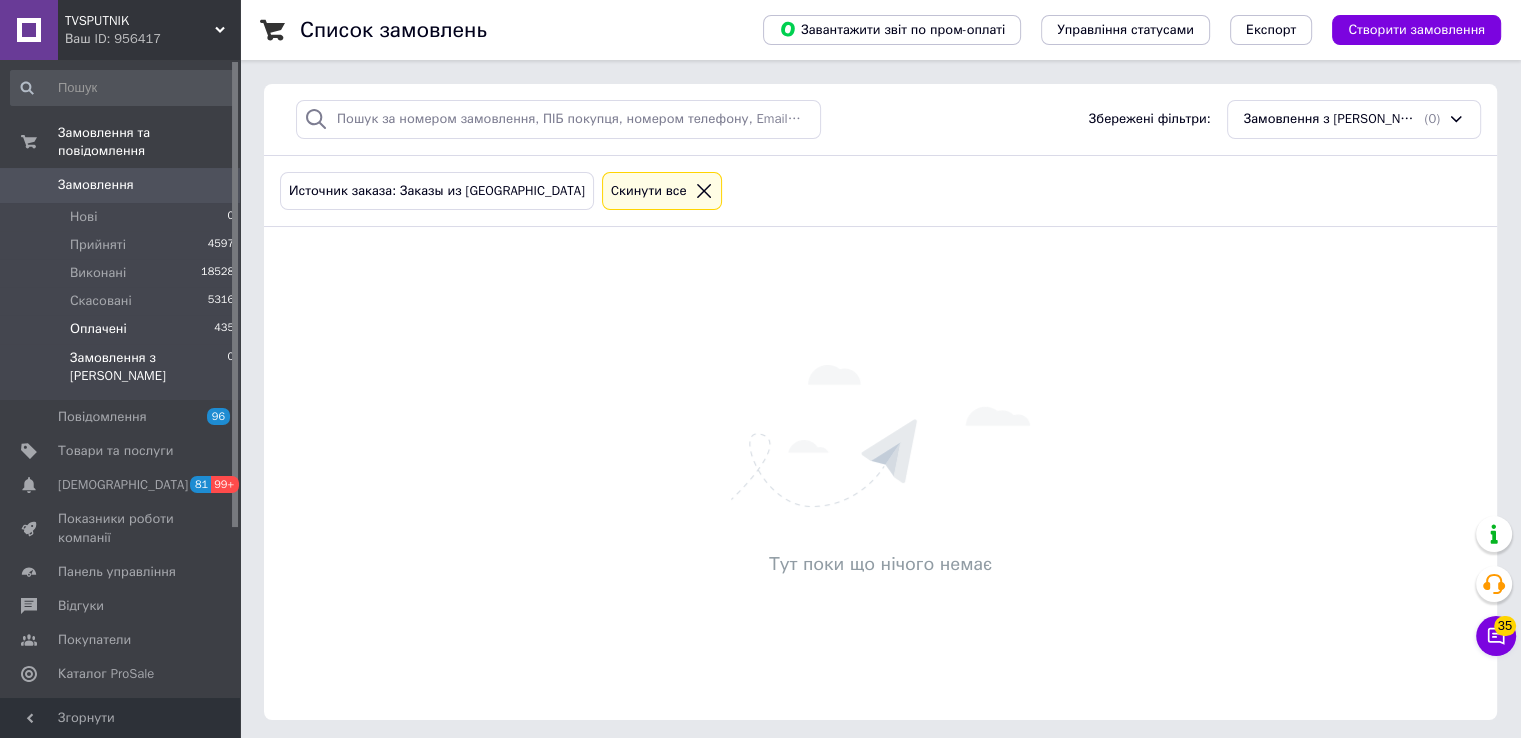 click on "Оплачені" at bounding box center [98, 329] 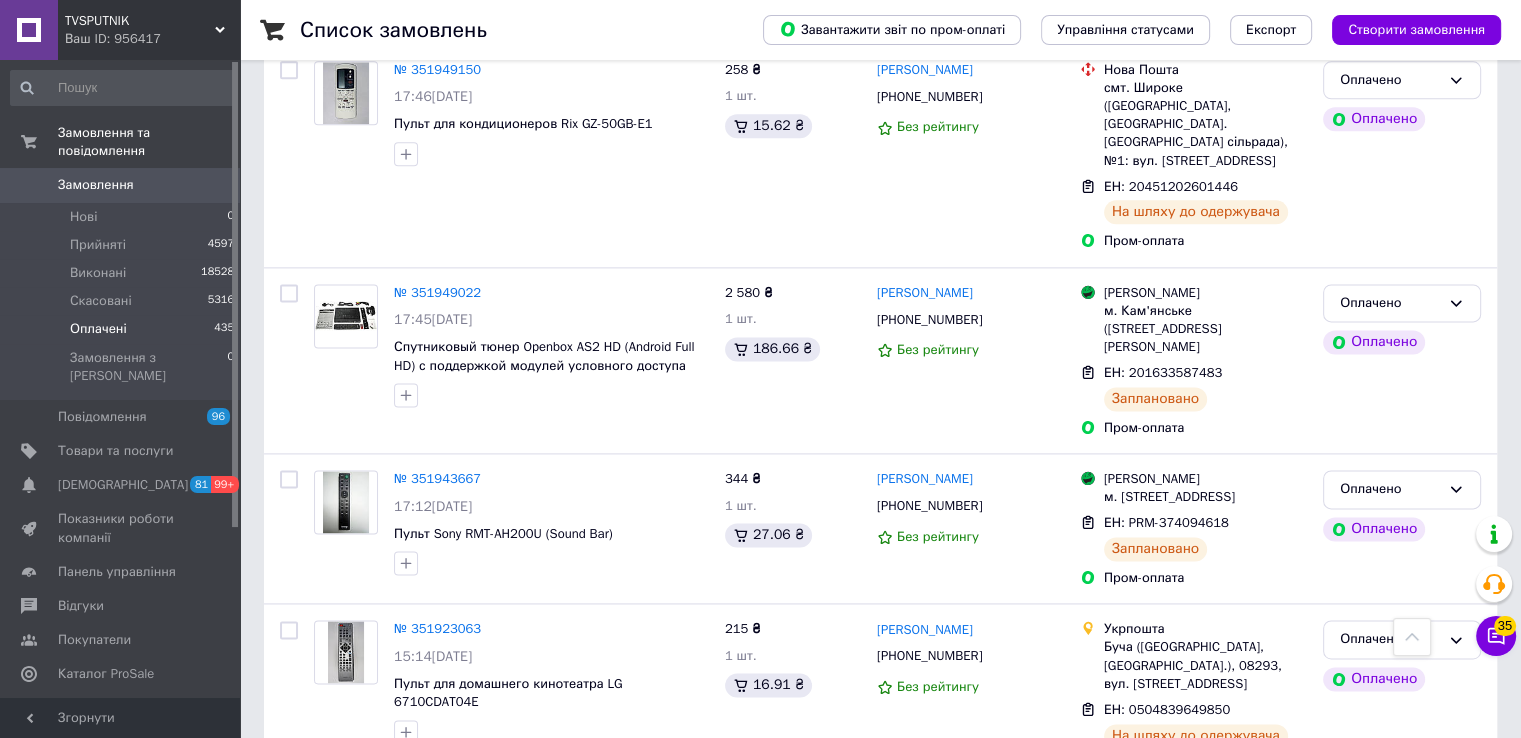 scroll, scrollTop: 2602, scrollLeft: 0, axis: vertical 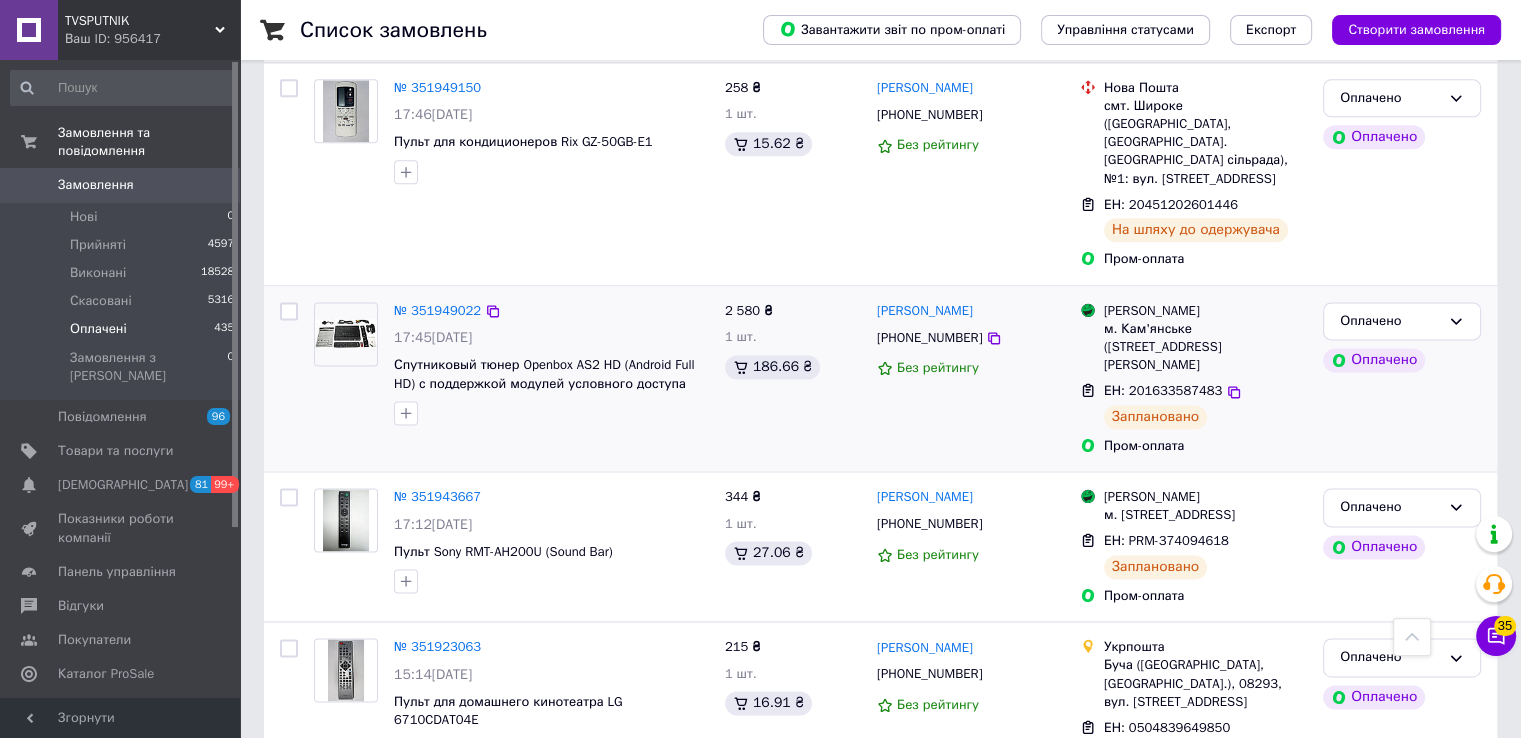 click on "№ 351949022" at bounding box center [437, 311] 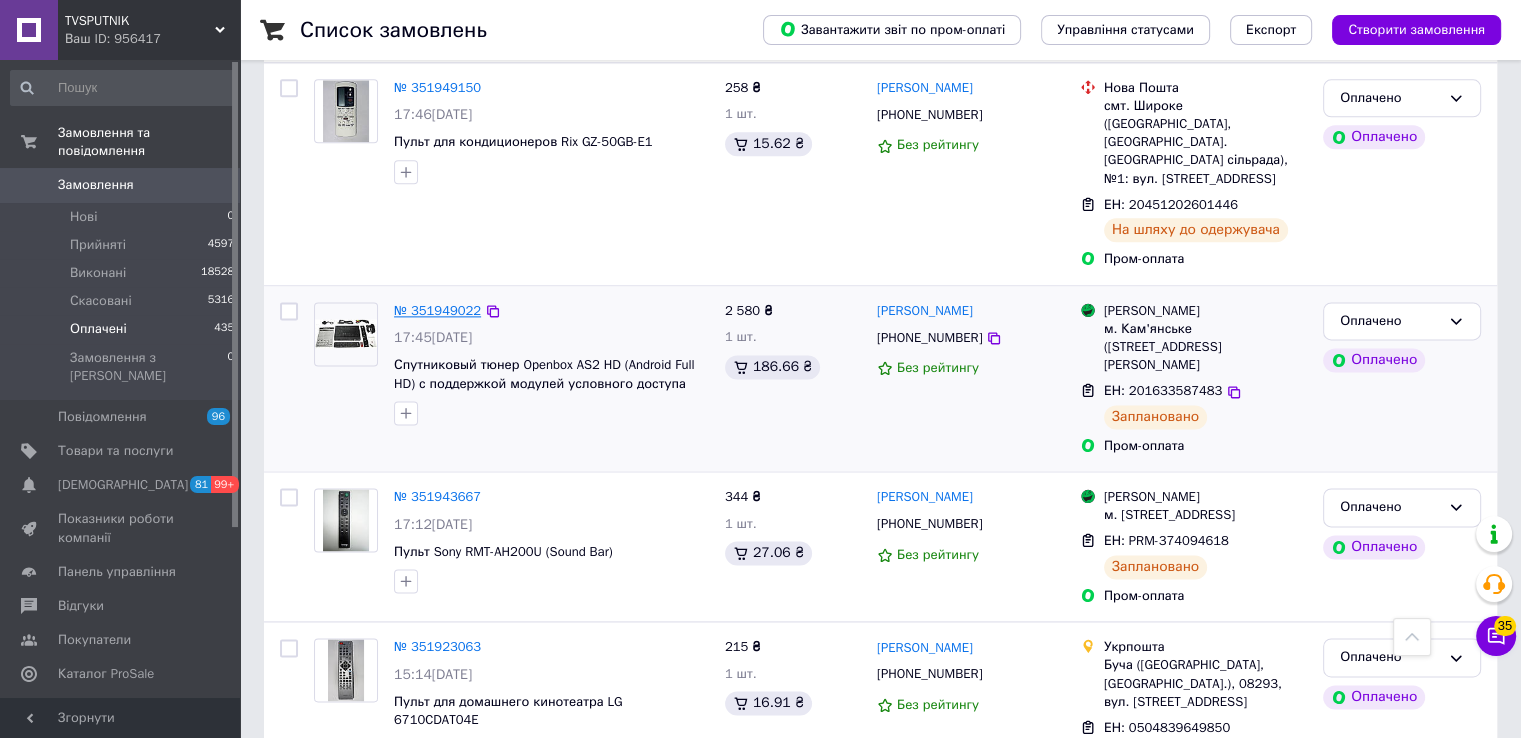click on "№ 351949022" at bounding box center [437, 310] 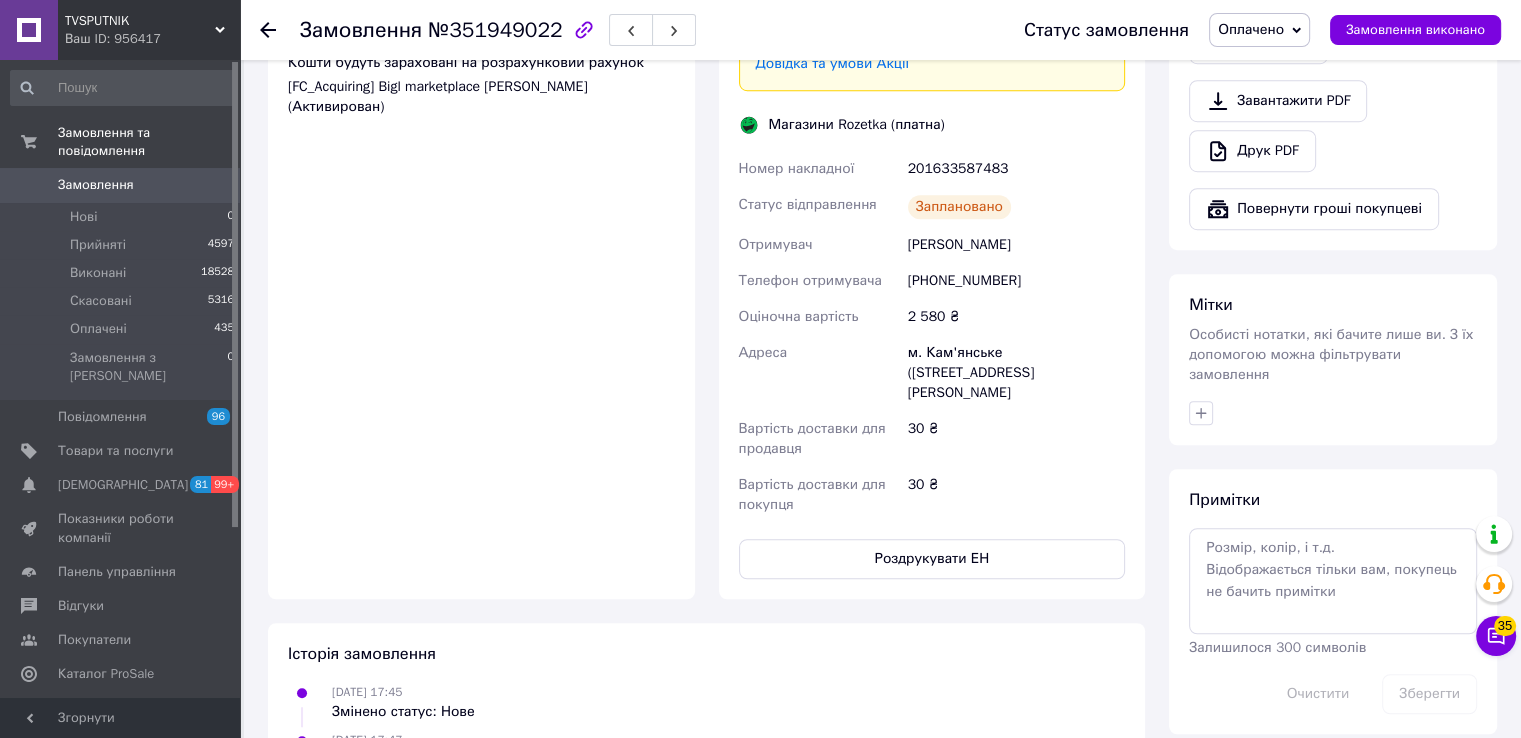 scroll, scrollTop: 1481, scrollLeft: 0, axis: vertical 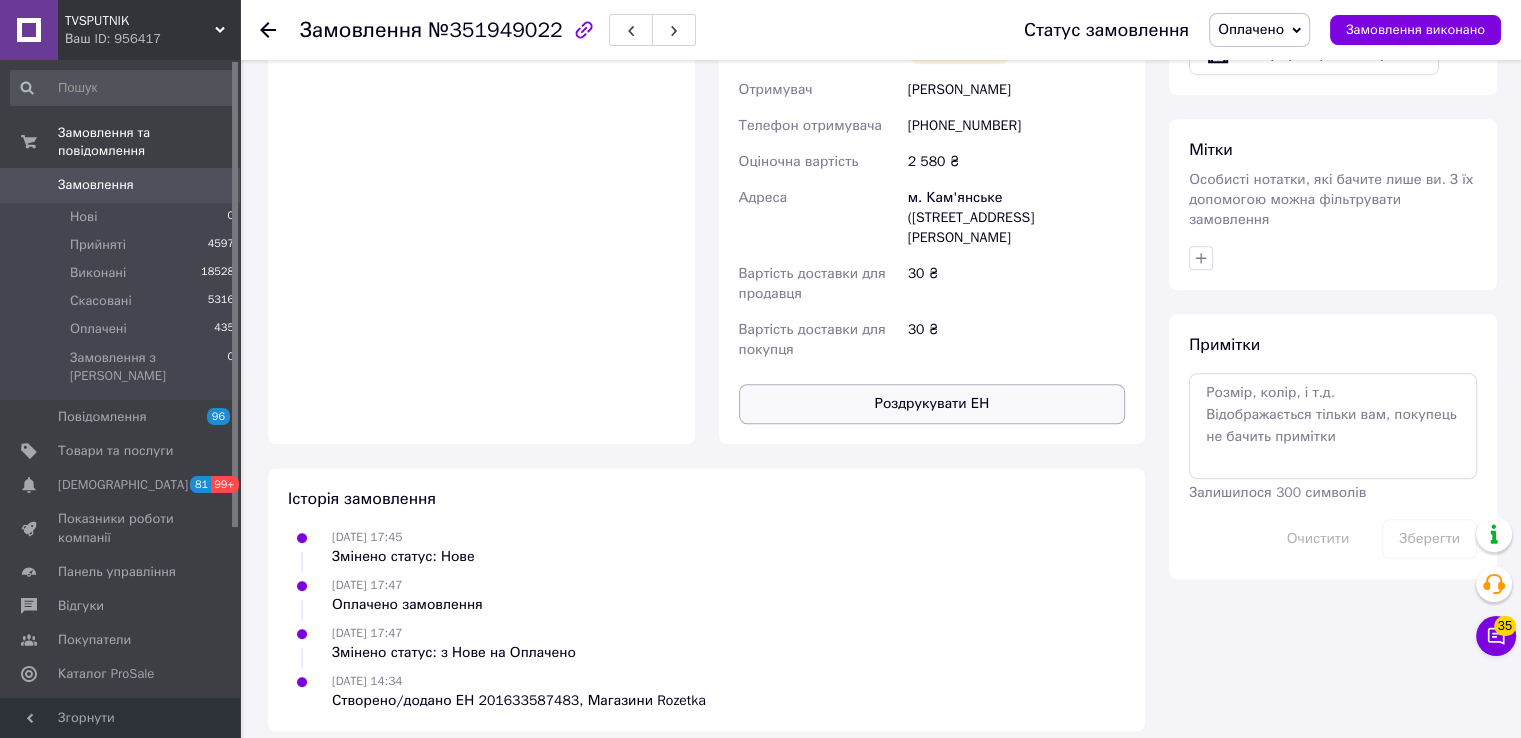 click on "Роздрукувати ЕН" at bounding box center (932, 404) 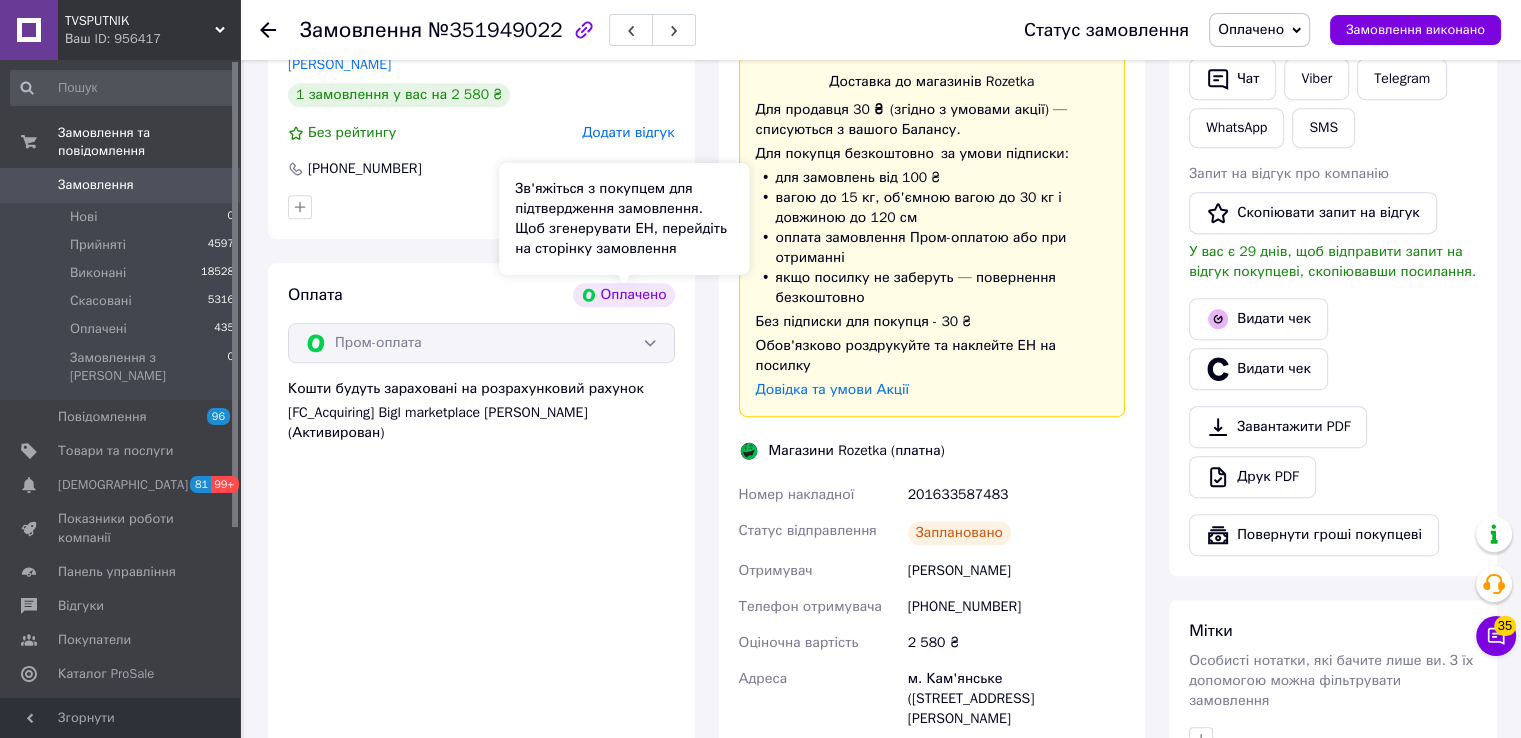 scroll, scrollTop: 1300, scrollLeft: 0, axis: vertical 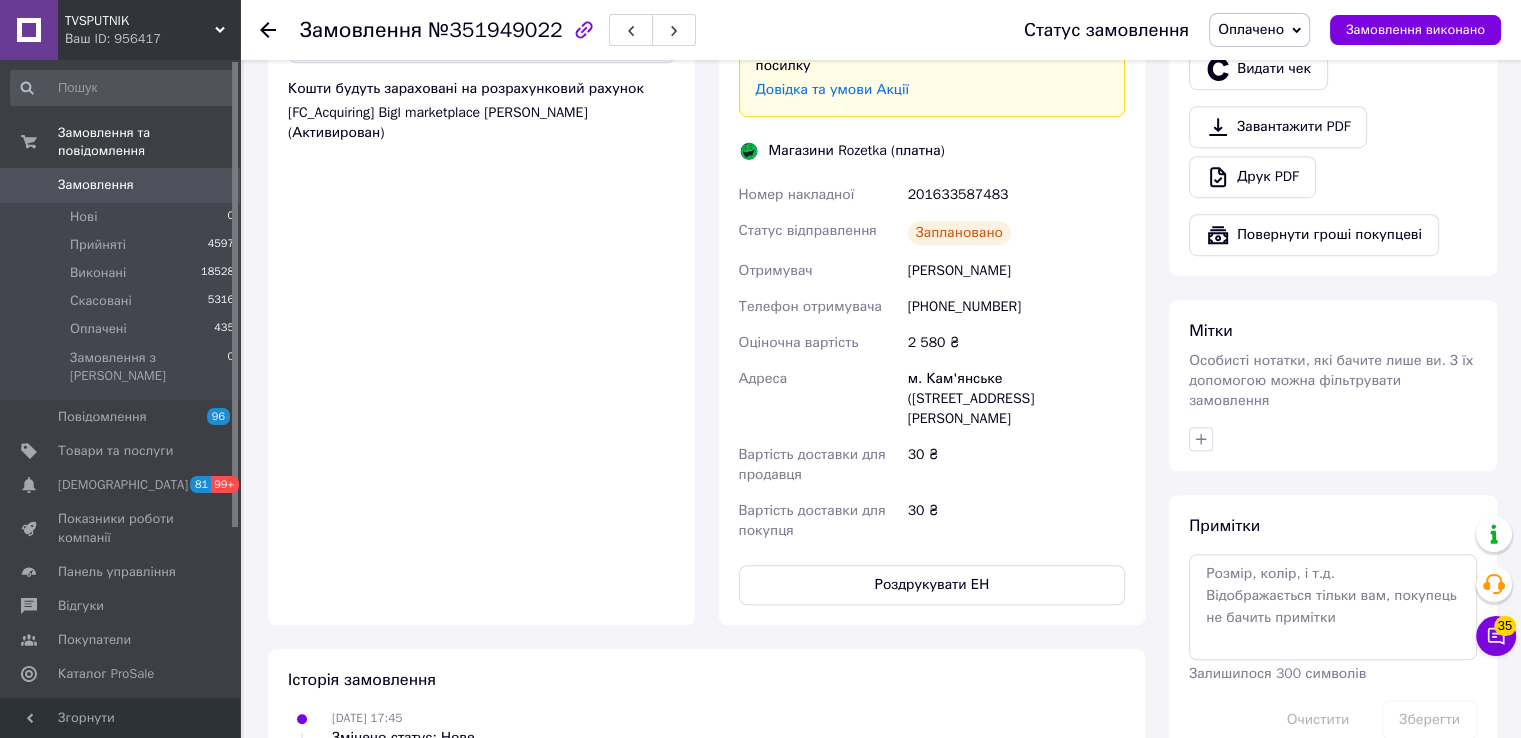 click 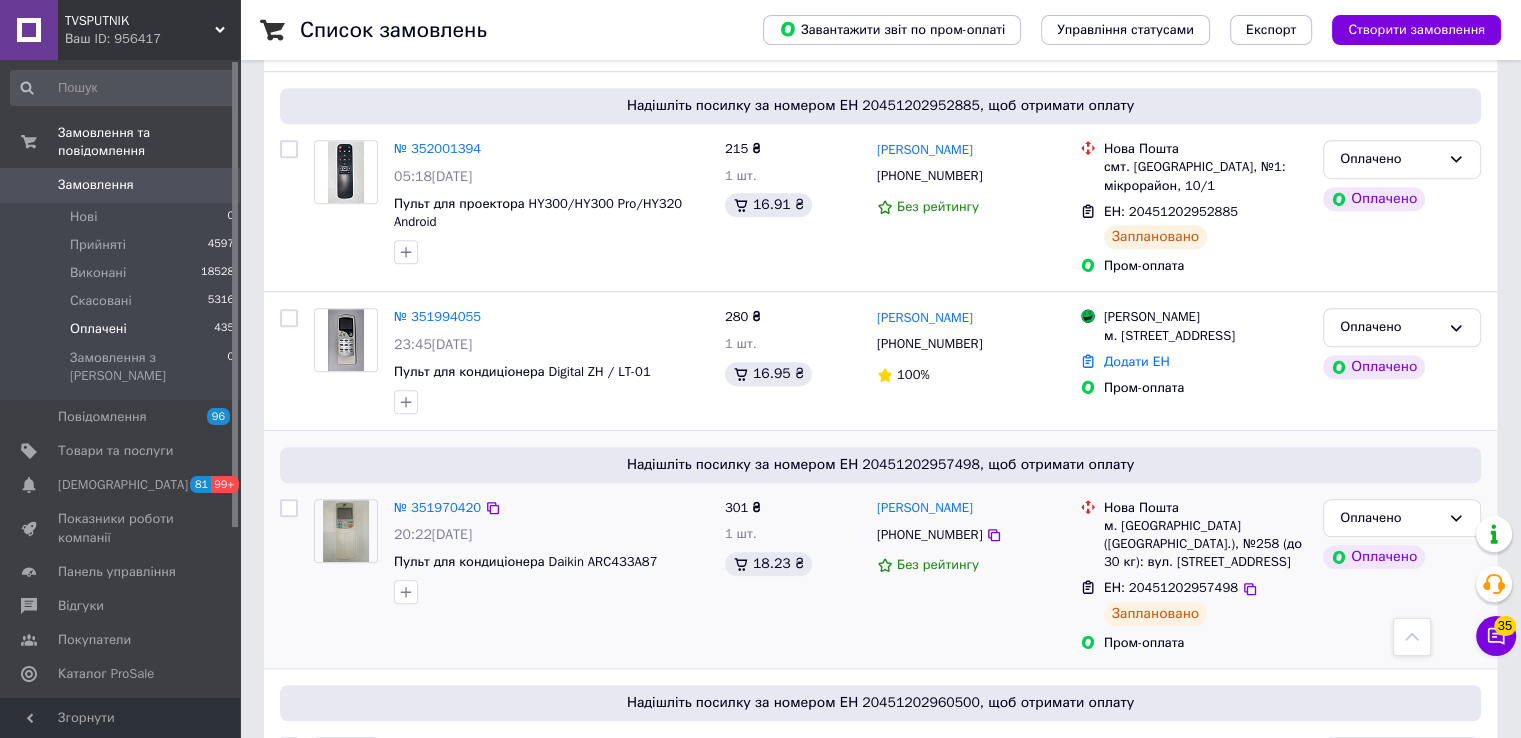 scroll, scrollTop: 1300, scrollLeft: 0, axis: vertical 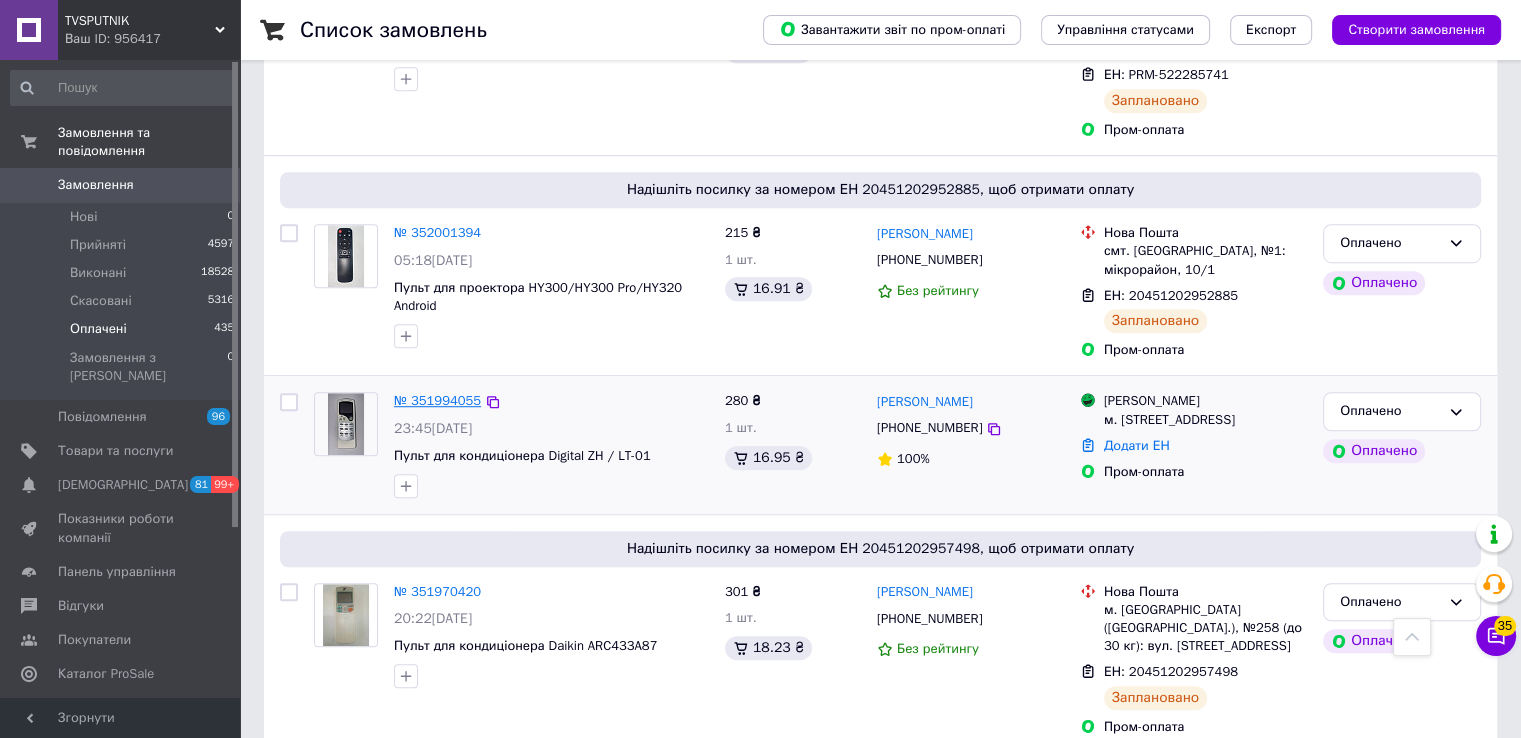 click on "№ 351994055" at bounding box center (437, 400) 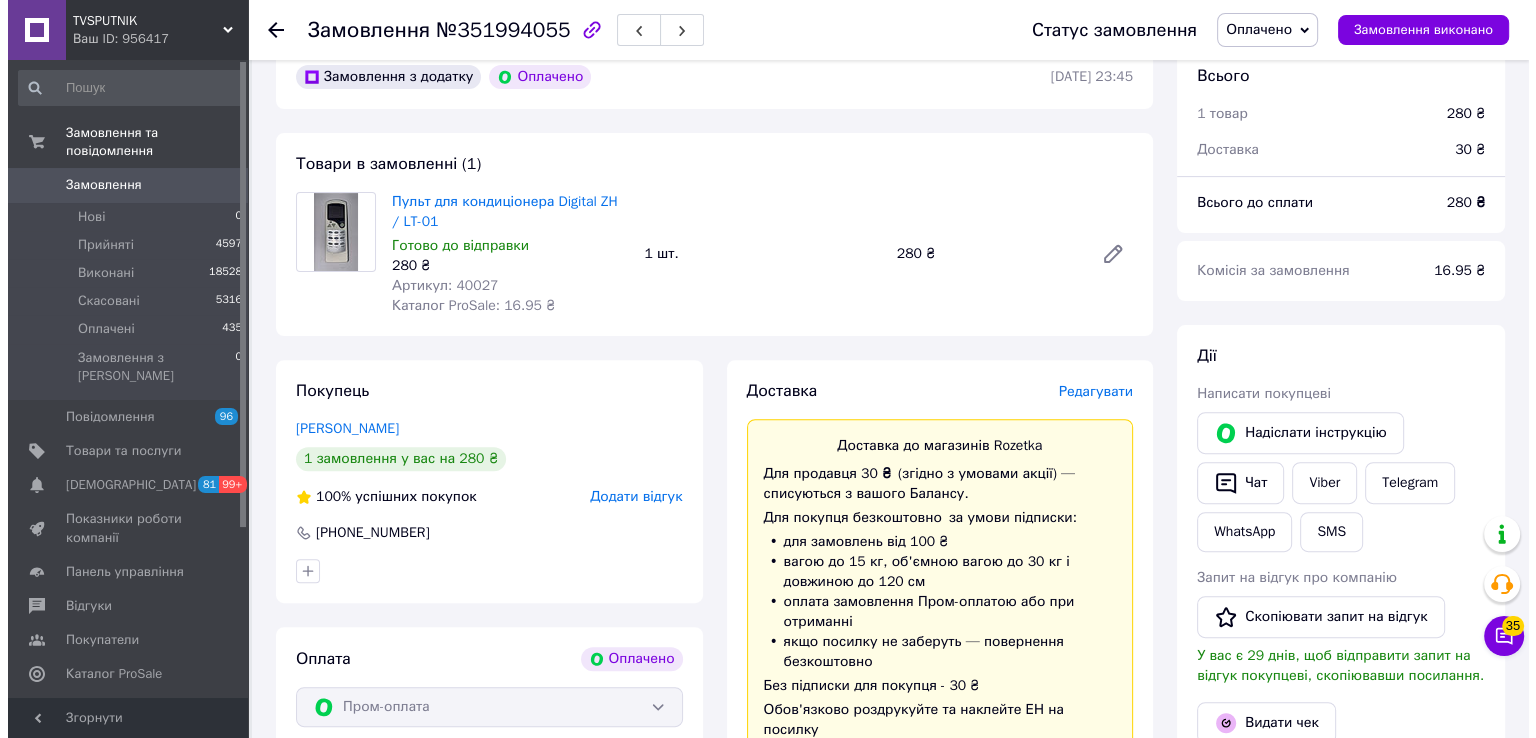 scroll, scrollTop: 600, scrollLeft: 0, axis: vertical 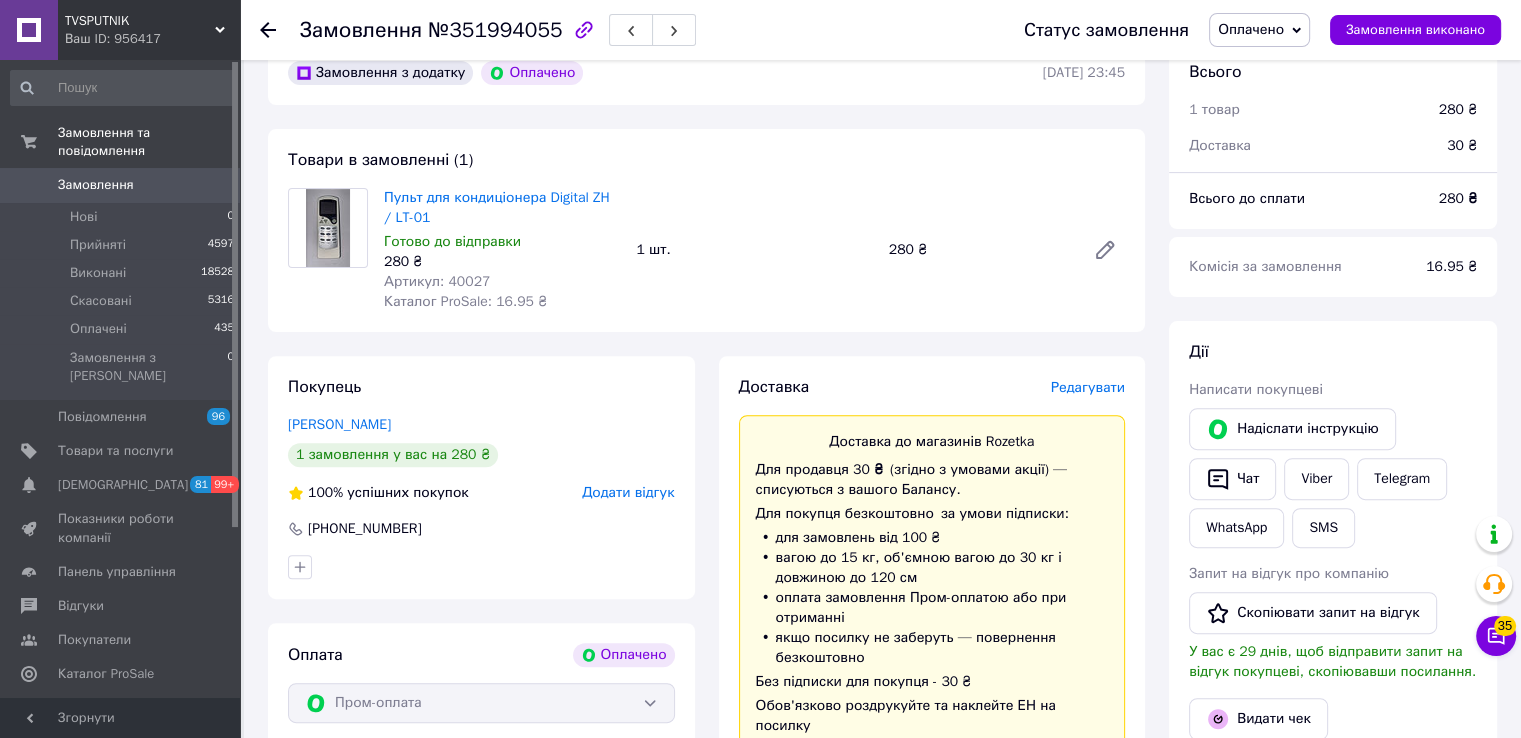 click on "Редагувати" at bounding box center [1088, 387] 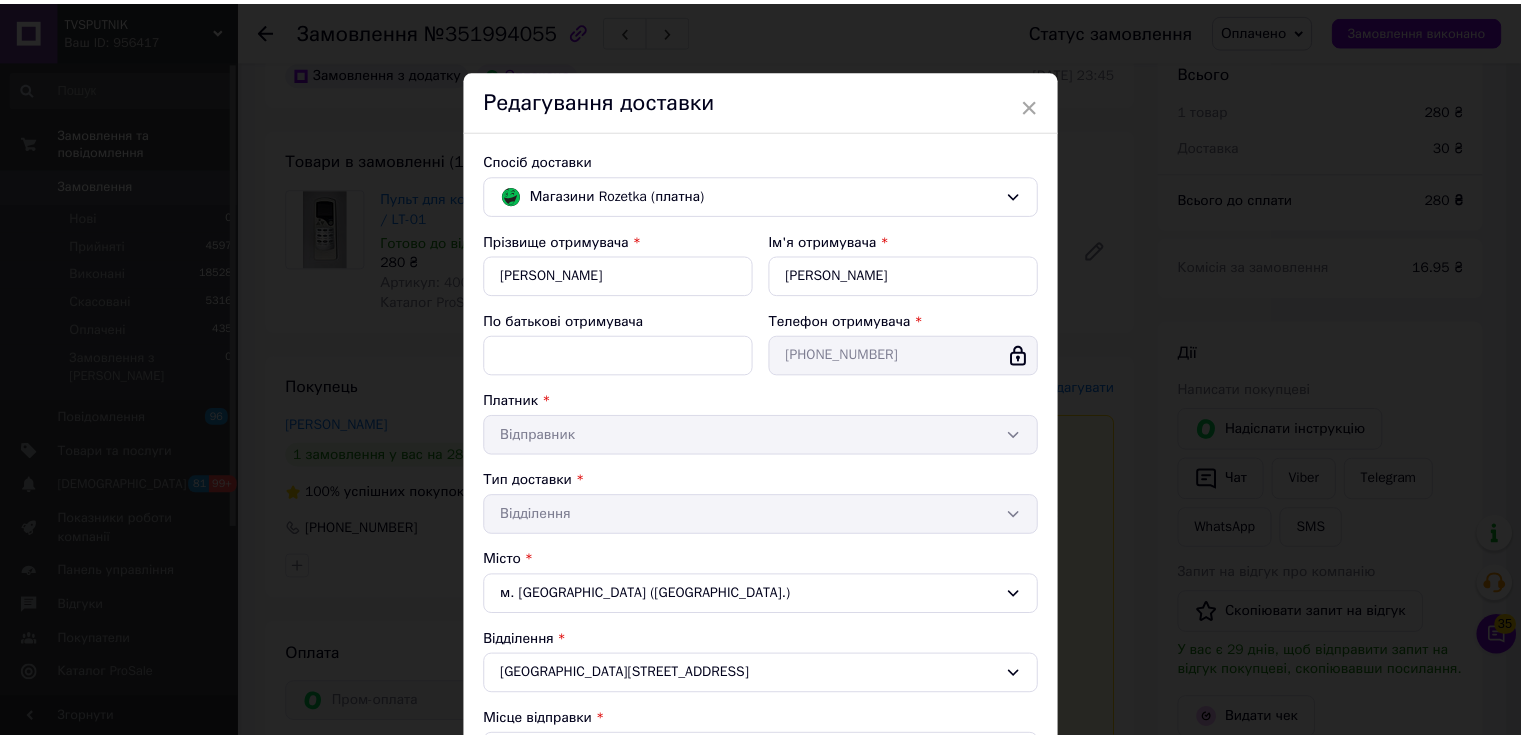 scroll, scrollTop: 381, scrollLeft: 0, axis: vertical 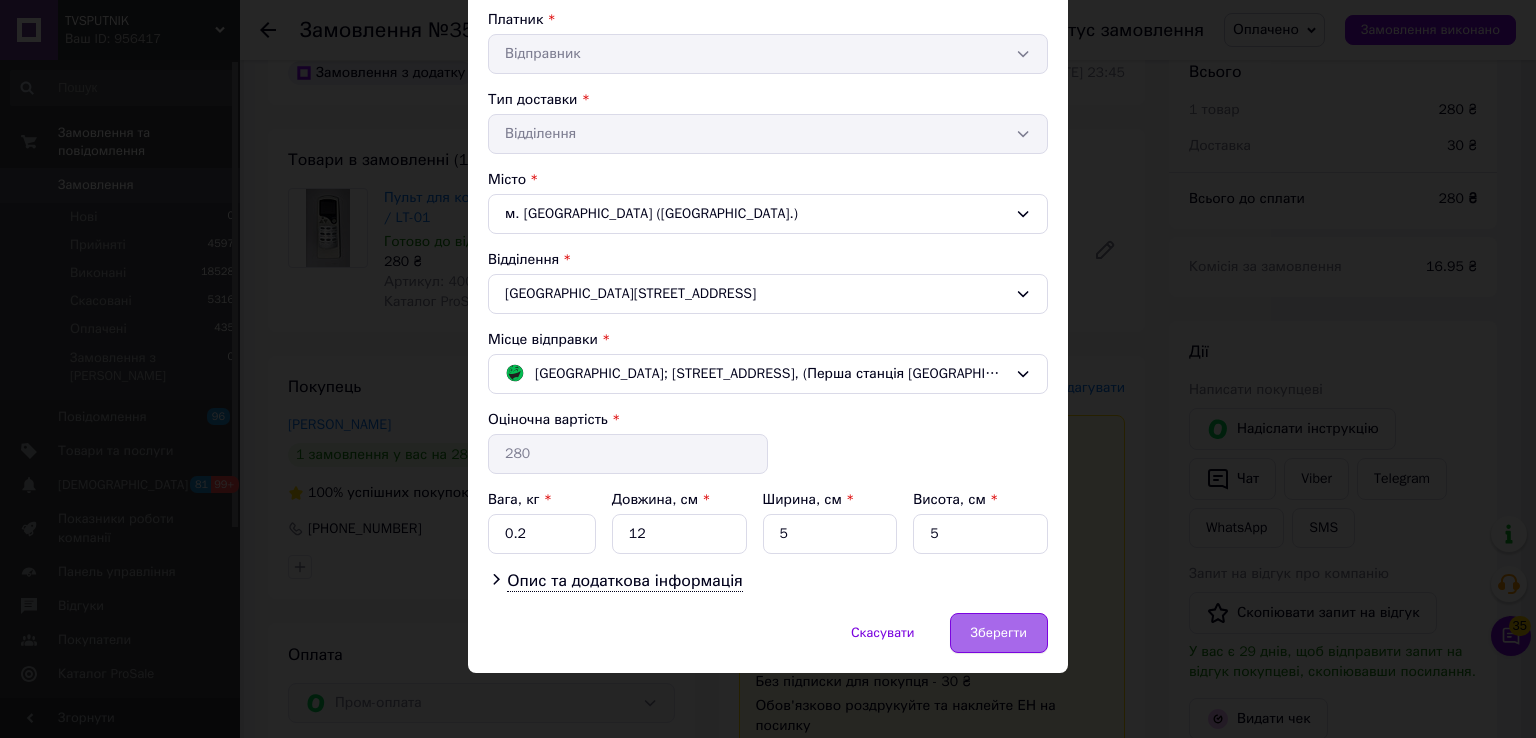 click on "Зберегти" at bounding box center [999, 633] 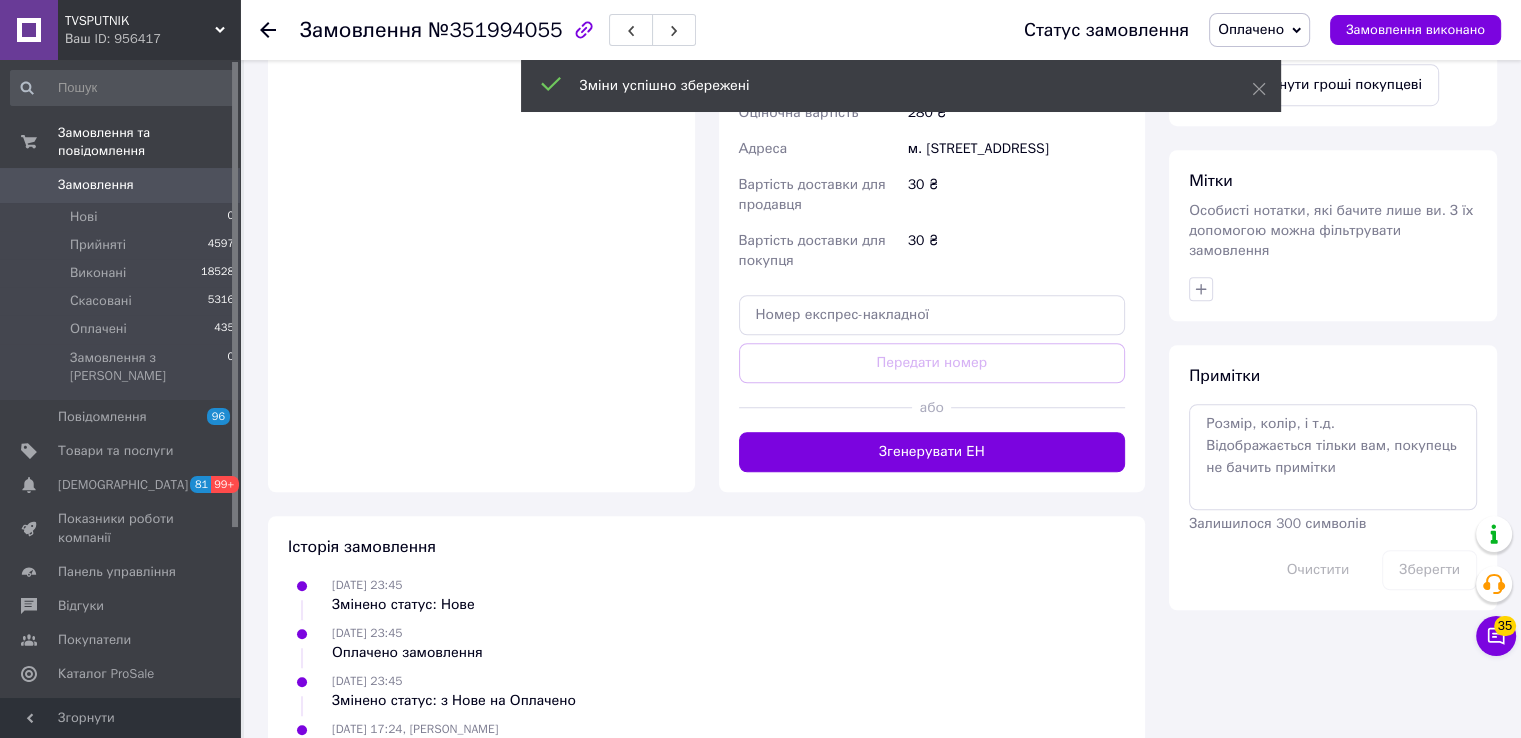 scroll, scrollTop: 1500, scrollLeft: 0, axis: vertical 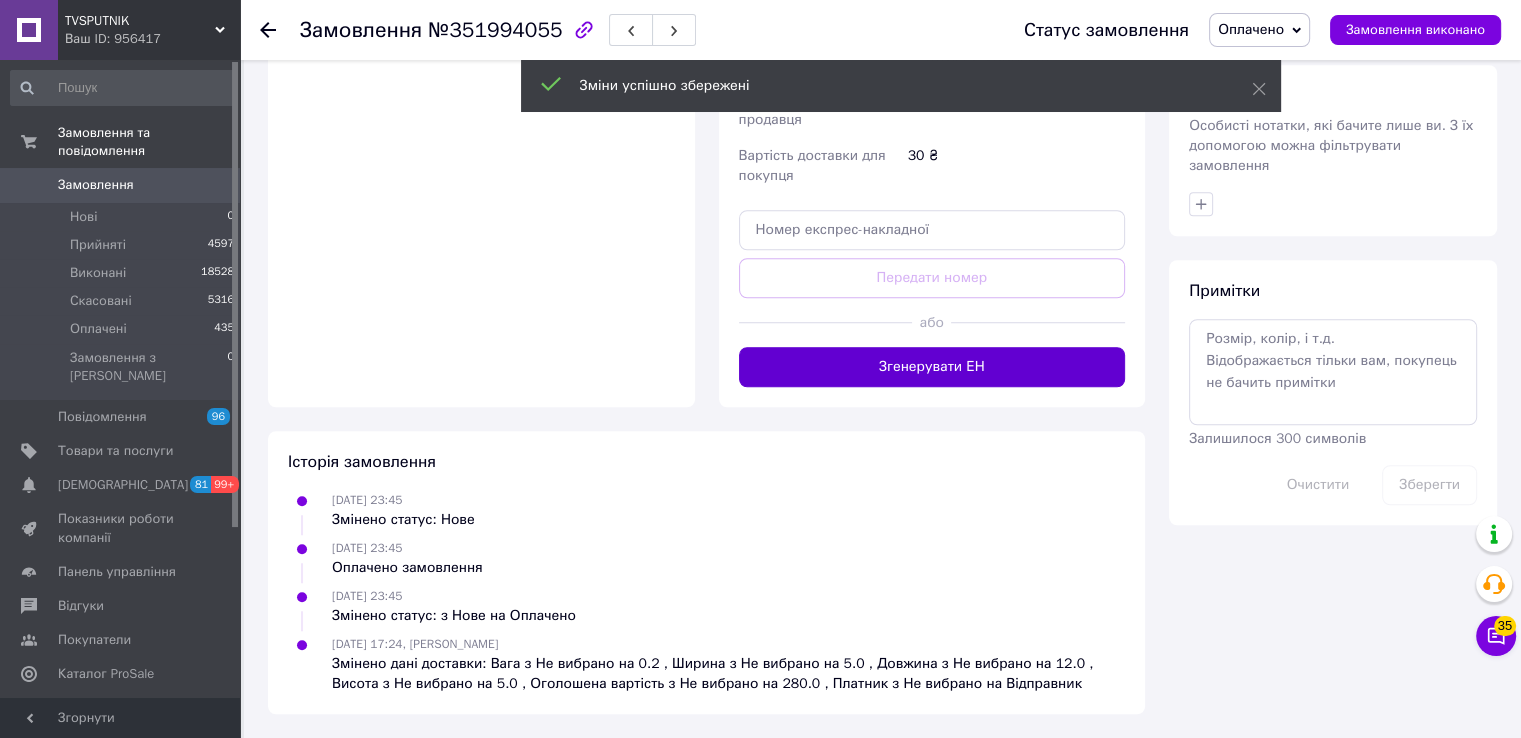 click on "Згенерувати ЕН" at bounding box center [932, 367] 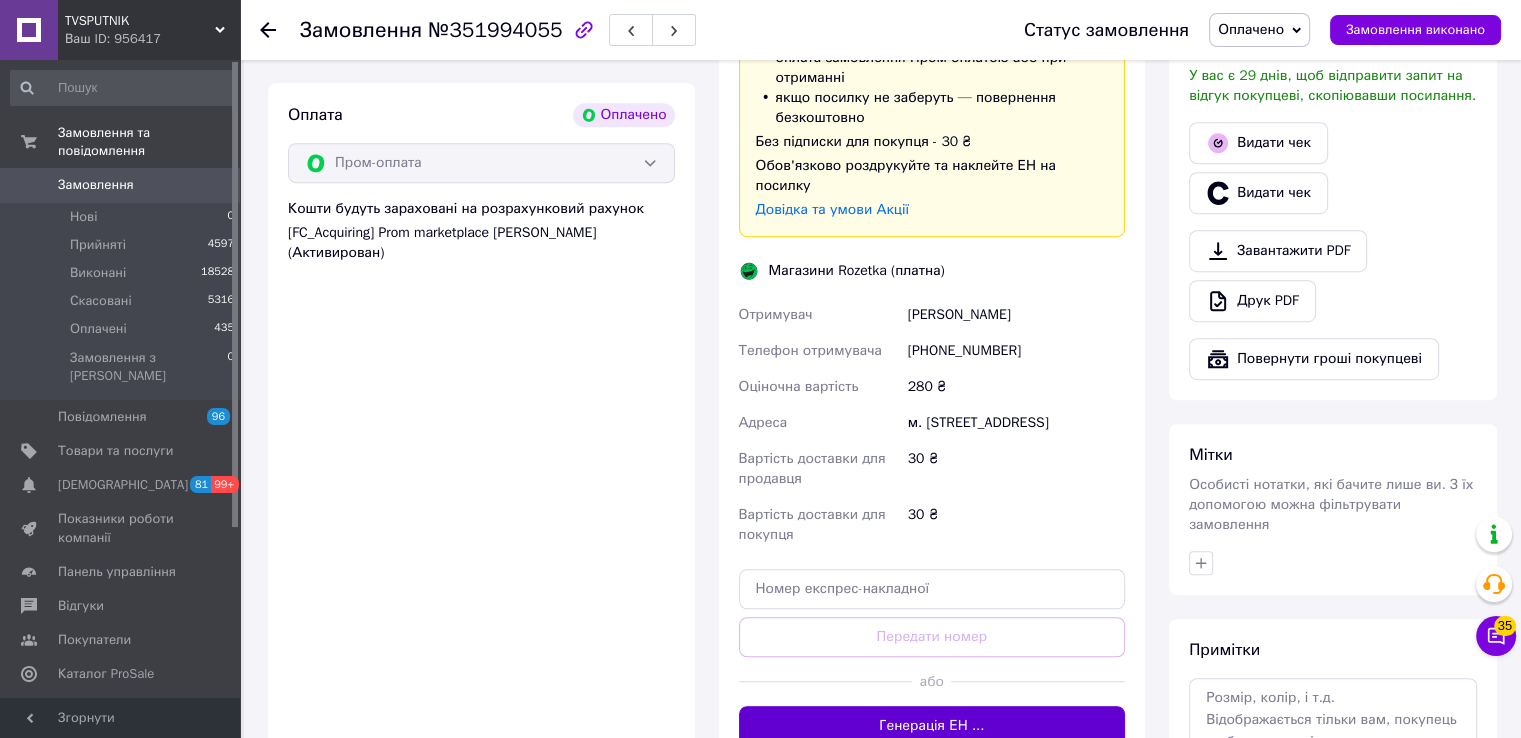 scroll, scrollTop: 1100, scrollLeft: 0, axis: vertical 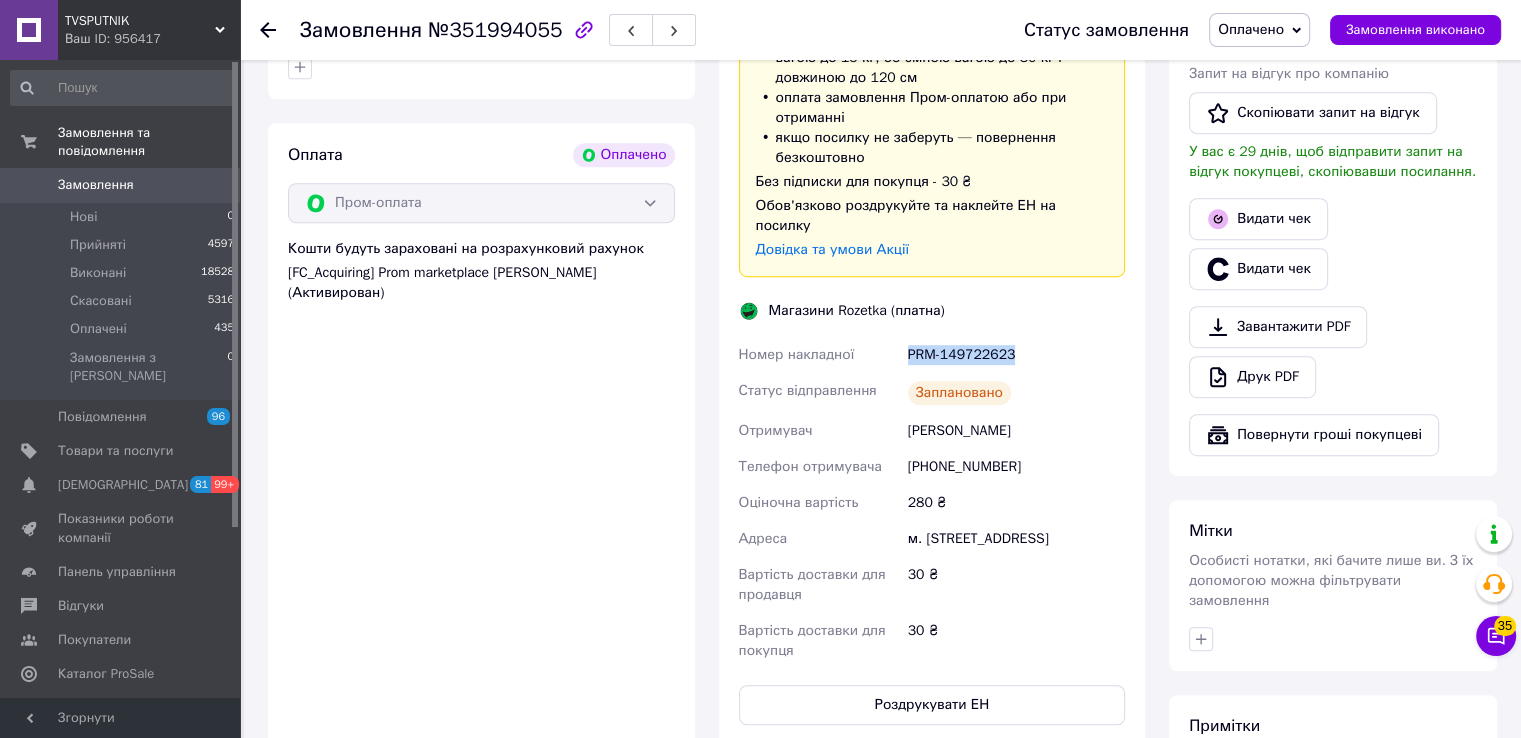 drag, startPoint x: 904, startPoint y: 333, endPoint x: 1030, endPoint y: 329, distance: 126.06348 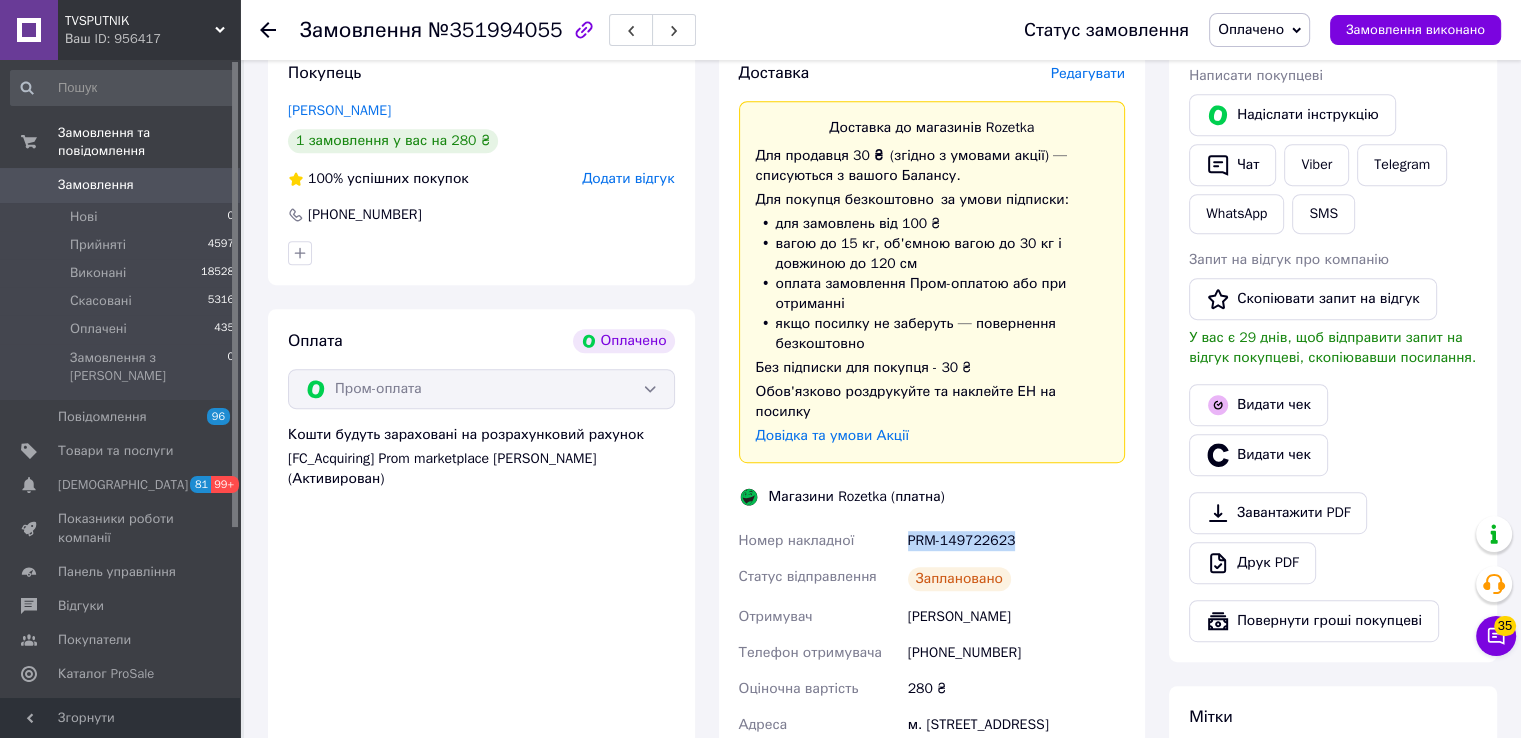 scroll, scrollTop: 700, scrollLeft: 0, axis: vertical 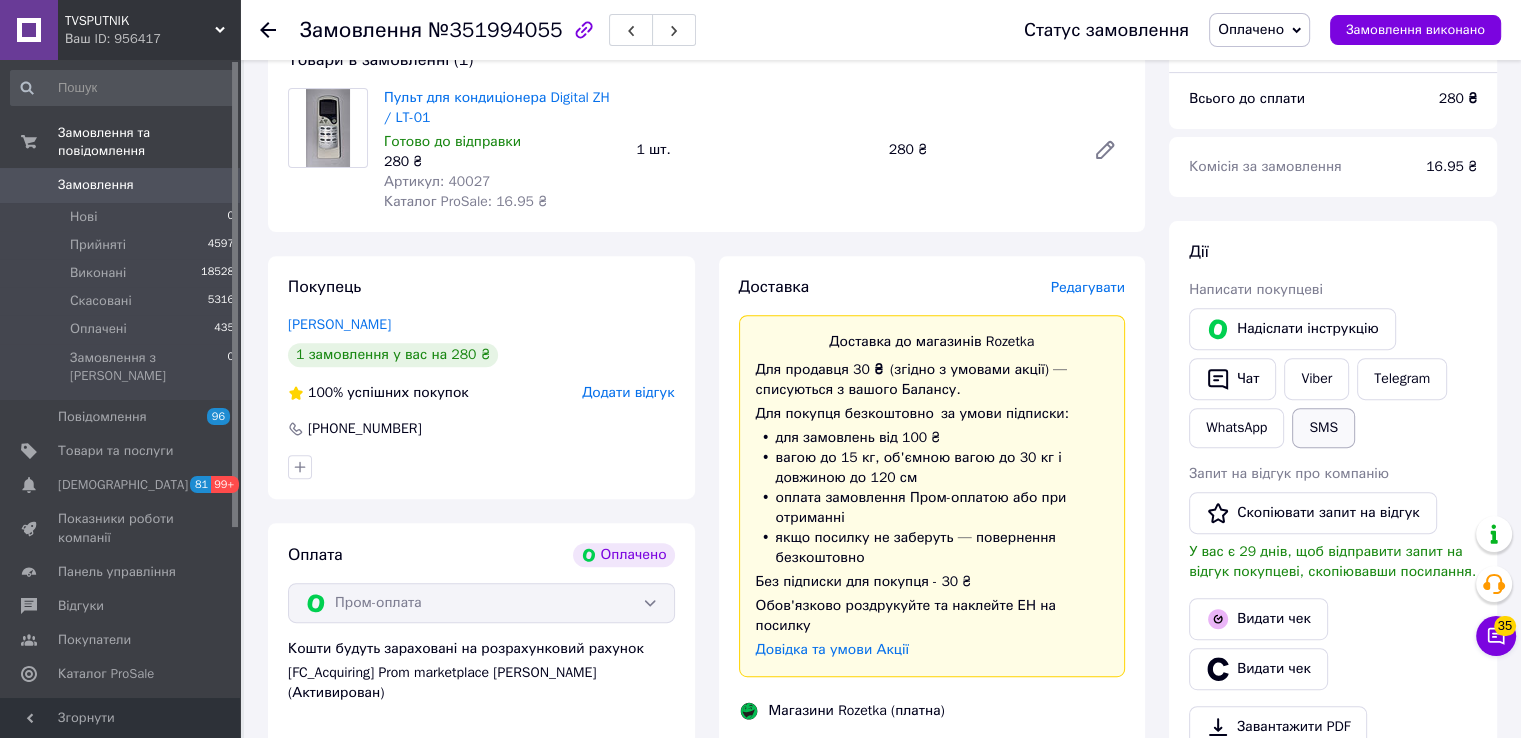 click on "SMS" at bounding box center [1323, 428] 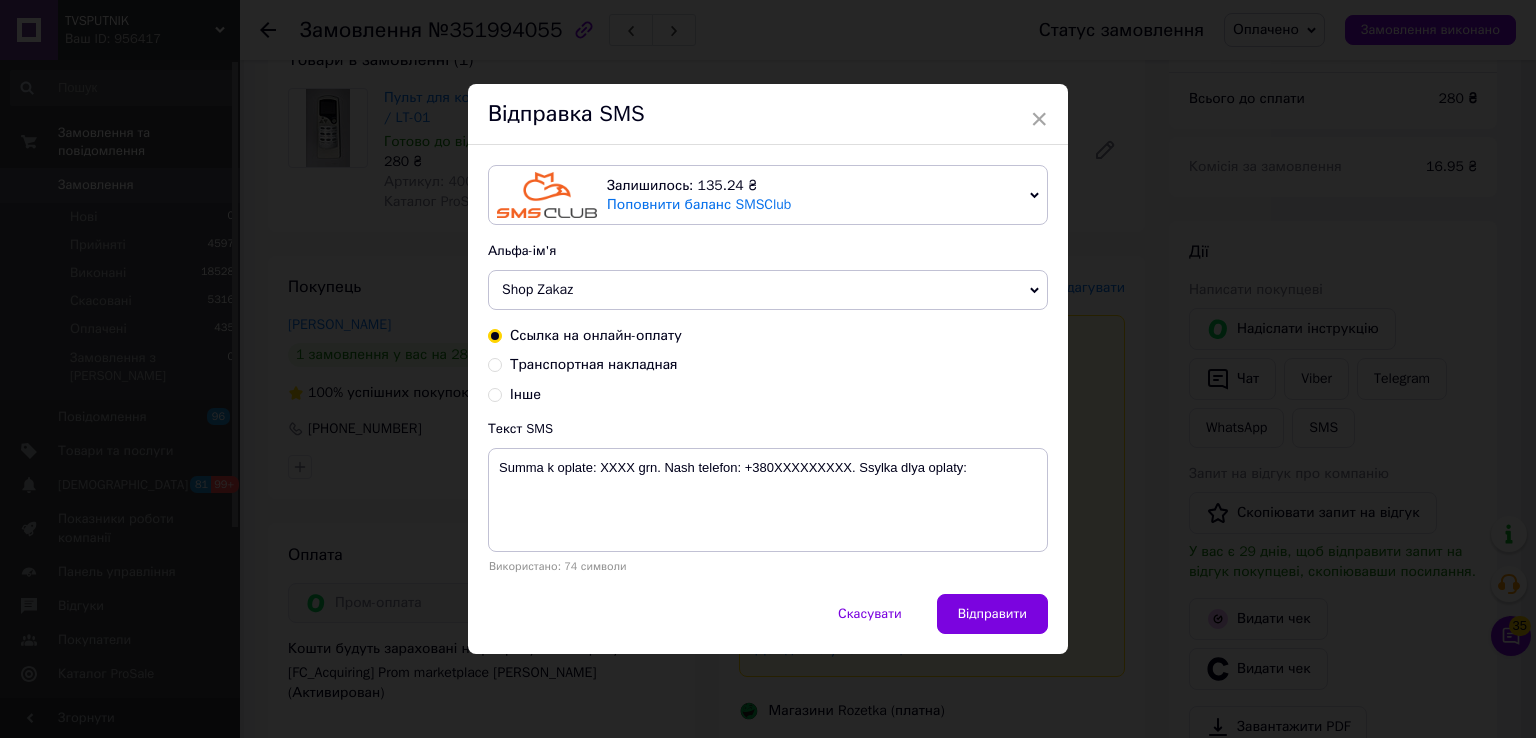 click on "Транспортная накладная" at bounding box center (594, 364) 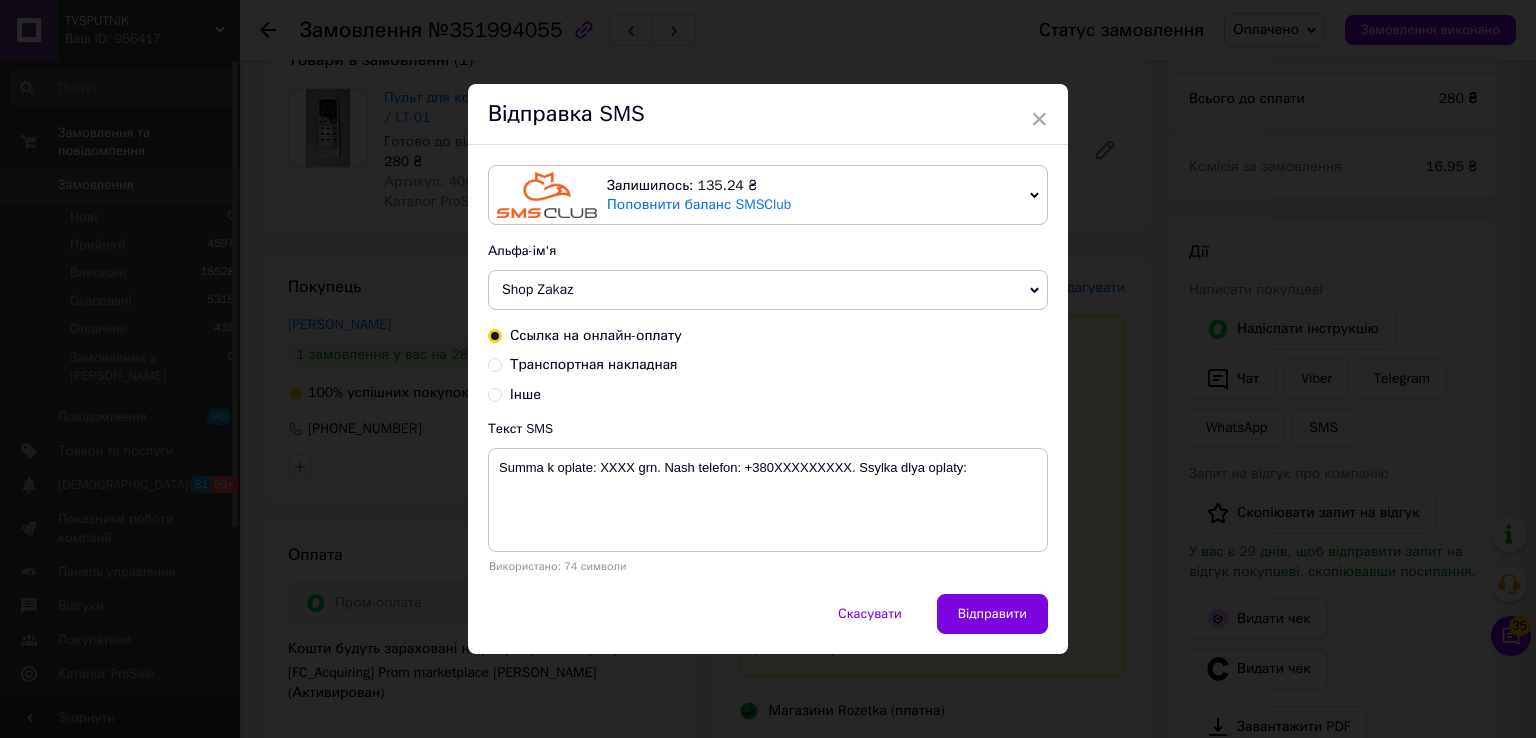 radio on "true" 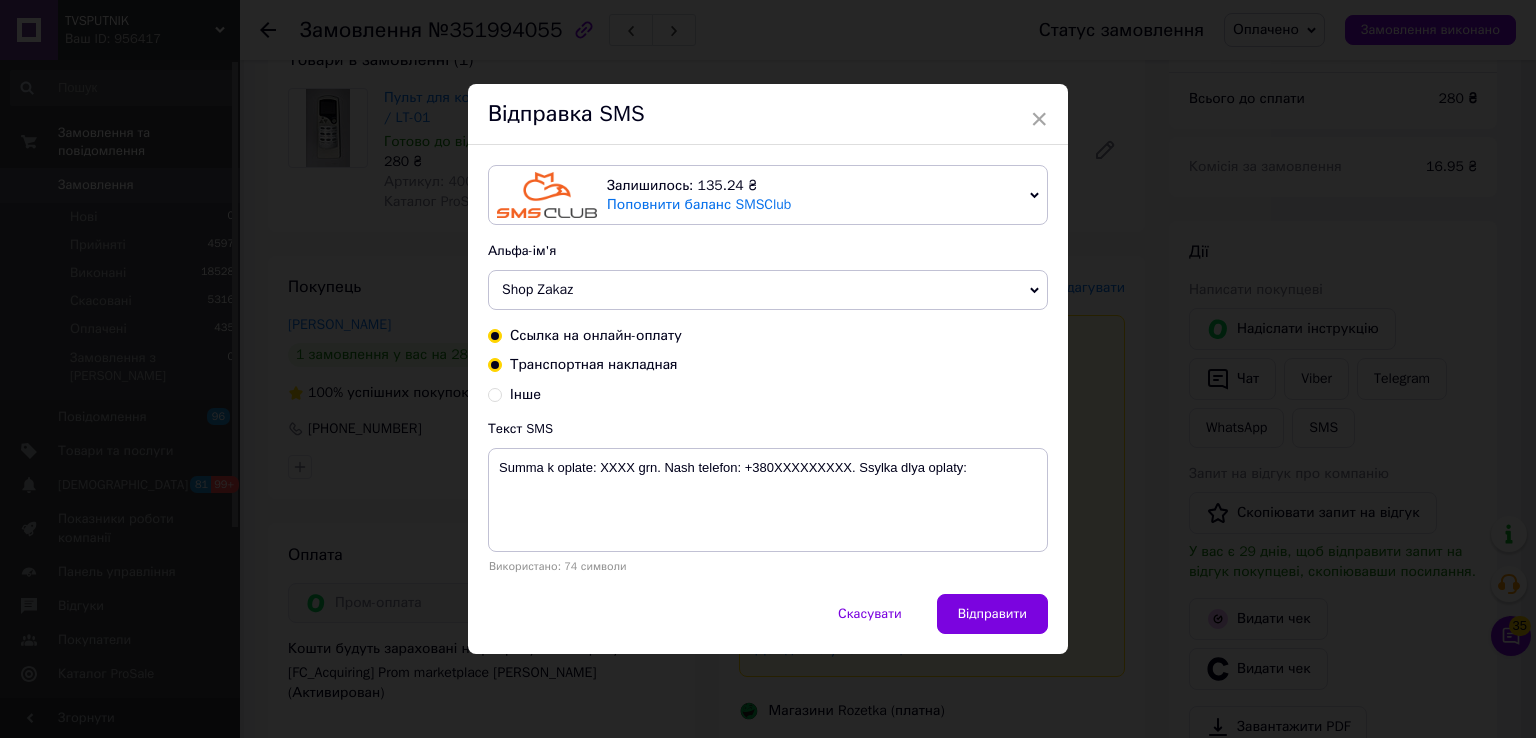 radio on "false" 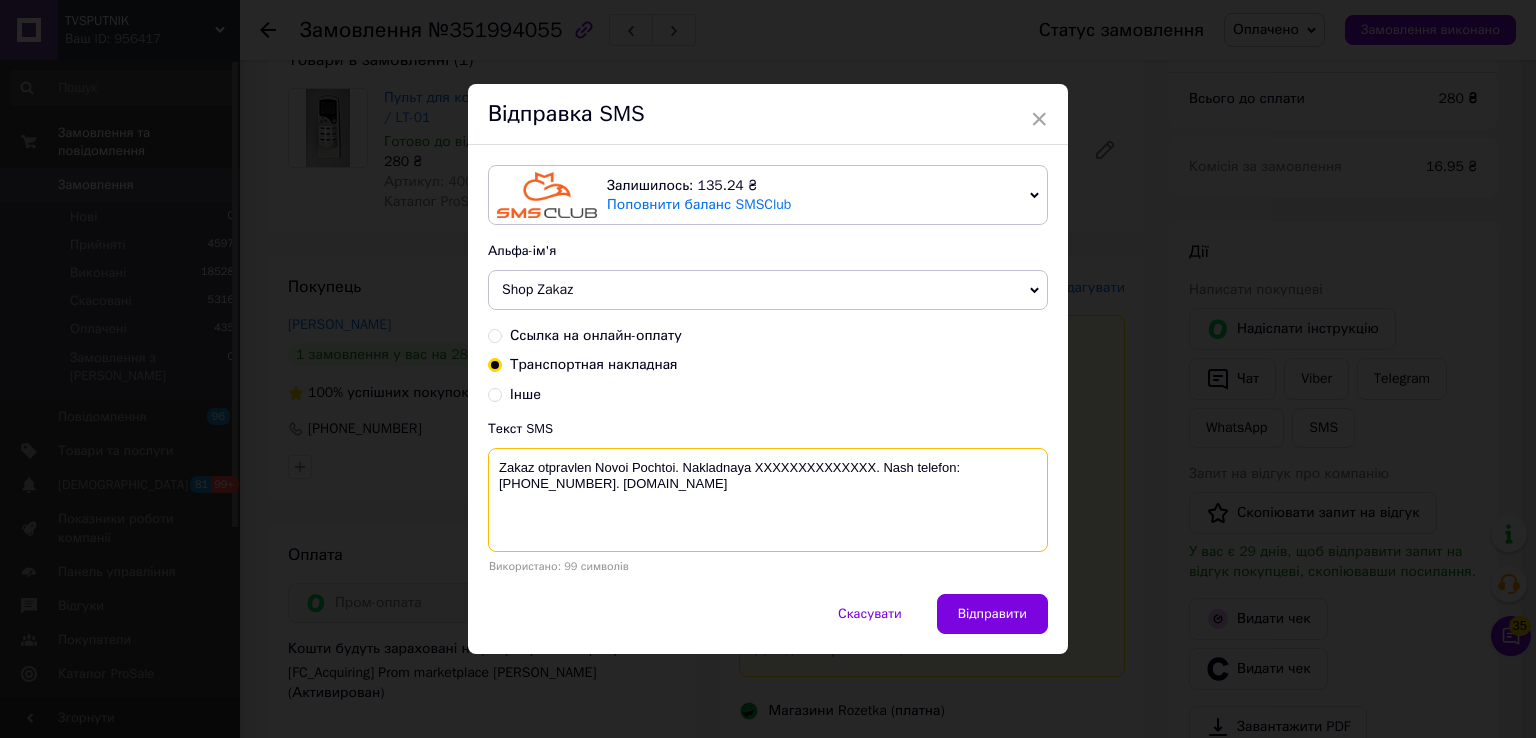 click on "Zakaz otpravlen Novoi Pochtoi. Nakladnaya XXXXXXXXXXXXXX. Nash telefon:[PHONE_NUMBER]. [DOMAIN_NAME]" at bounding box center [768, 500] 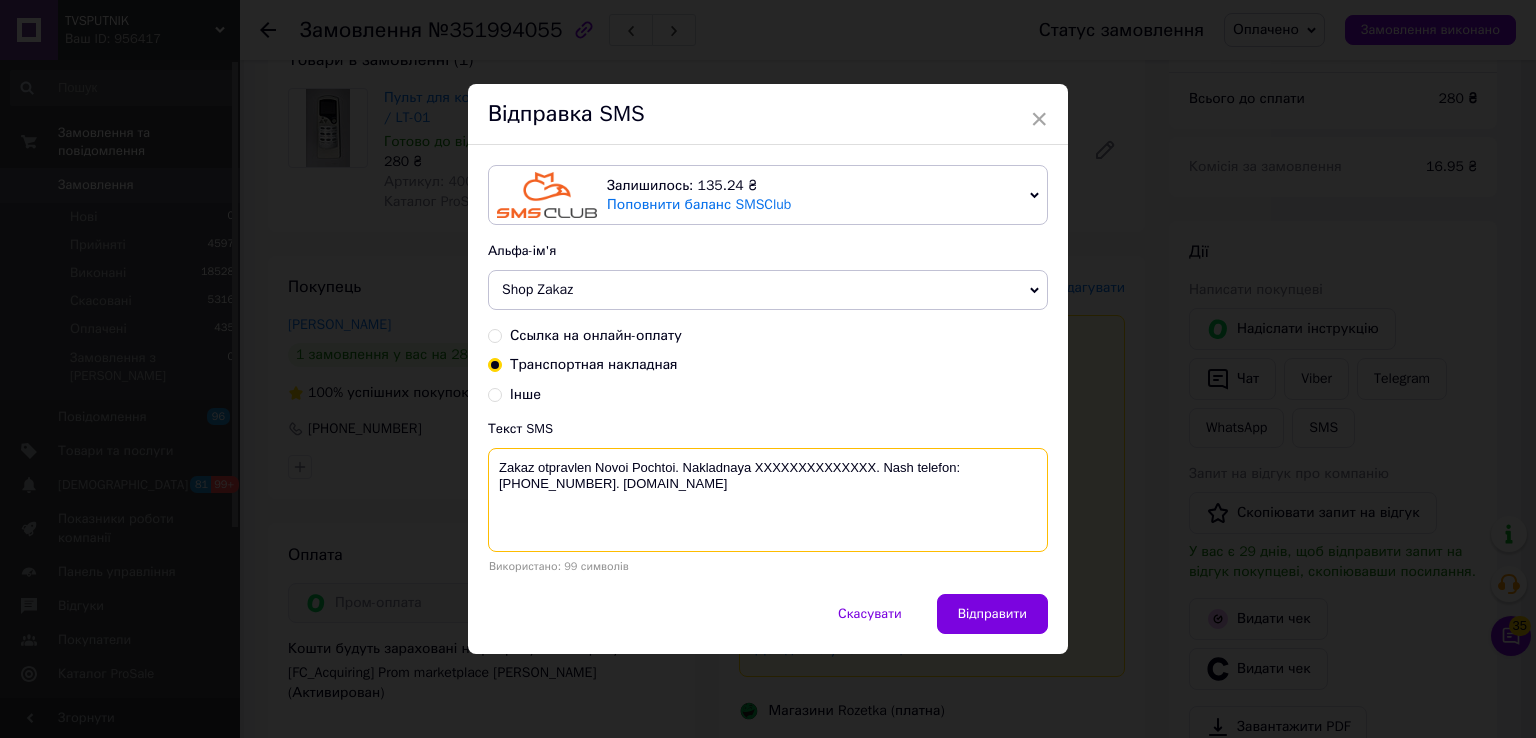 paste on "PRM-149722623" 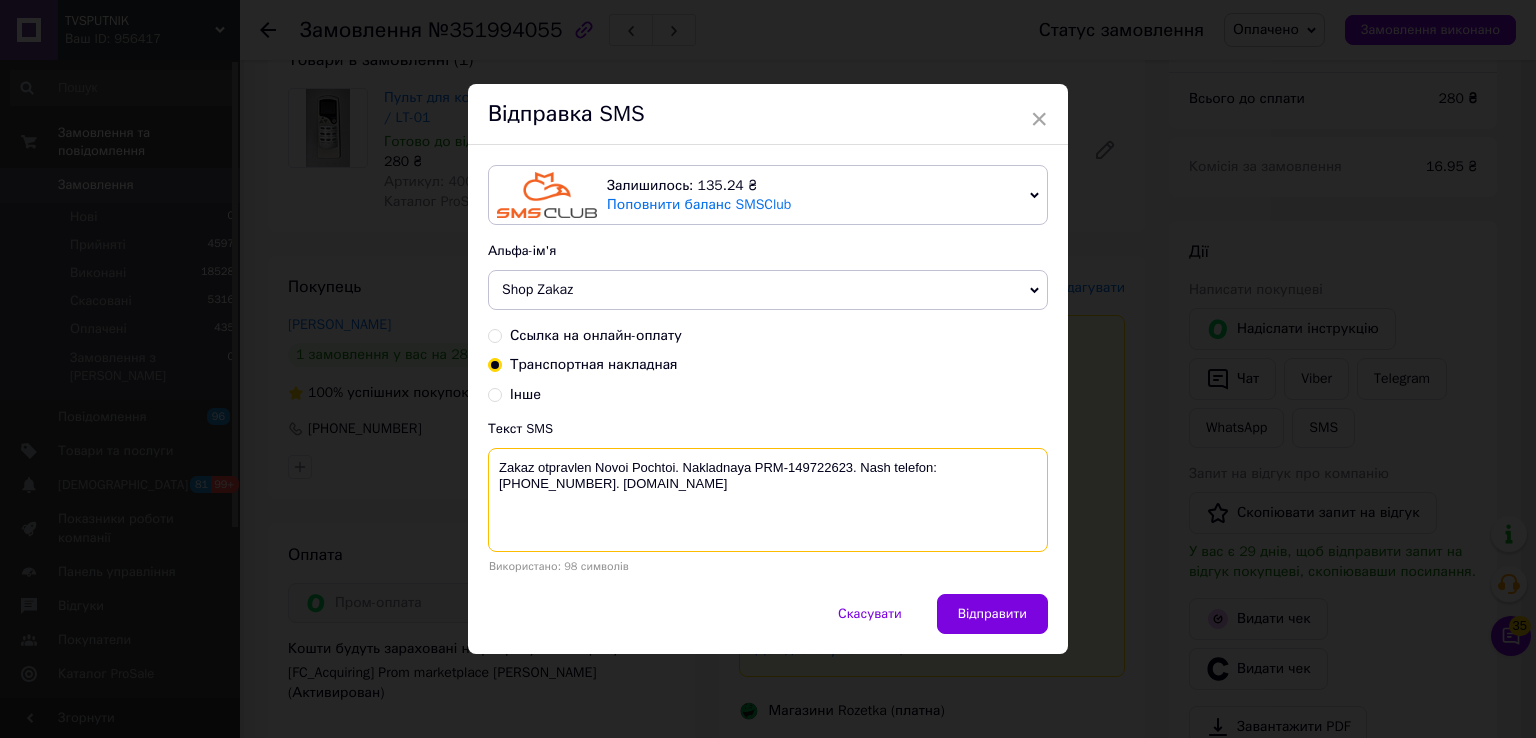 click on "Zakaz otpravlen Novoi Pochtoi. Nakladnaya PRM-149722623. Nash telefon:[PHONE_NUMBER]. [DOMAIN_NAME]" at bounding box center (768, 500) 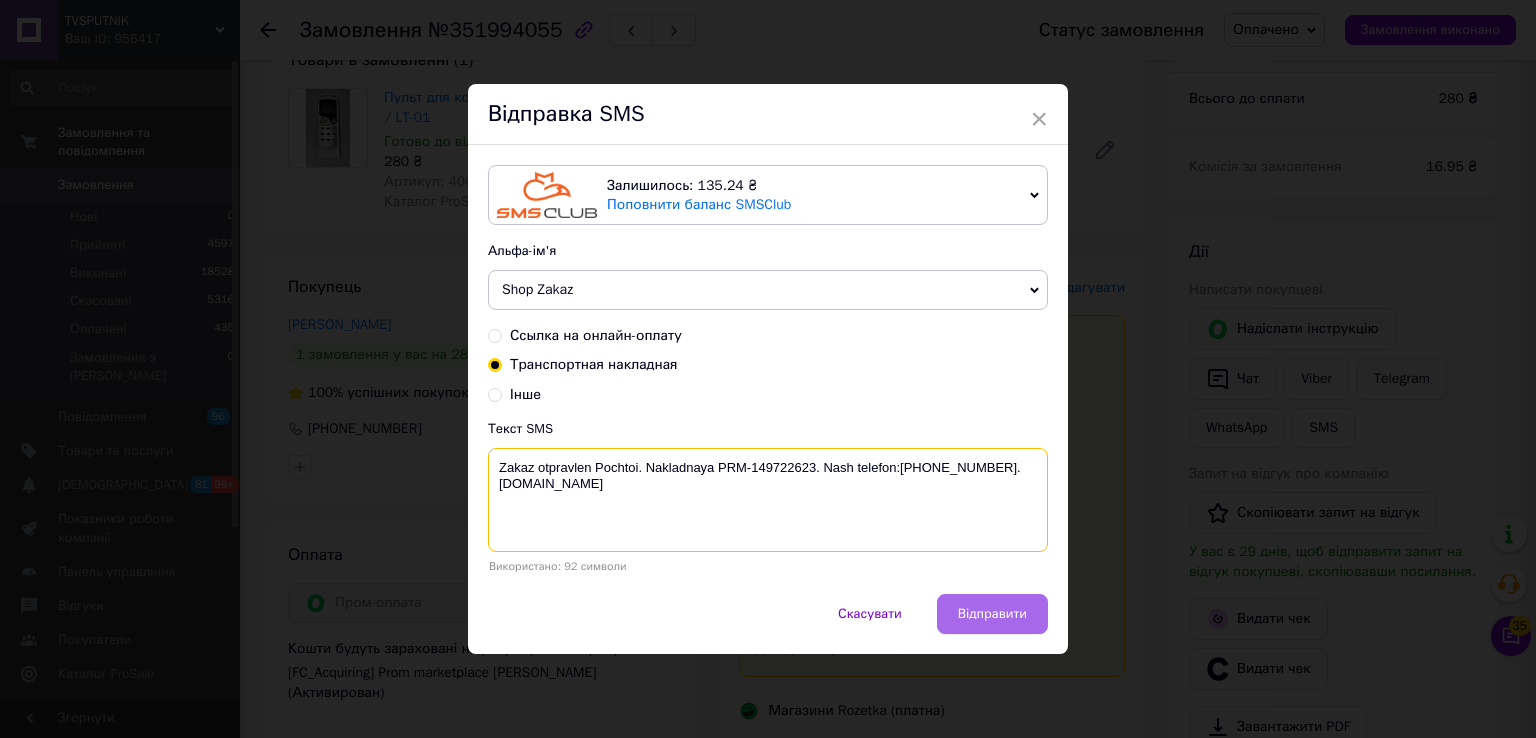 type on "Zakaz otpravlen Pochtoi. Nakladnaya PRM-149722623. Nash telefon:[PHONE_NUMBER]. [DOMAIN_NAME]" 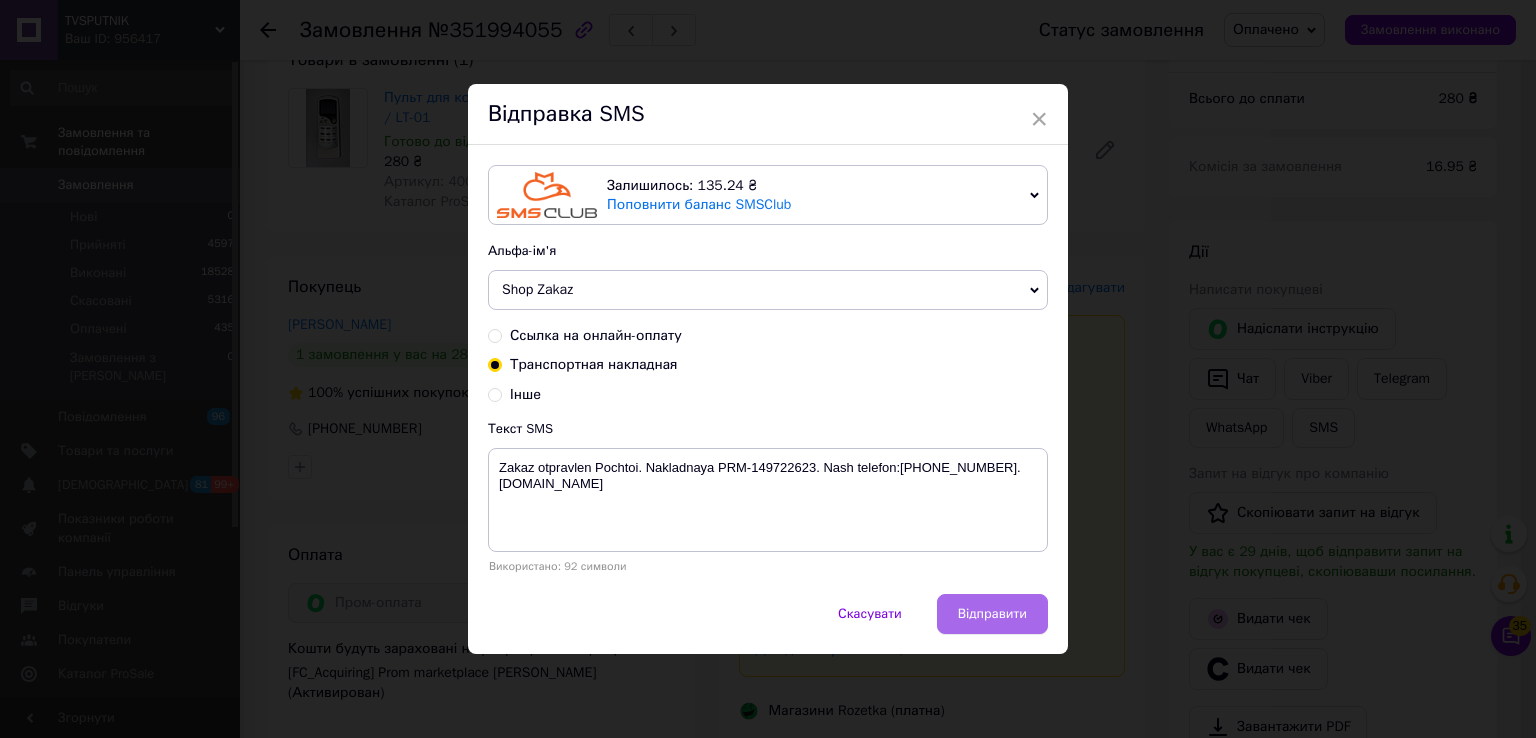click on "Відправити" at bounding box center (992, 614) 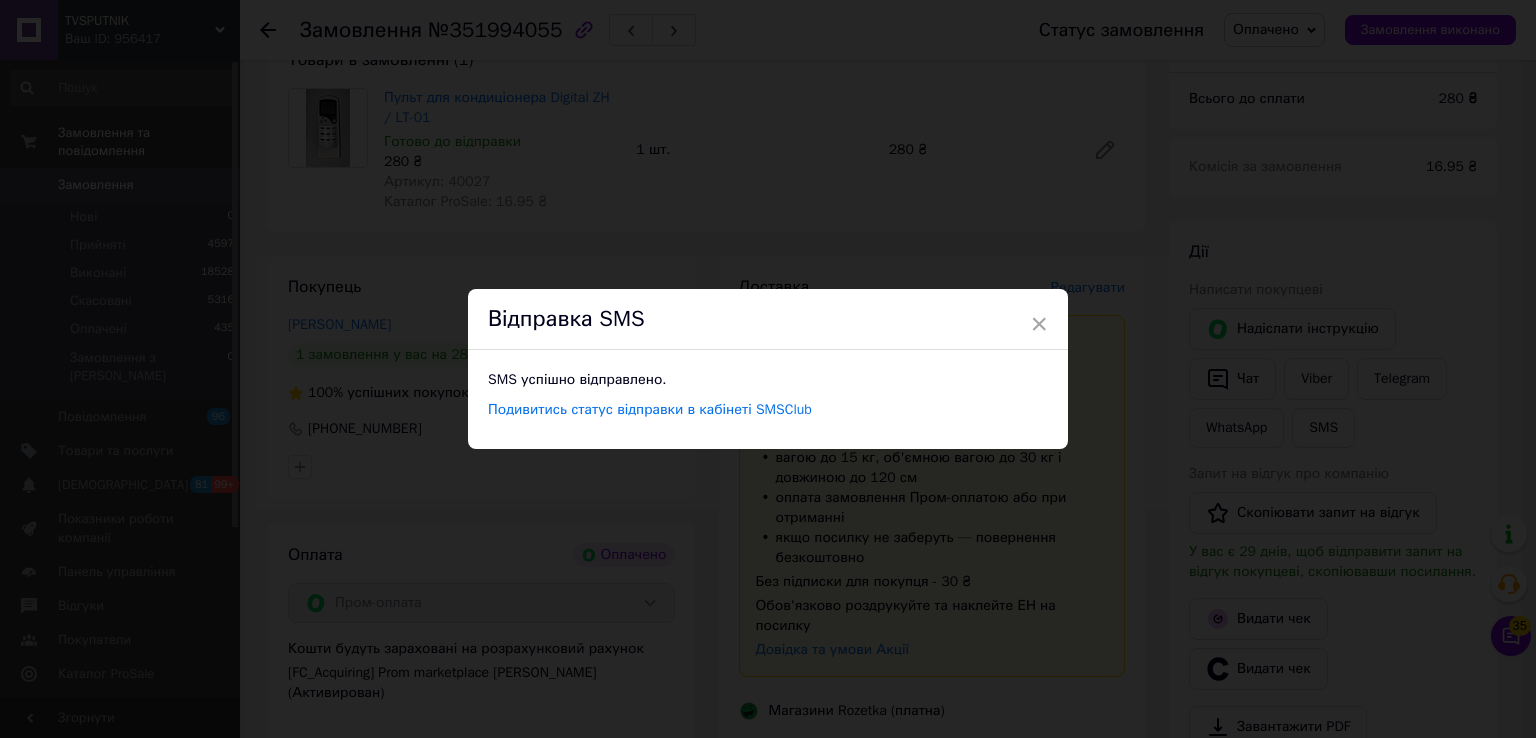 click on "× Відправка SMS SMS успішно відправлено. Подивитись статус відправки в кабінеті SMSClub" at bounding box center [768, 369] 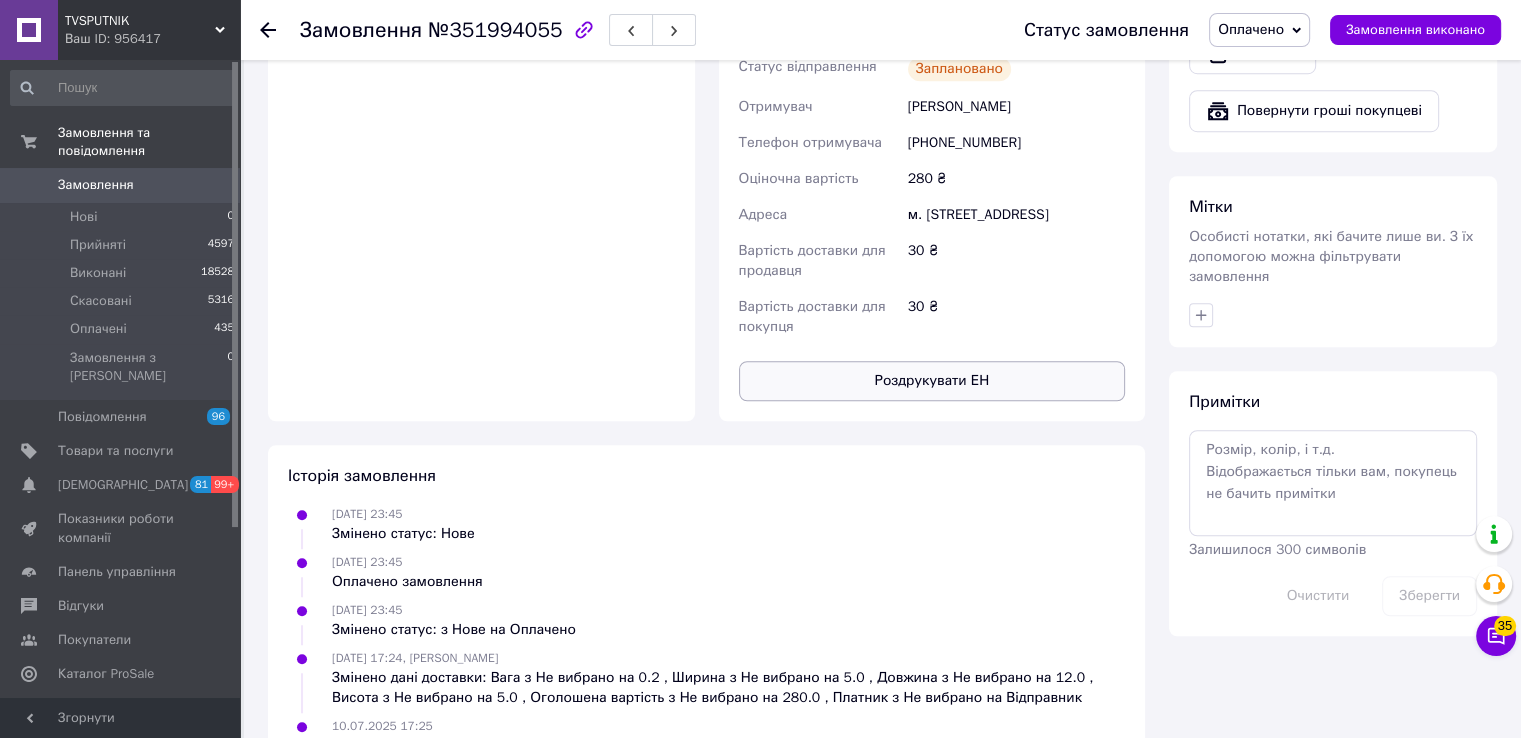 scroll, scrollTop: 1389, scrollLeft: 0, axis: vertical 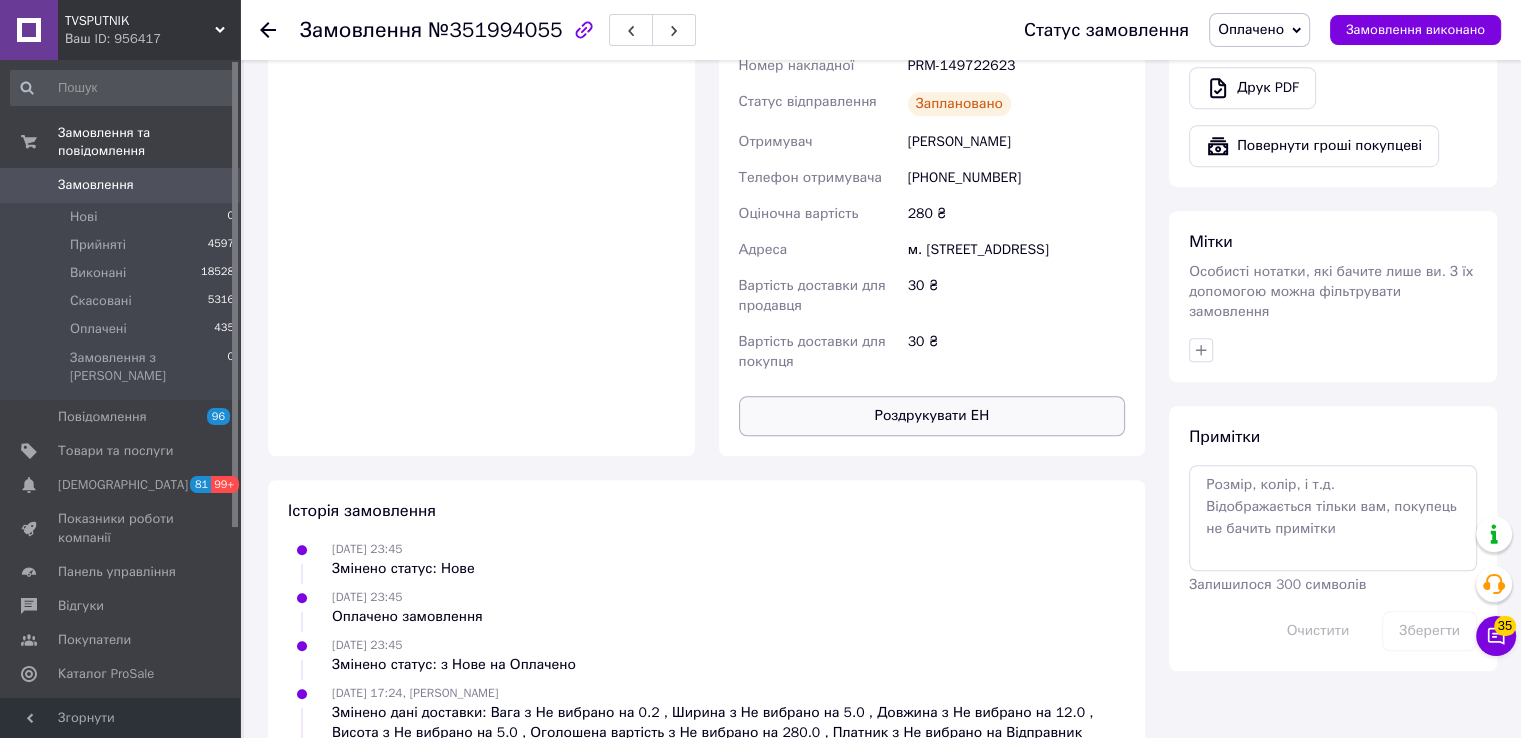click on "Роздрукувати ЕН" at bounding box center [932, 416] 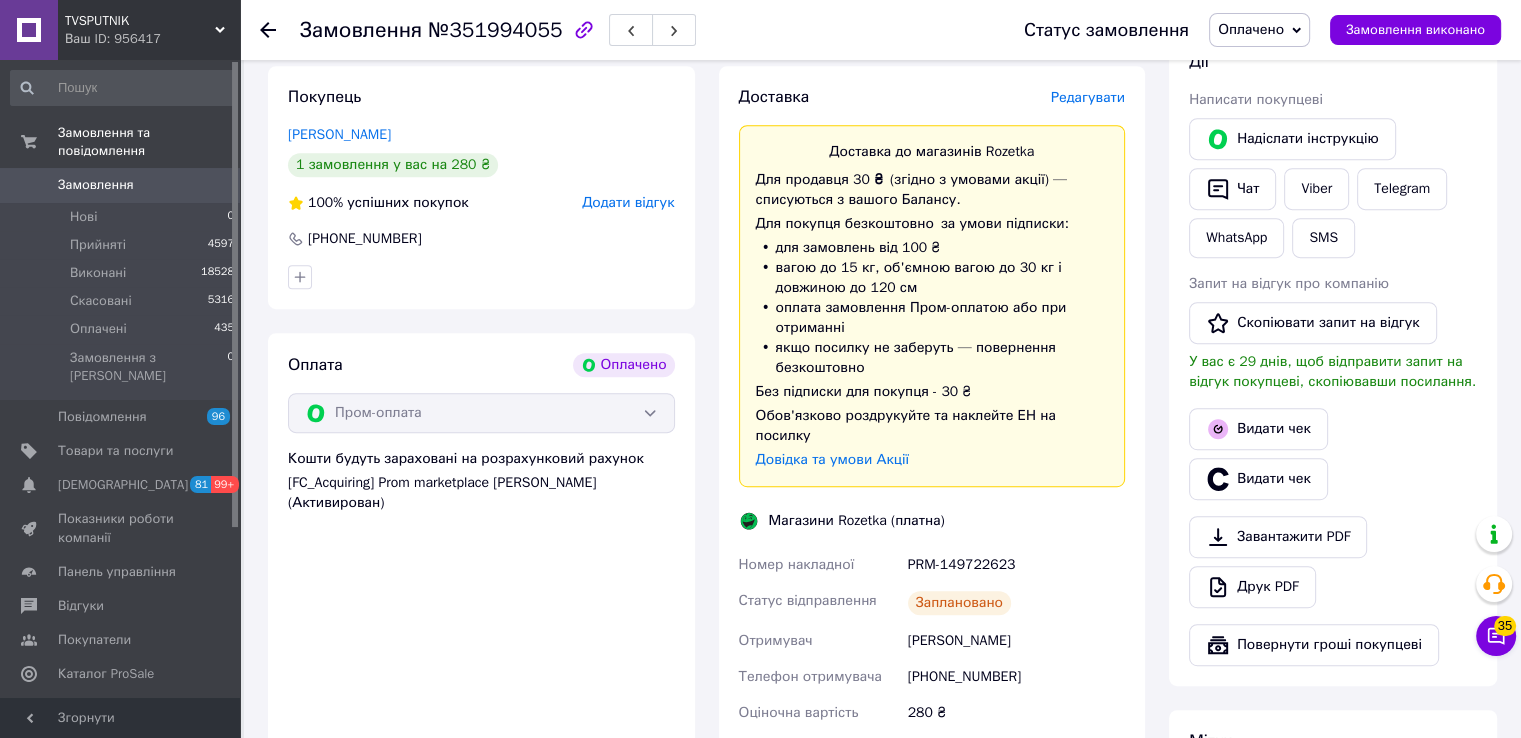 scroll, scrollTop: 889, scrollLeft: 0, axis: vertical 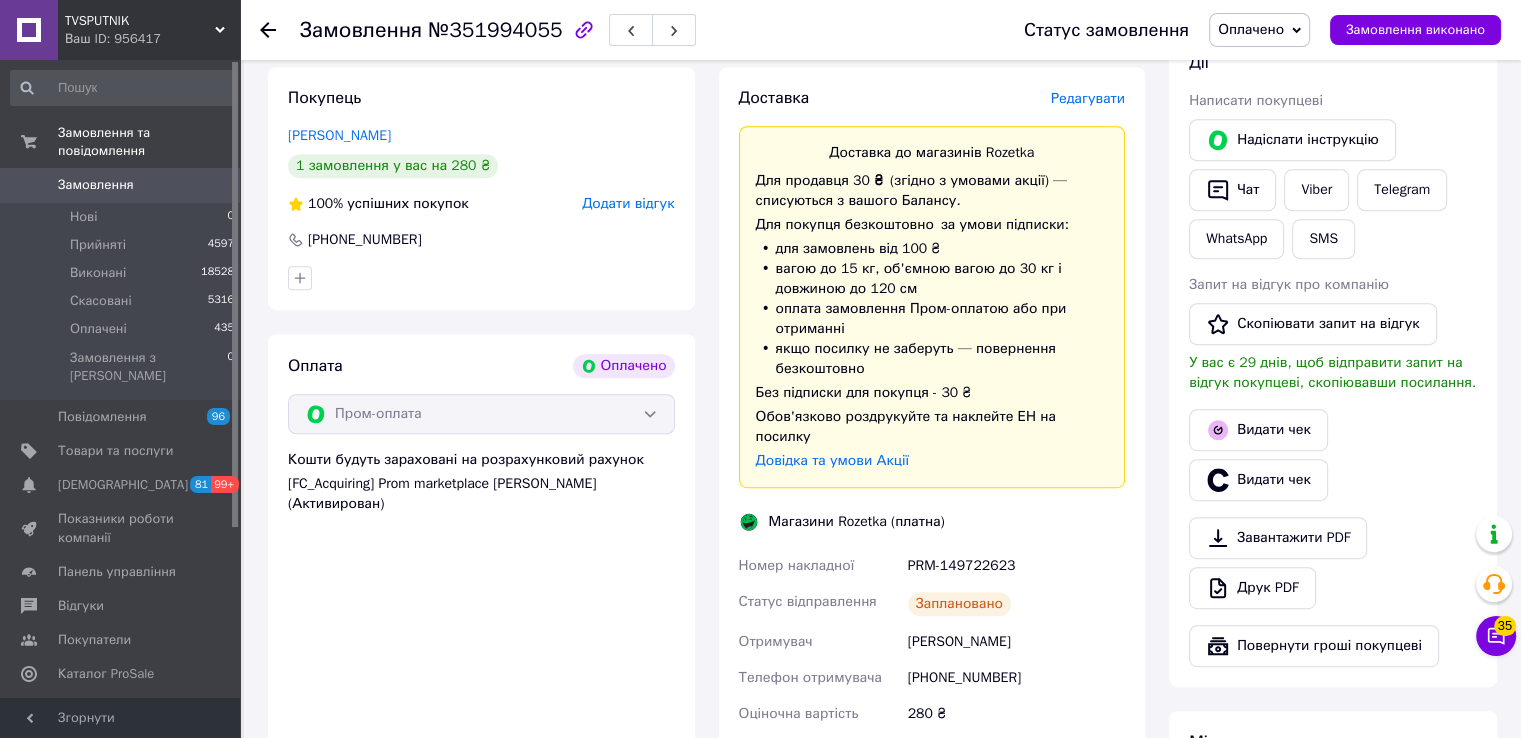 click 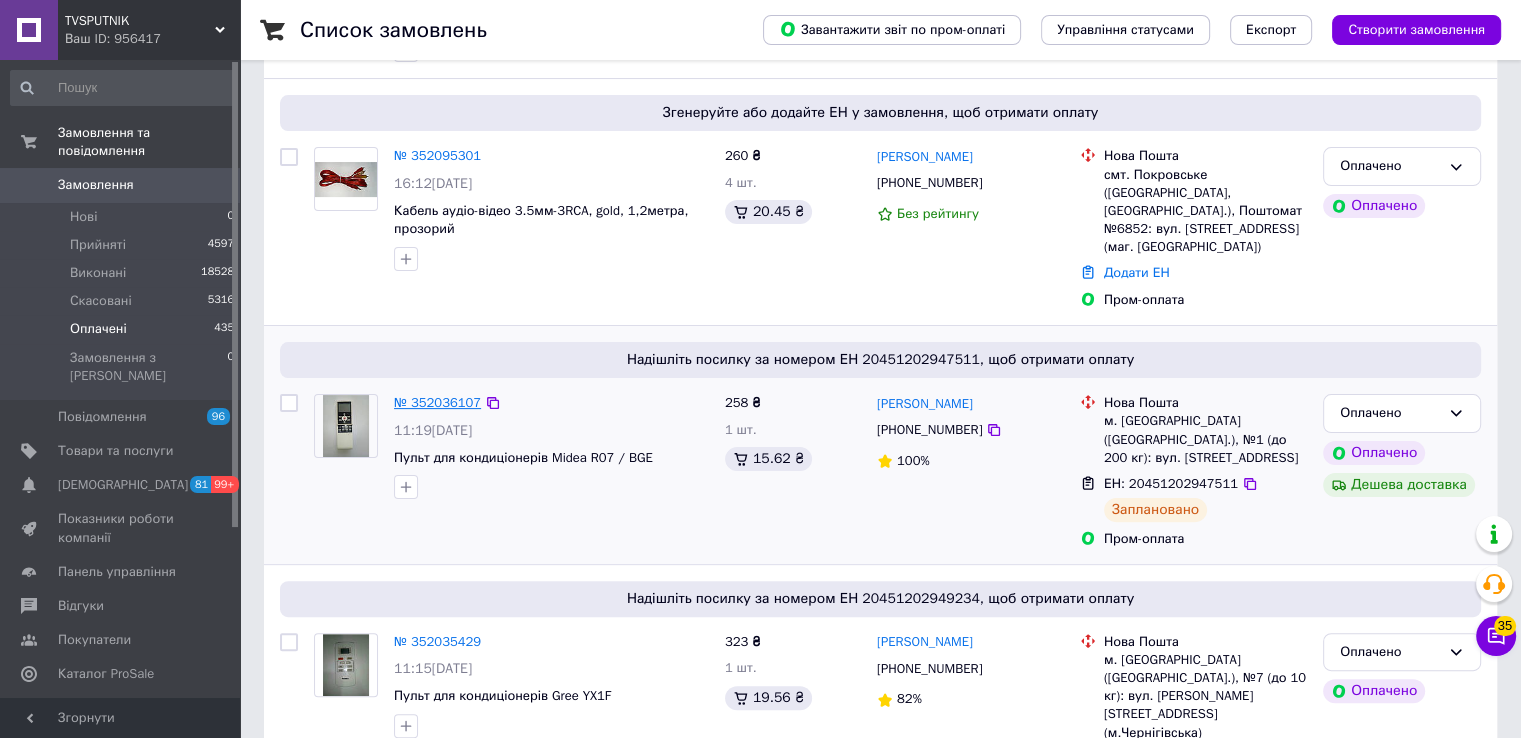 scroll, scrollTop: 500, scrollLeft: 0, axis: vertical 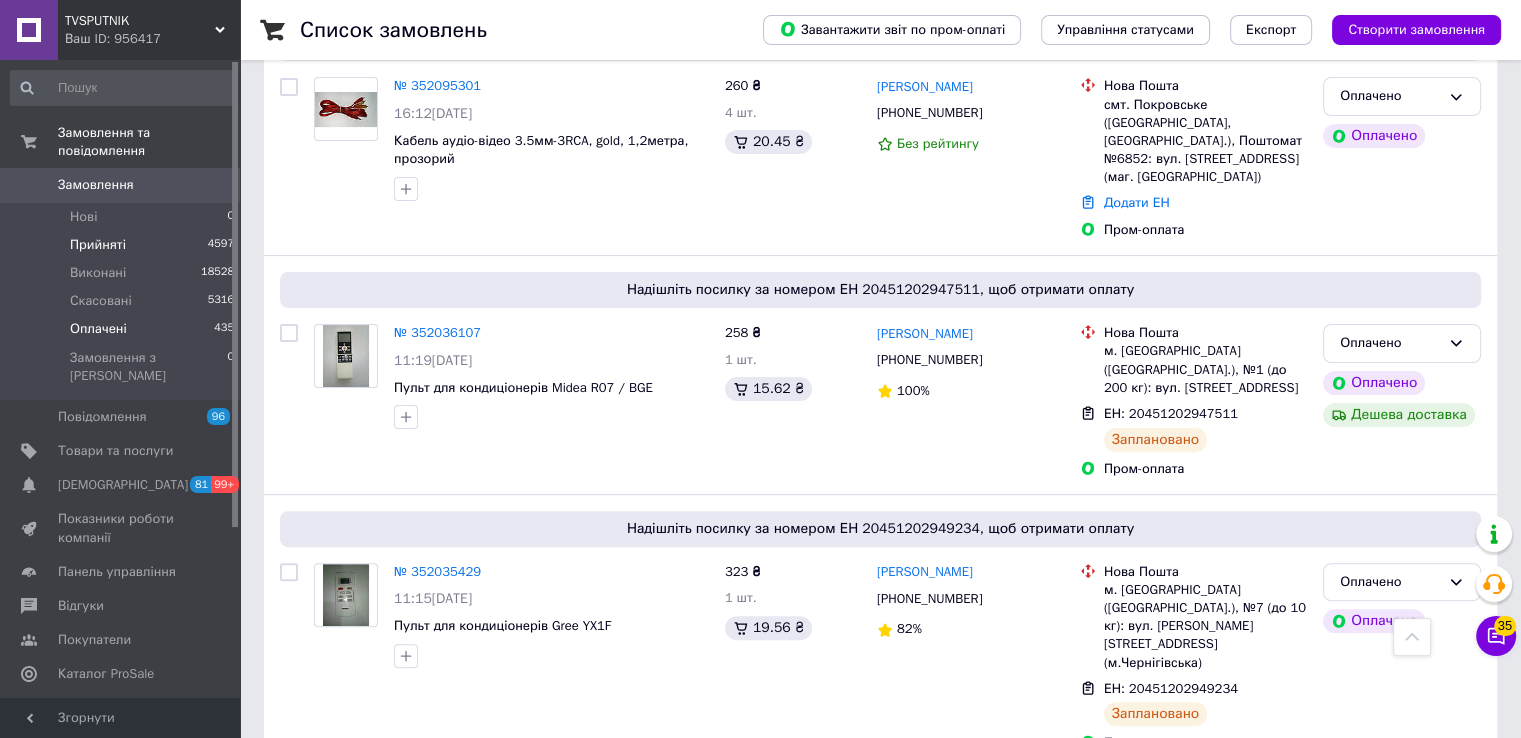 click on "Прийняті 4597" at bounding box center [123, 245] 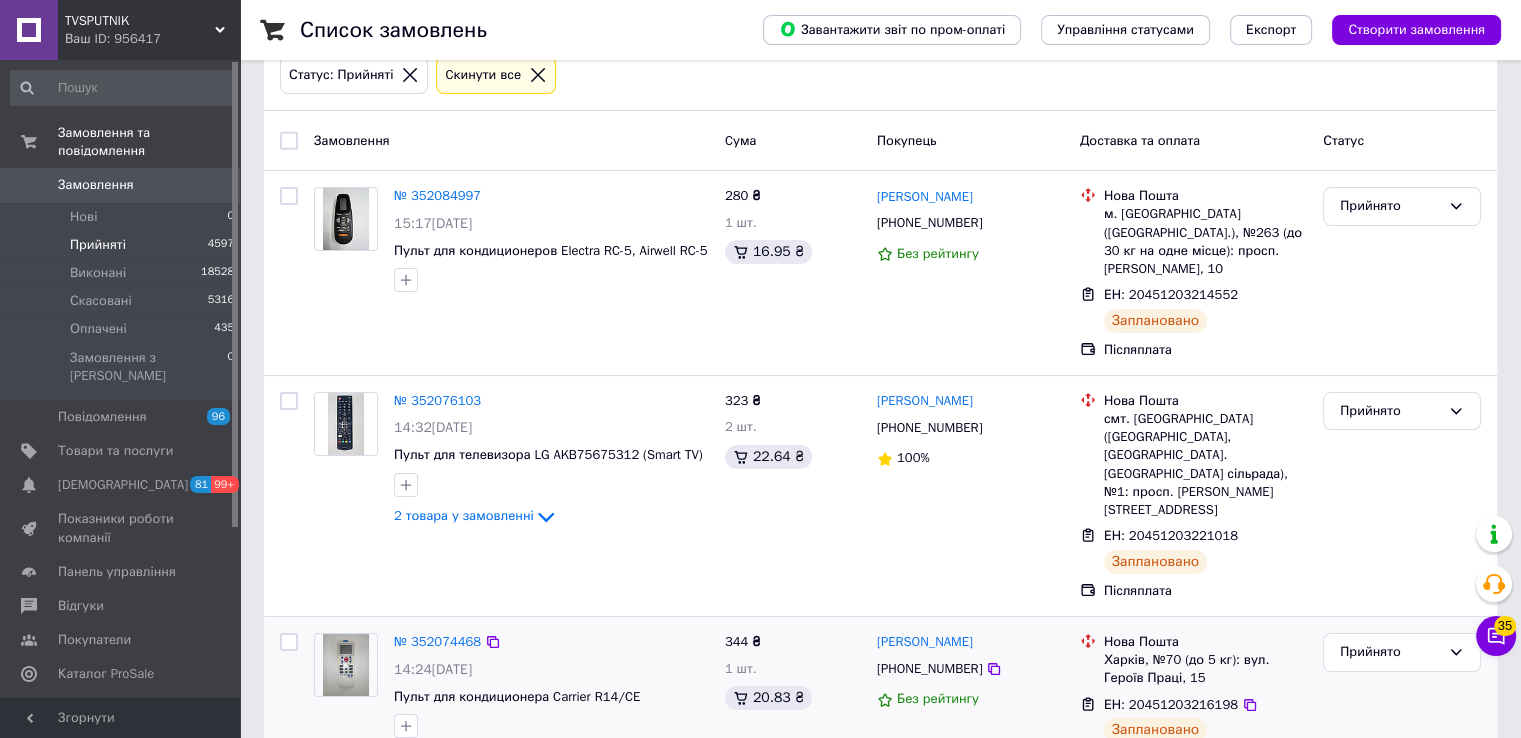 scroll, scrollTop: 300, scrollLeft: 0, axis: vertical 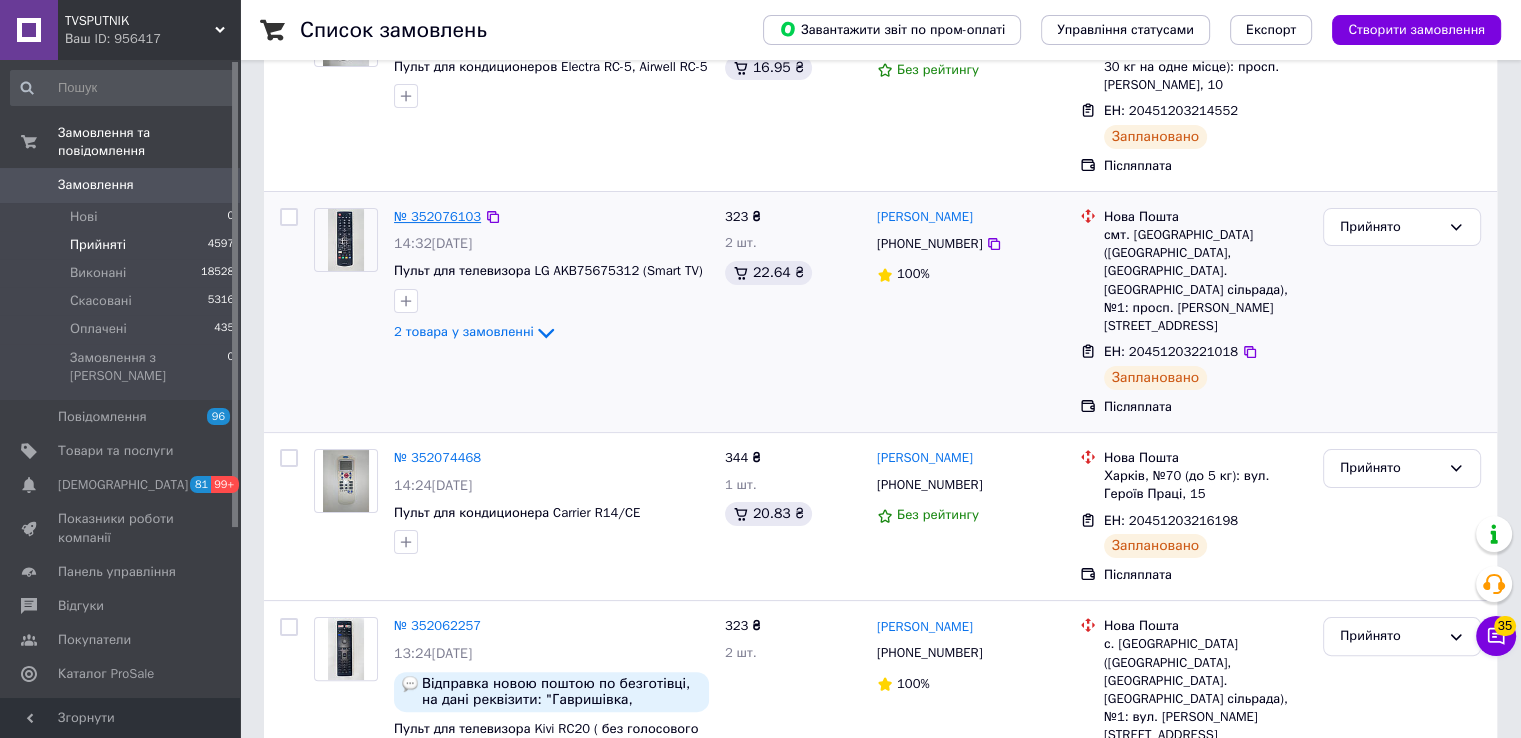 click on "№ 352076103" at bounding box center [437, 216] 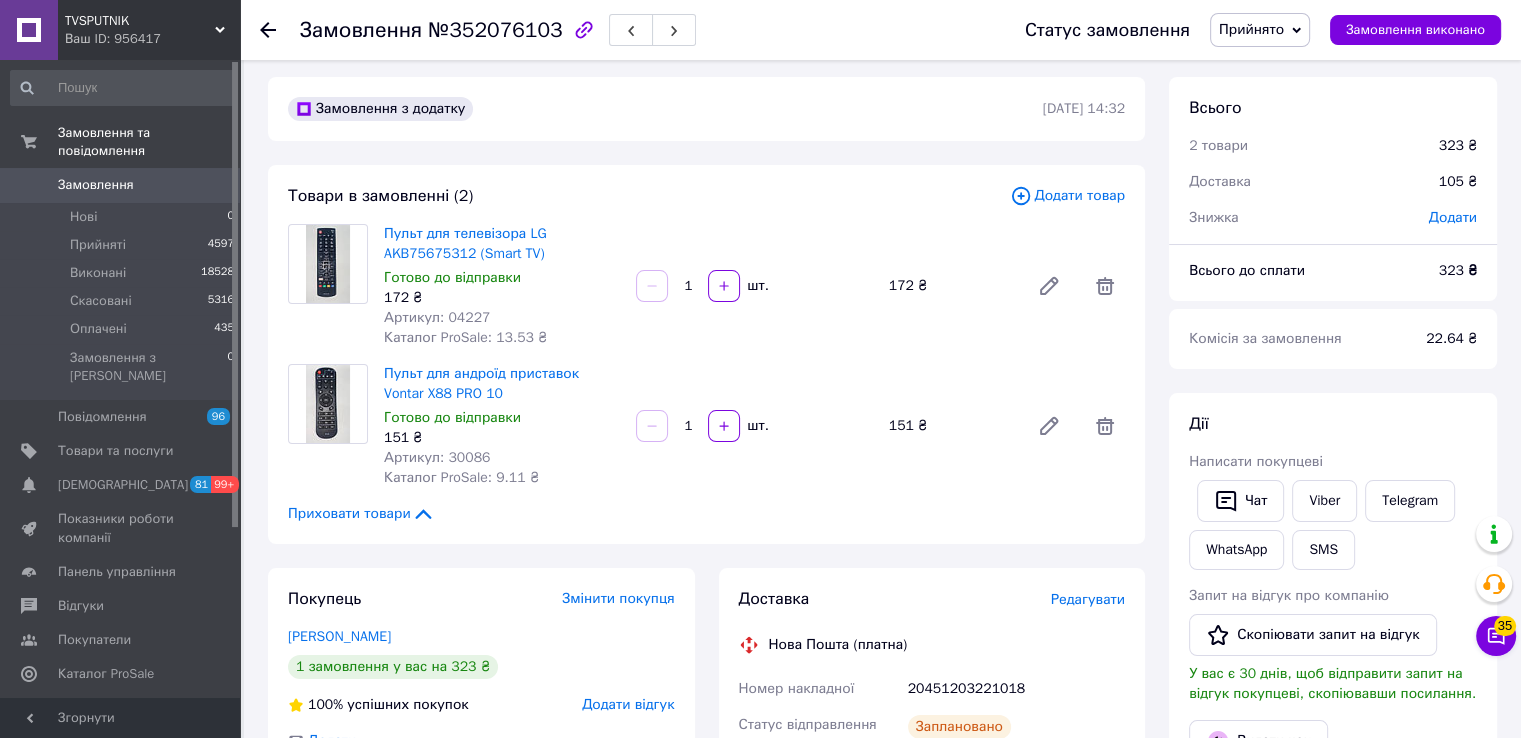 scroll, scrollTop: 0, scrollLeft: 0, axis: both 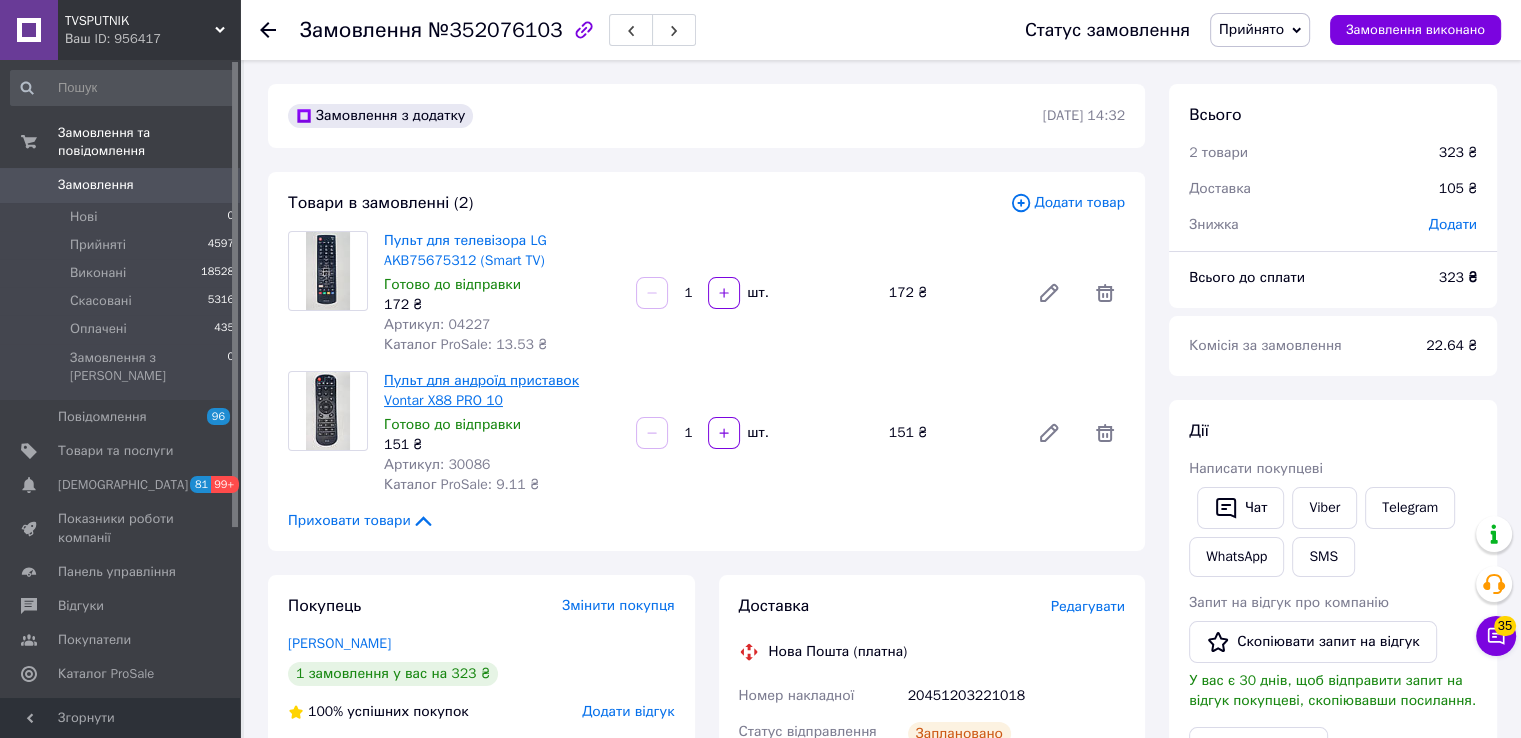 click on "Пульт для андроїд приставок  Vontar X88 PRO 10" at bounding box center (481, 390) 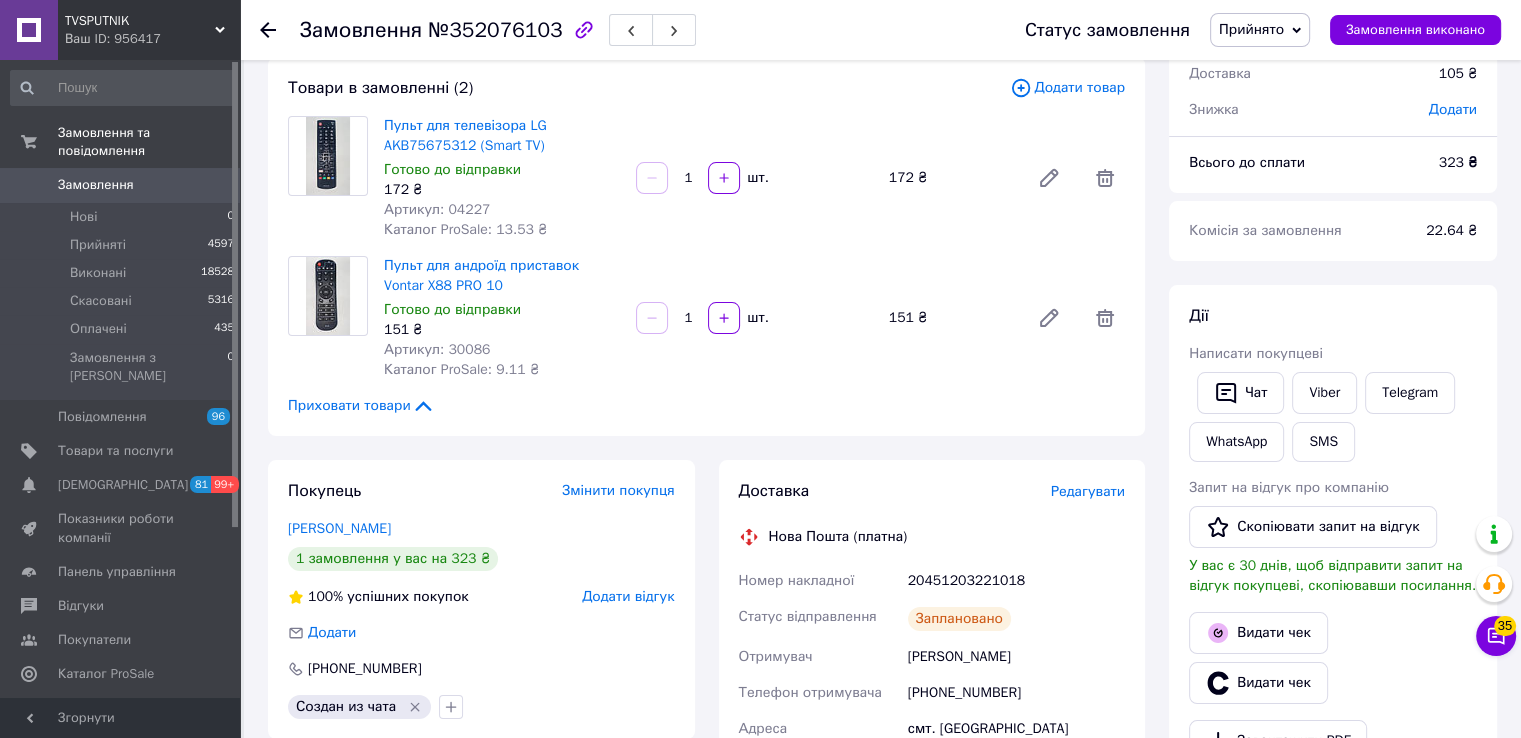 scroll, scrollTop: 300, scrollLeft: 0, axis: vertical 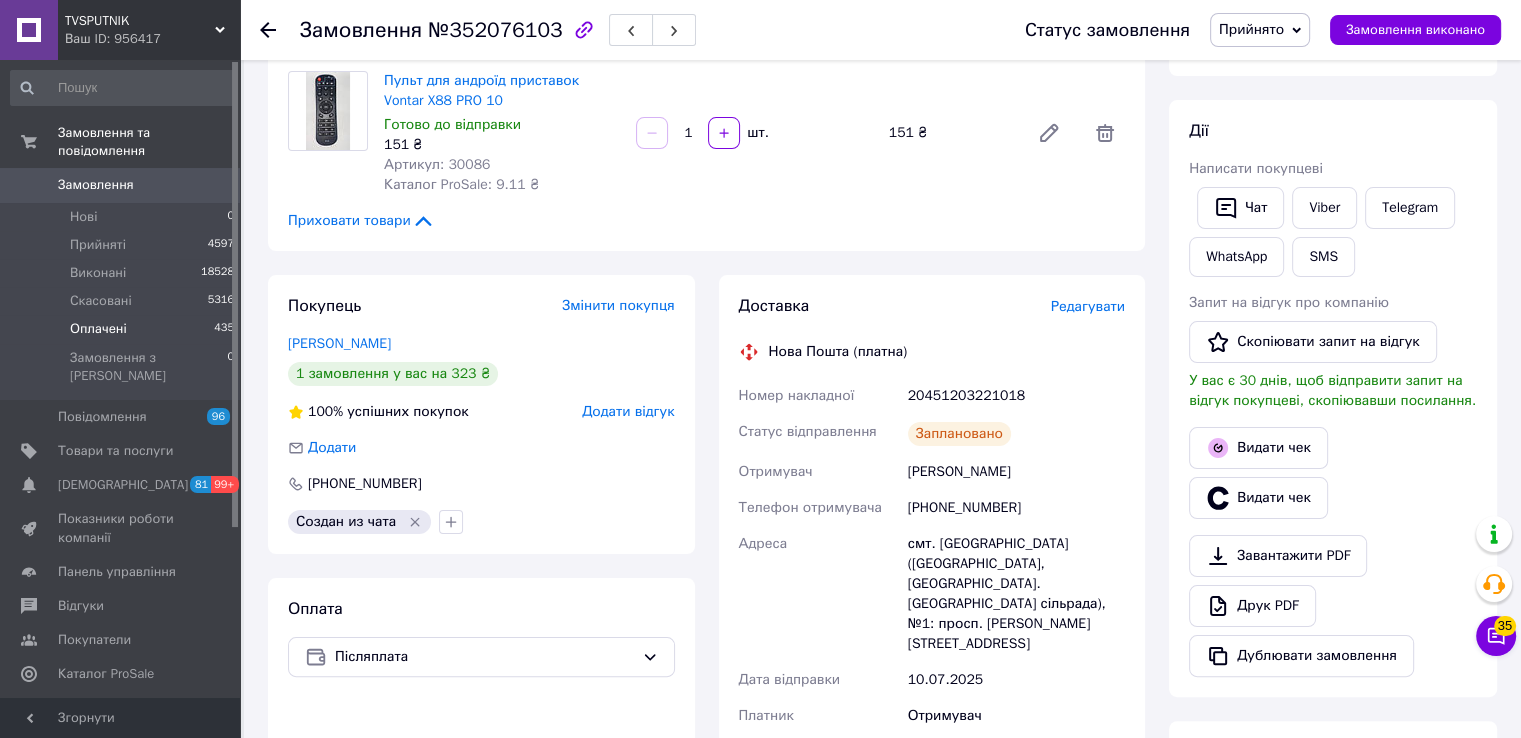 click on "Оплачені 435" at bounding box center [123, 329] 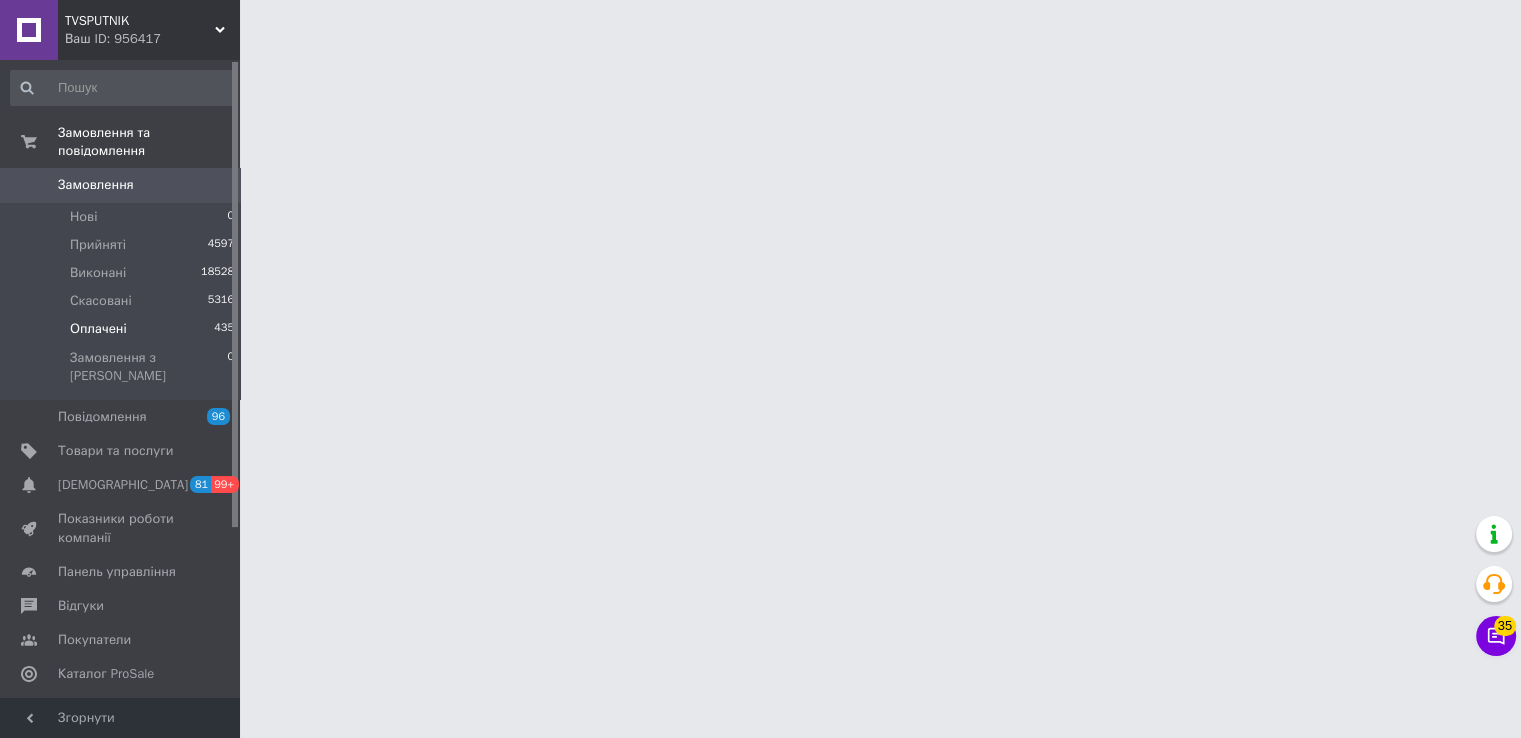 scroll, scrollTop: 0, scrollLeft: 0, axis: both 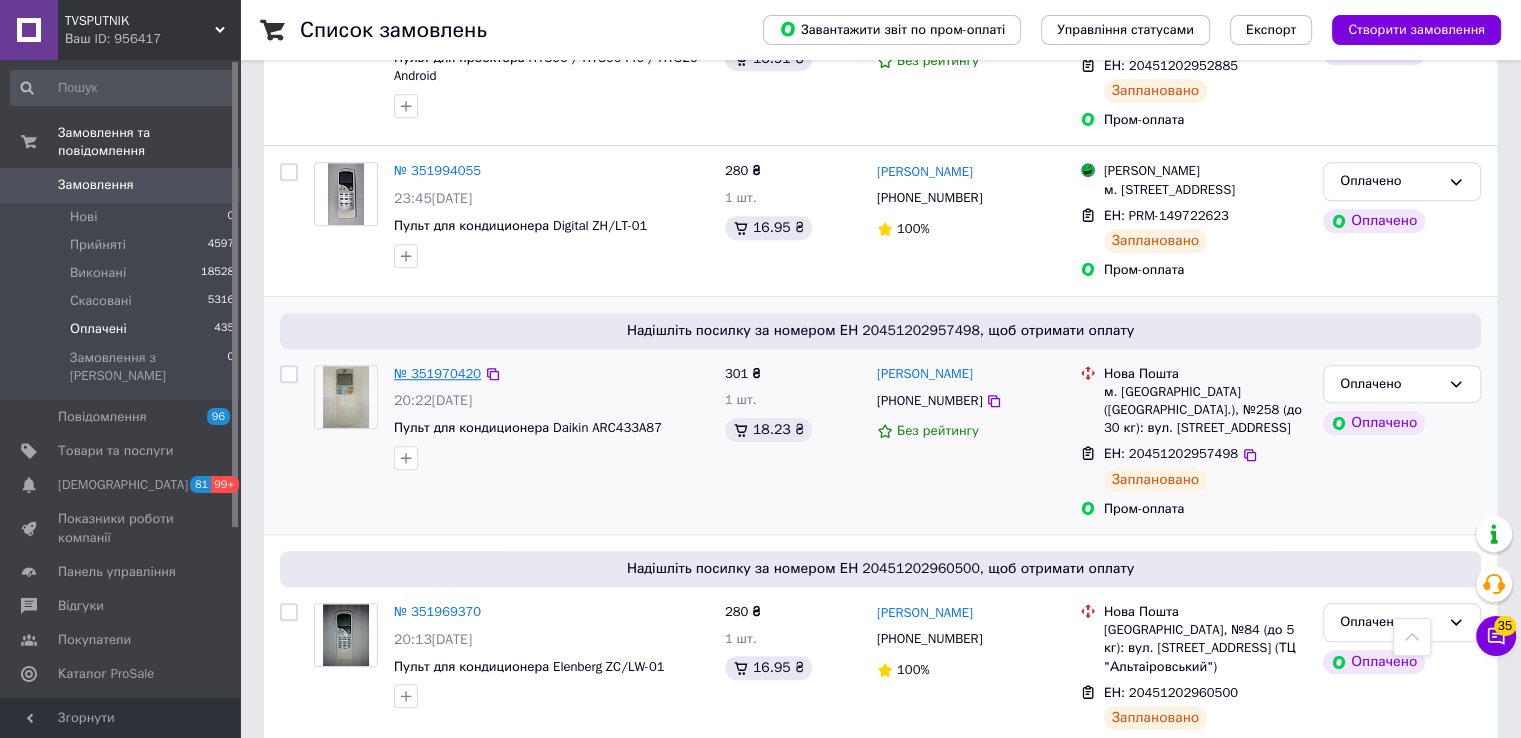click on "№ 351970420" at bounding box center [437, 373] 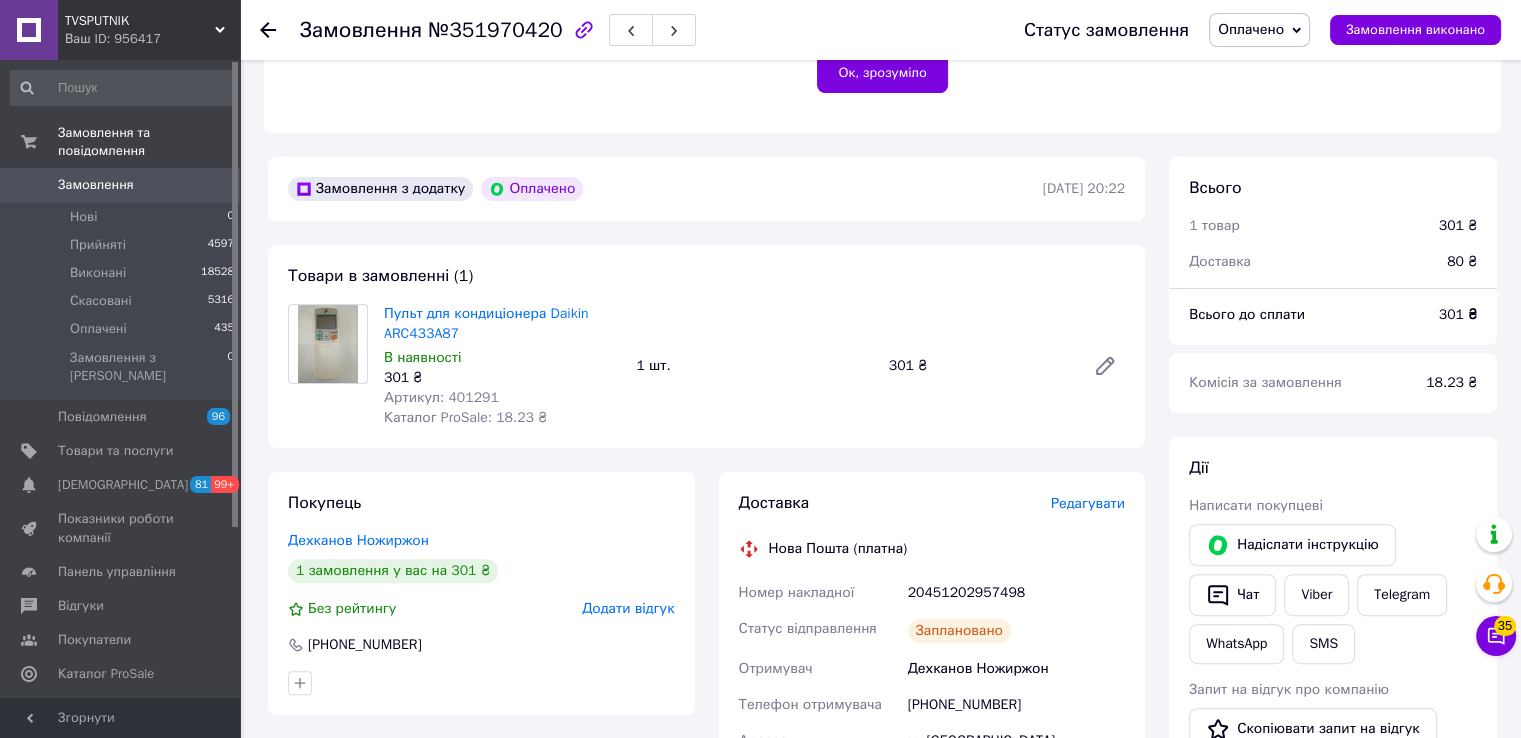 scroll, scrollTop: 476, scrollLeft: 0, axis: vertical 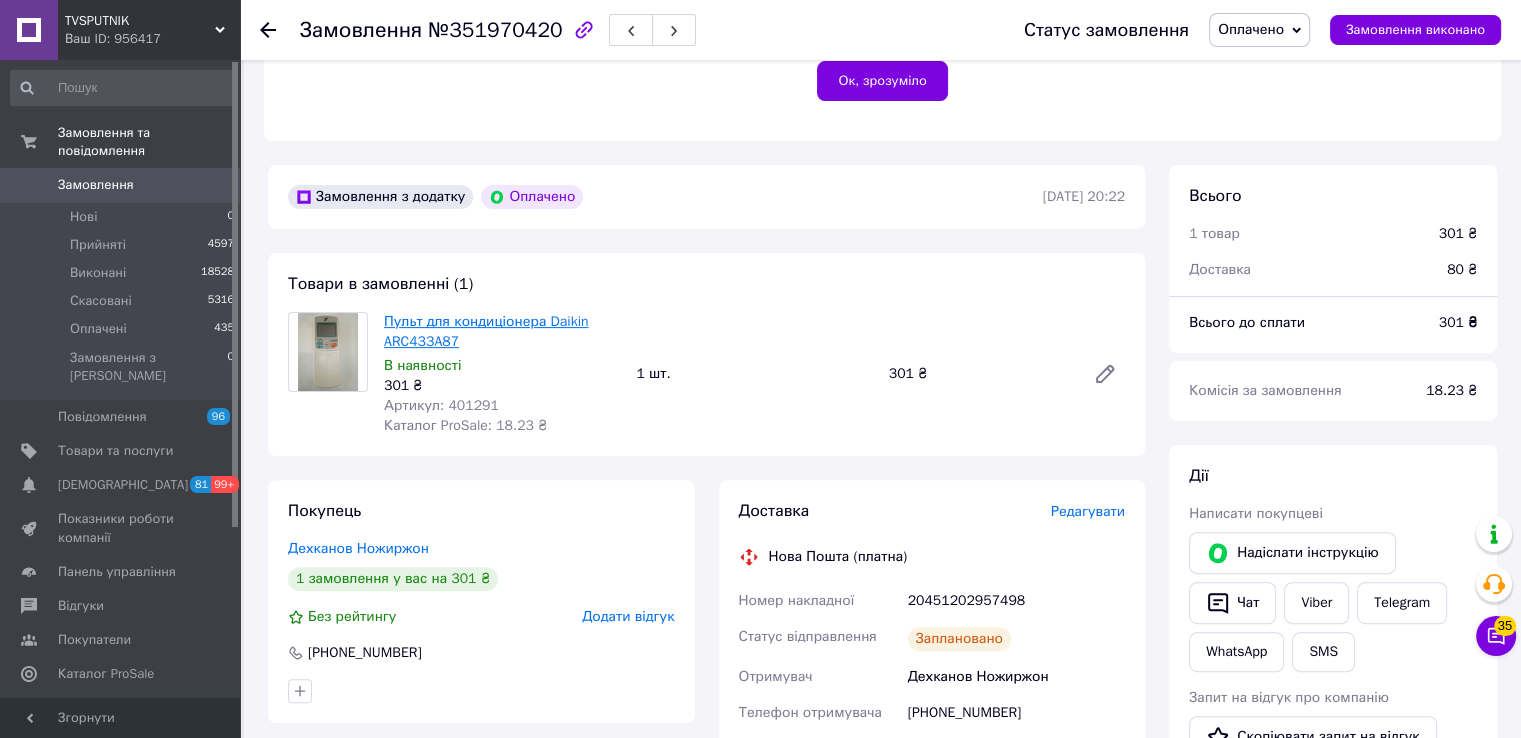 click on "Пульт для кондиціонера Daikin ARC433A87" at bounding box center (486, 331) 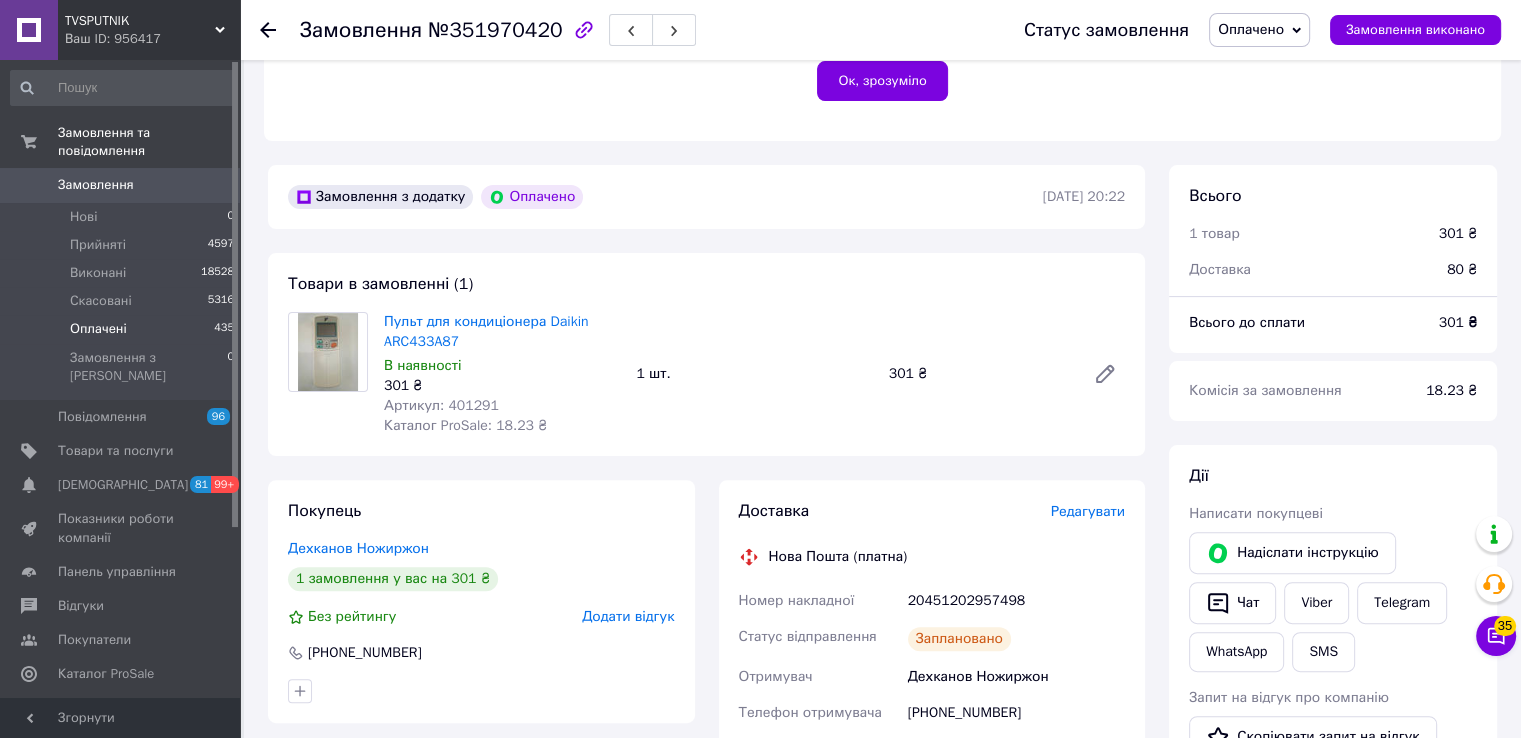 click on "Оплачені 435" at bounding box center (123, 329) 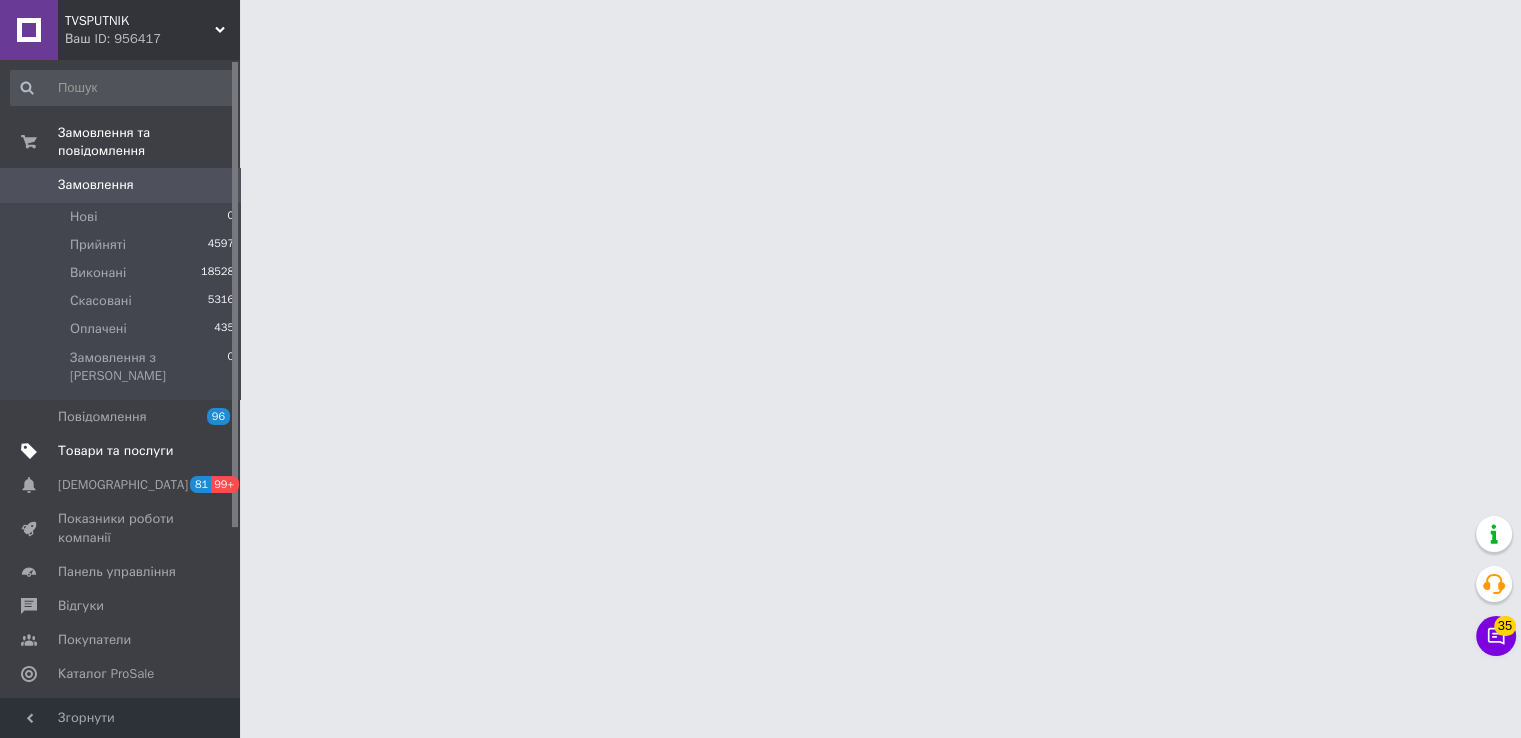 scroll, scrollTop: 0, scrollLeft: 0, axis: both 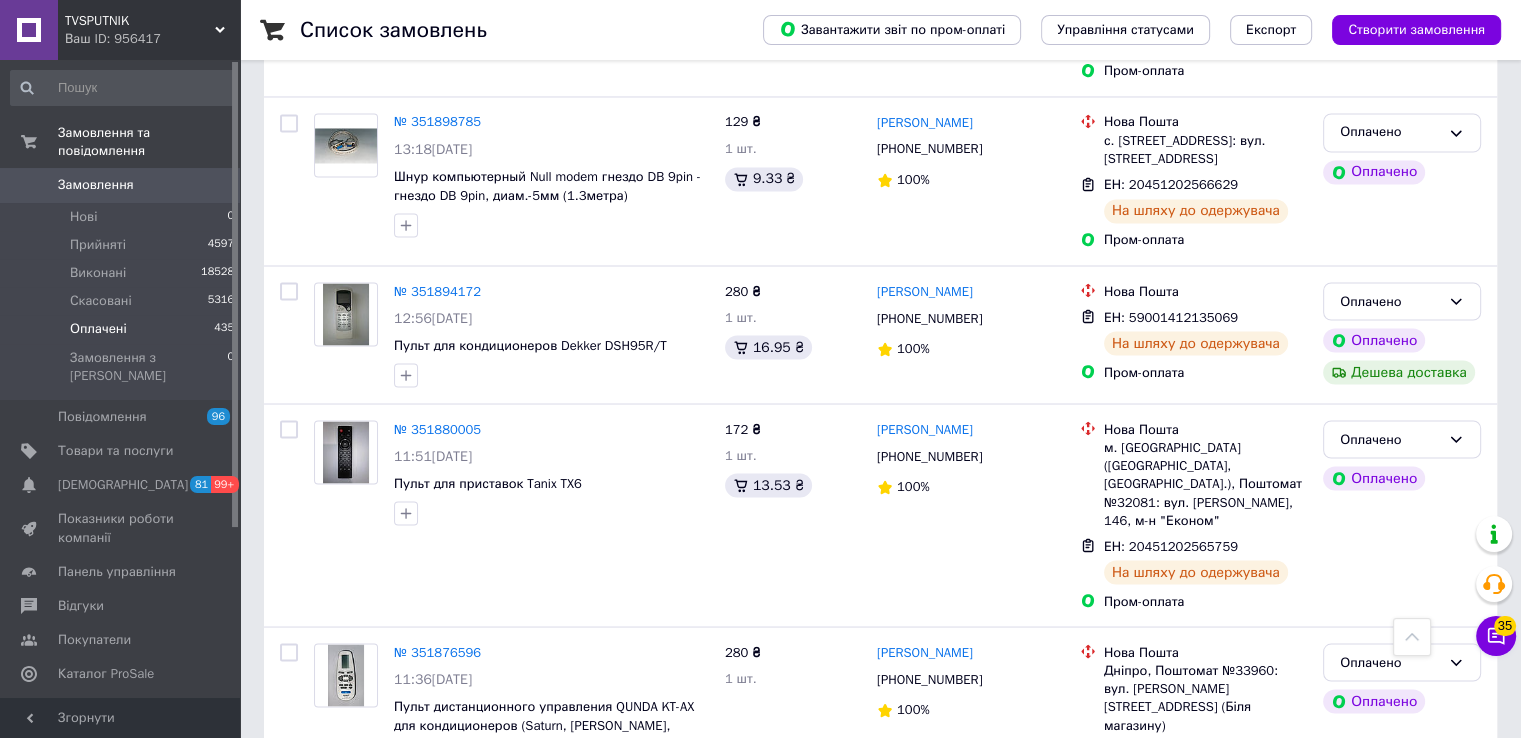 click on "2" at bounding box center [327, 876] 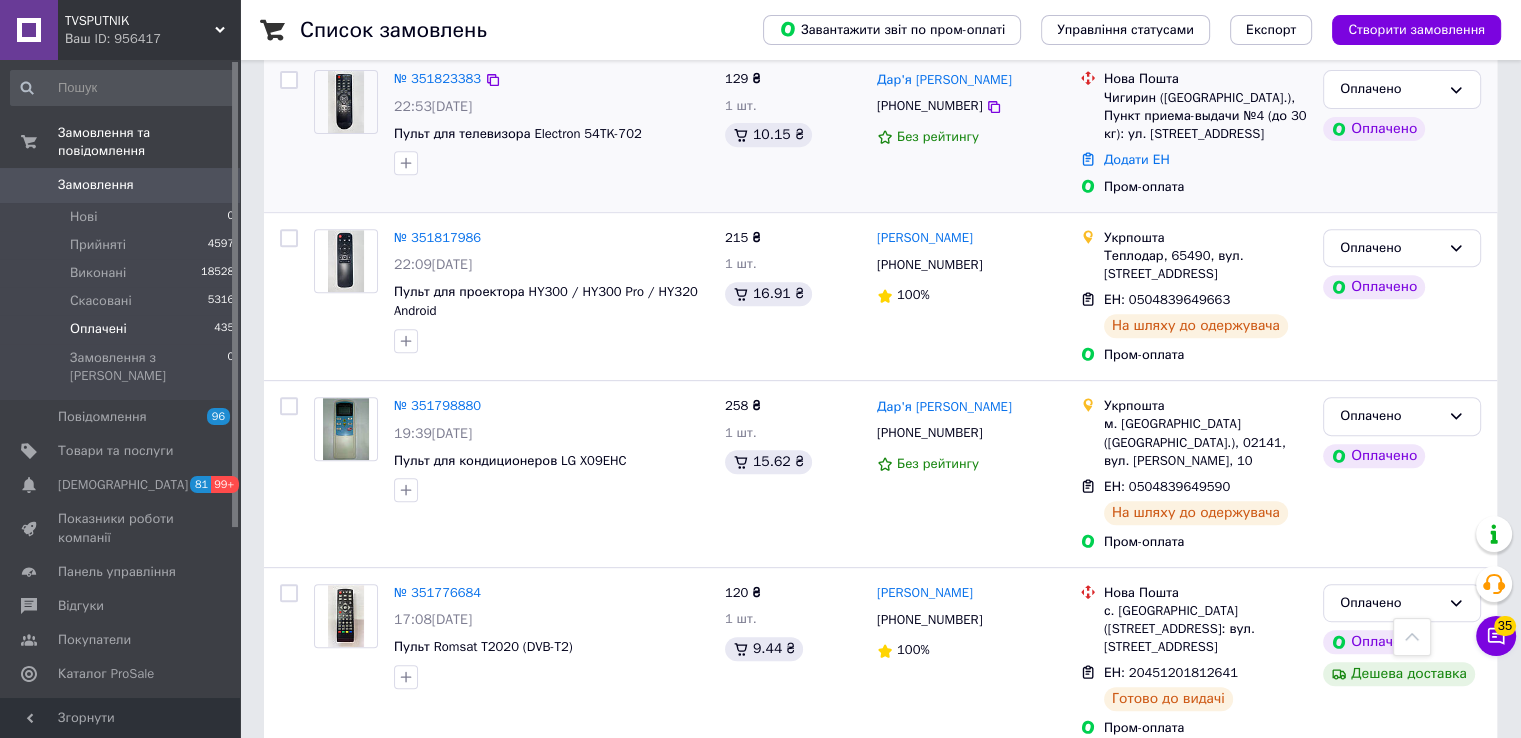 scroll, scrollTop: 600, scrollLeft: 0, axis: vertical 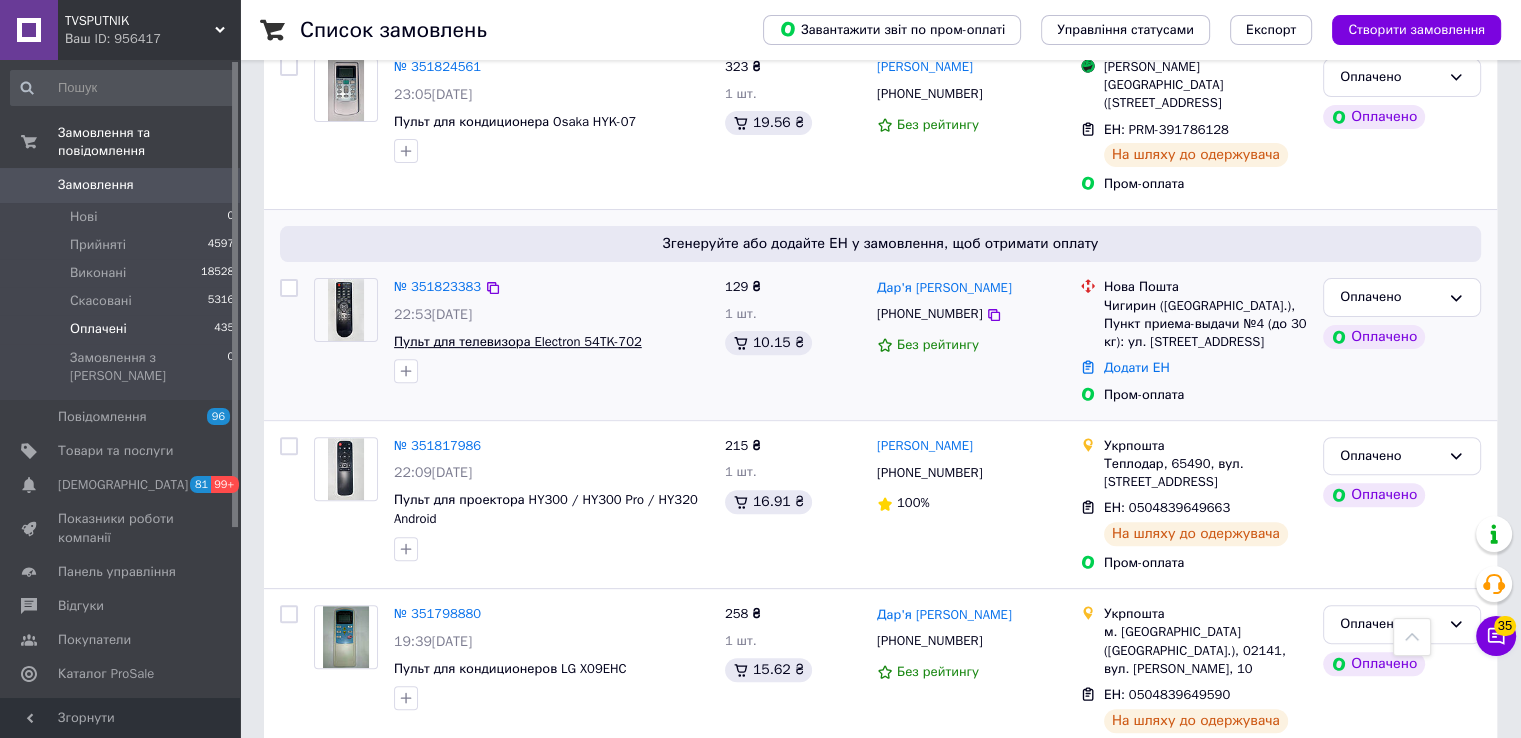 click on "Пульт для телевизора Electron 54TK-702" at bounding box center (518, 341) 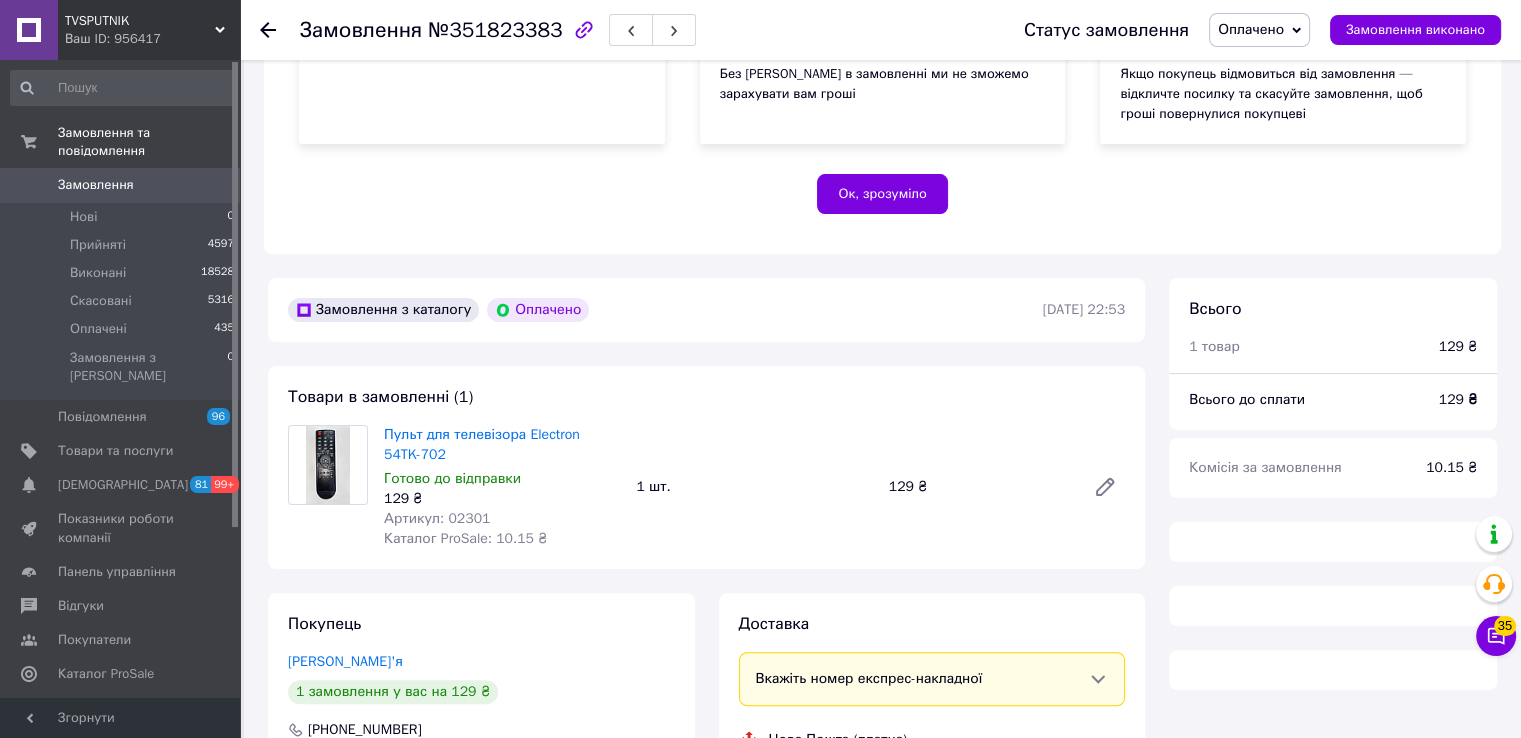 scroll, scrollTop: 400, scrollLeft: 0, axis: vertical 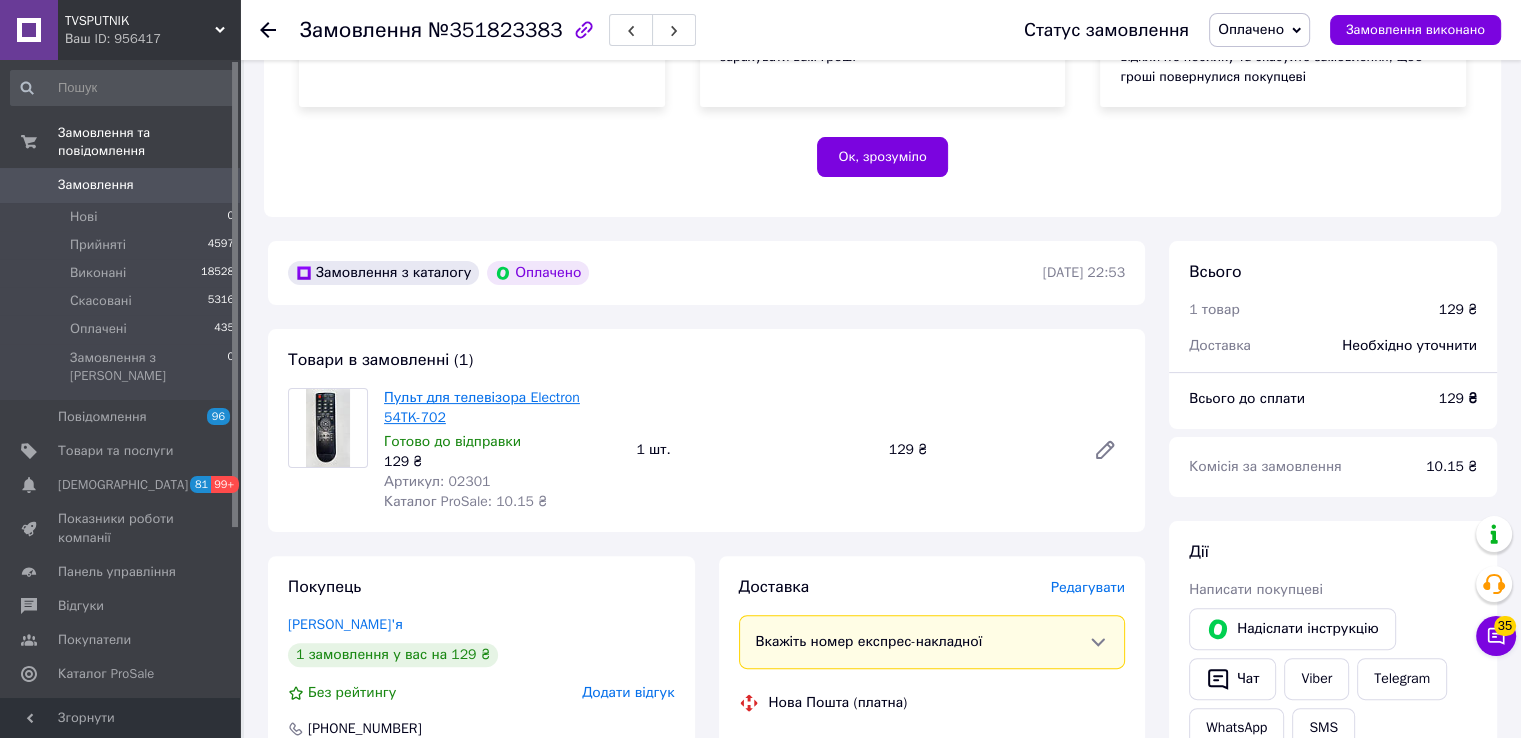 click on "Пульт для телевізора Electron 54TK-702" at bounding box center (482, 407) 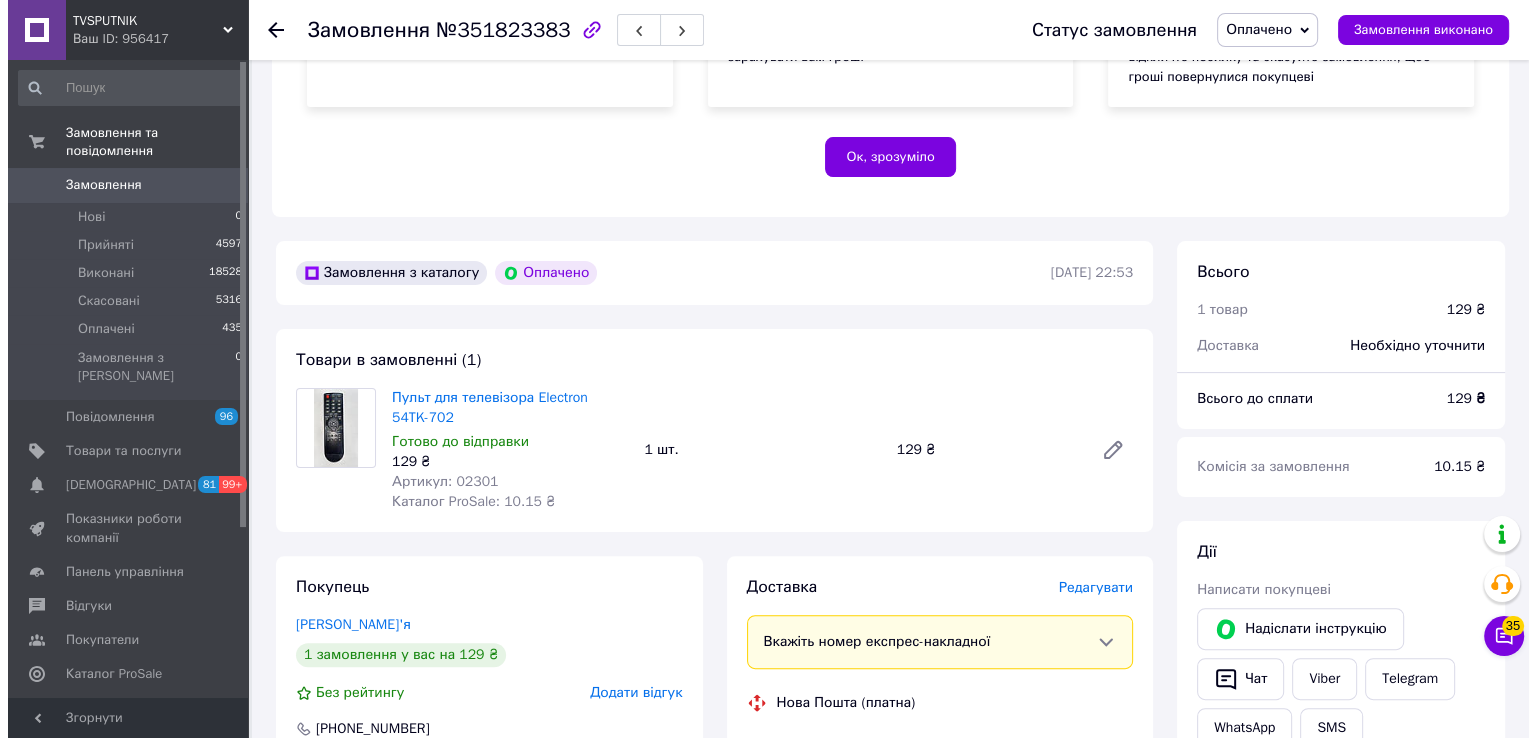 scroll, scrollTop: 600, scrollLeft: 0, axis: vertical 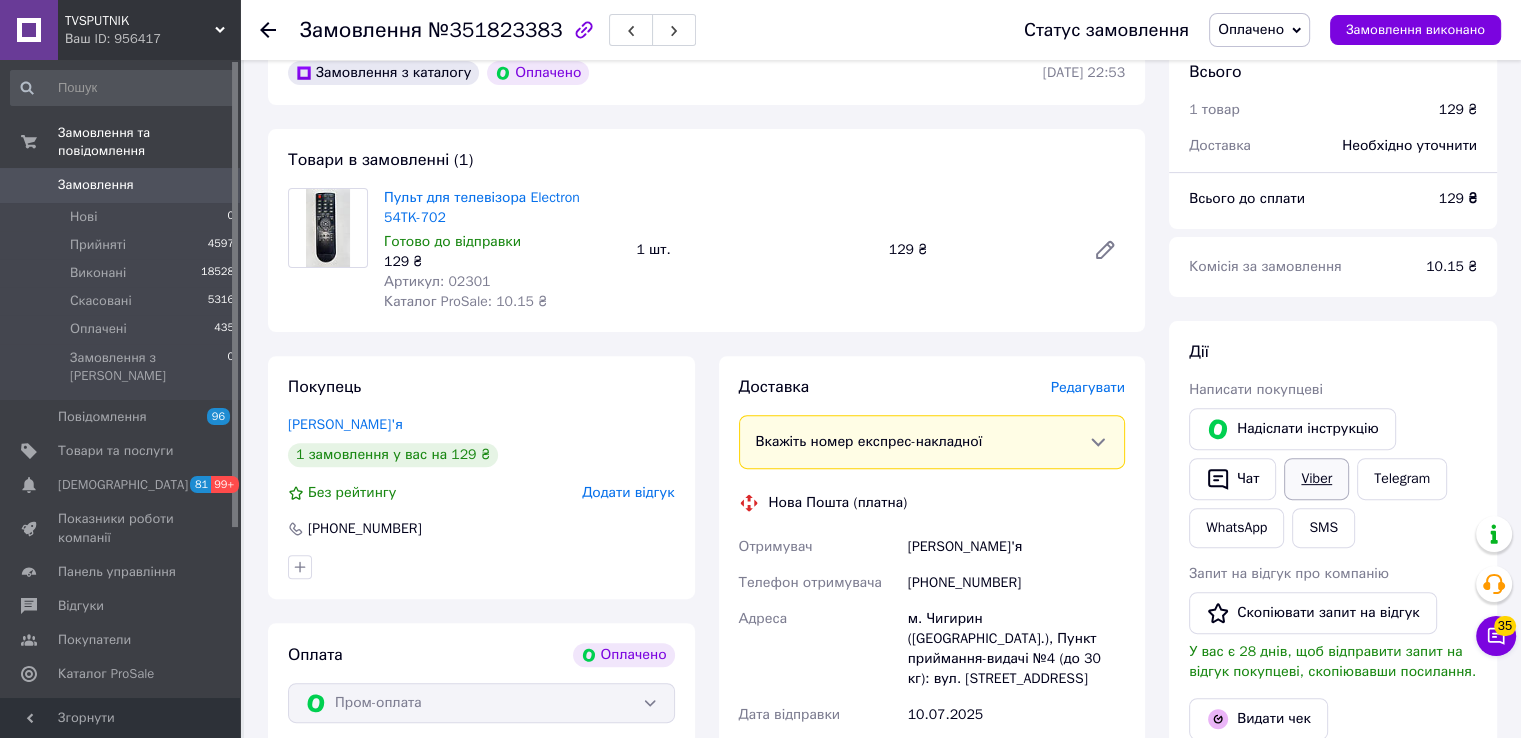 click on "Viber" at bounding box center [1316, 479] 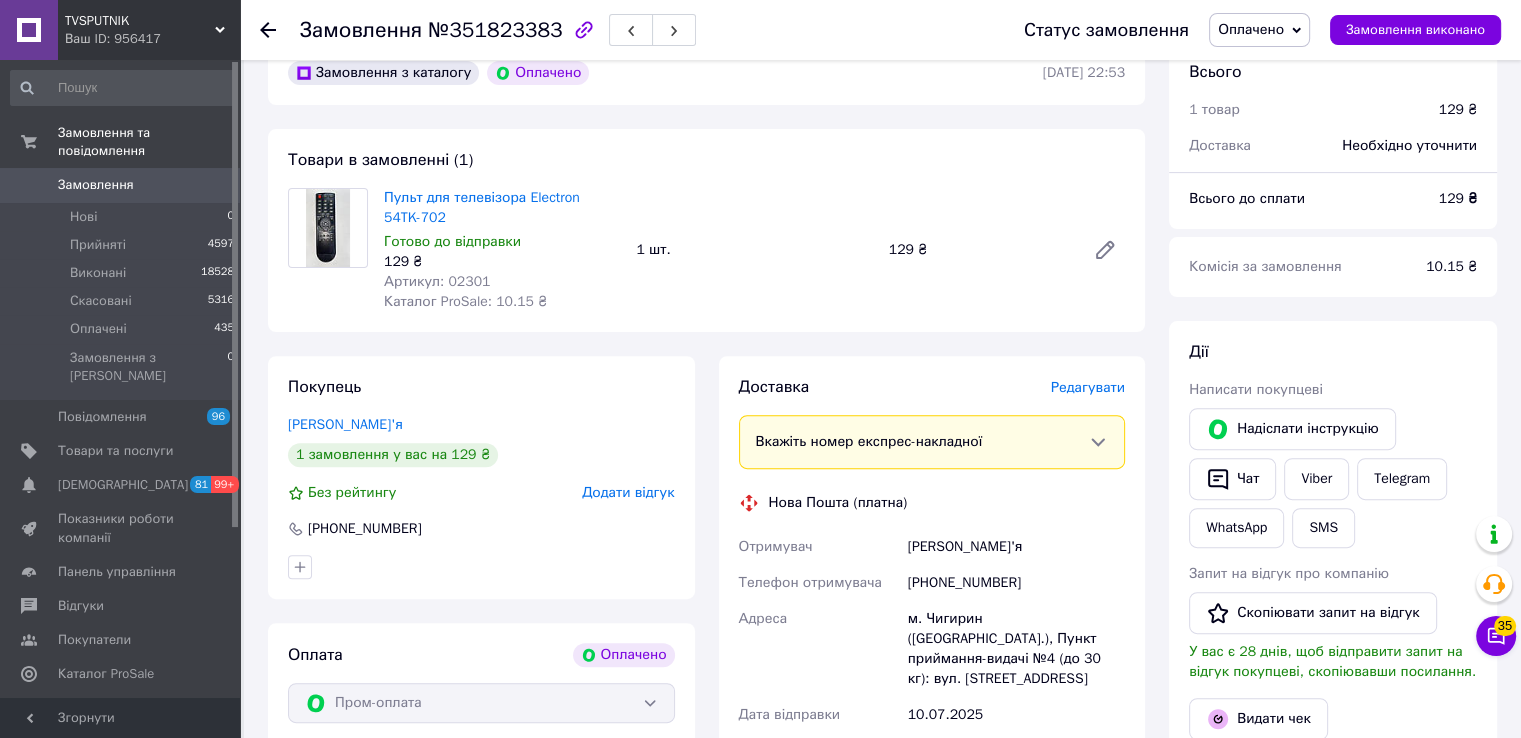 click on "Дії Написати покупцеві   Надіслати інструкцію   Чат Viber Telegram WhatsApp SMS Запит на відгук про компанію   Скопіювати запит на відгук У вас є 28 днів, щоб відправити запит на відгук покупцеві, скопіювавши посилання.   Видати чек   Видати чек   Завантажити PDF   Друк PDF   Повернути гроші покупцеві" at bounding box center [1333, 648] 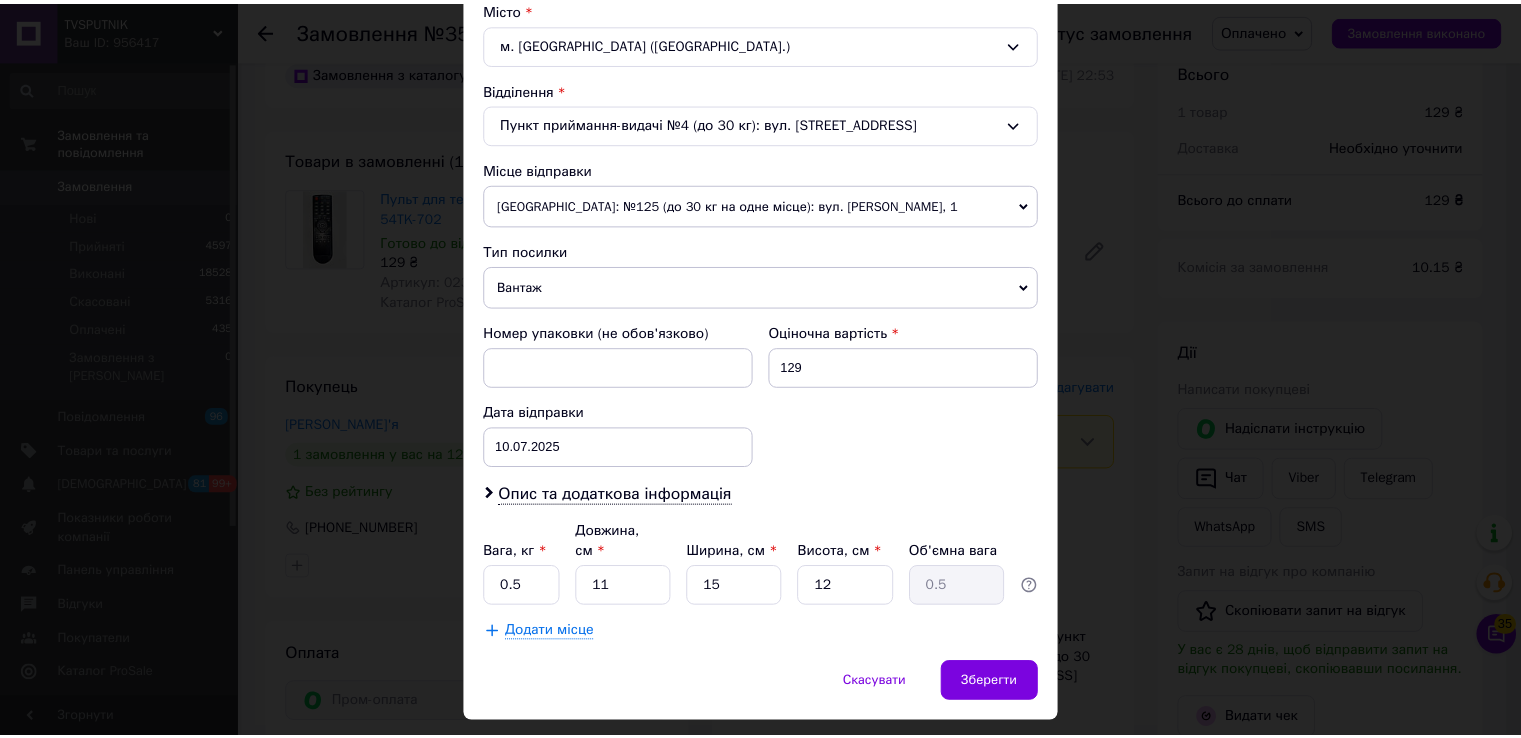 scroll, scrollTop: 584, scrollLeft: 0, axis: vertical 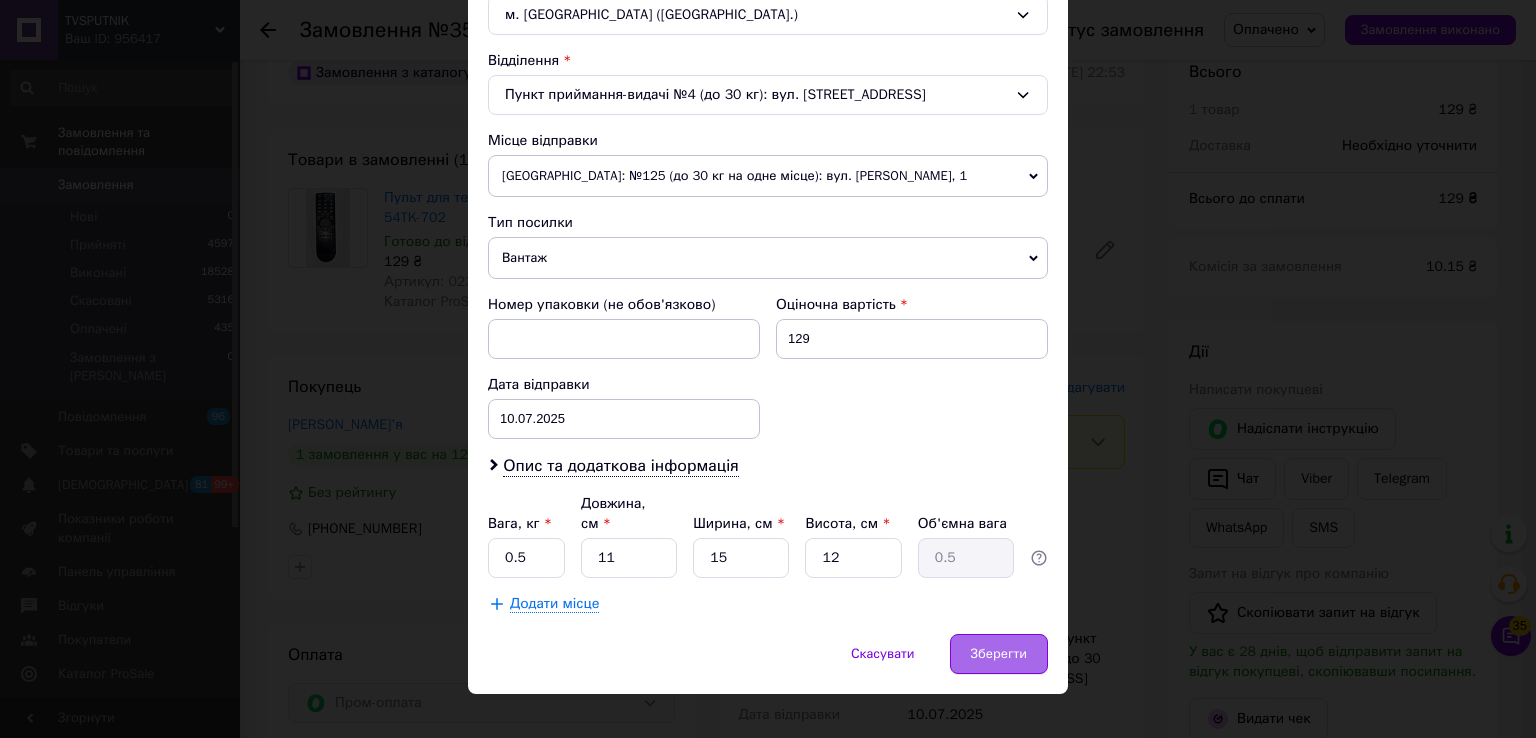 click on "Зберегти" at bounding box center [999, 654] 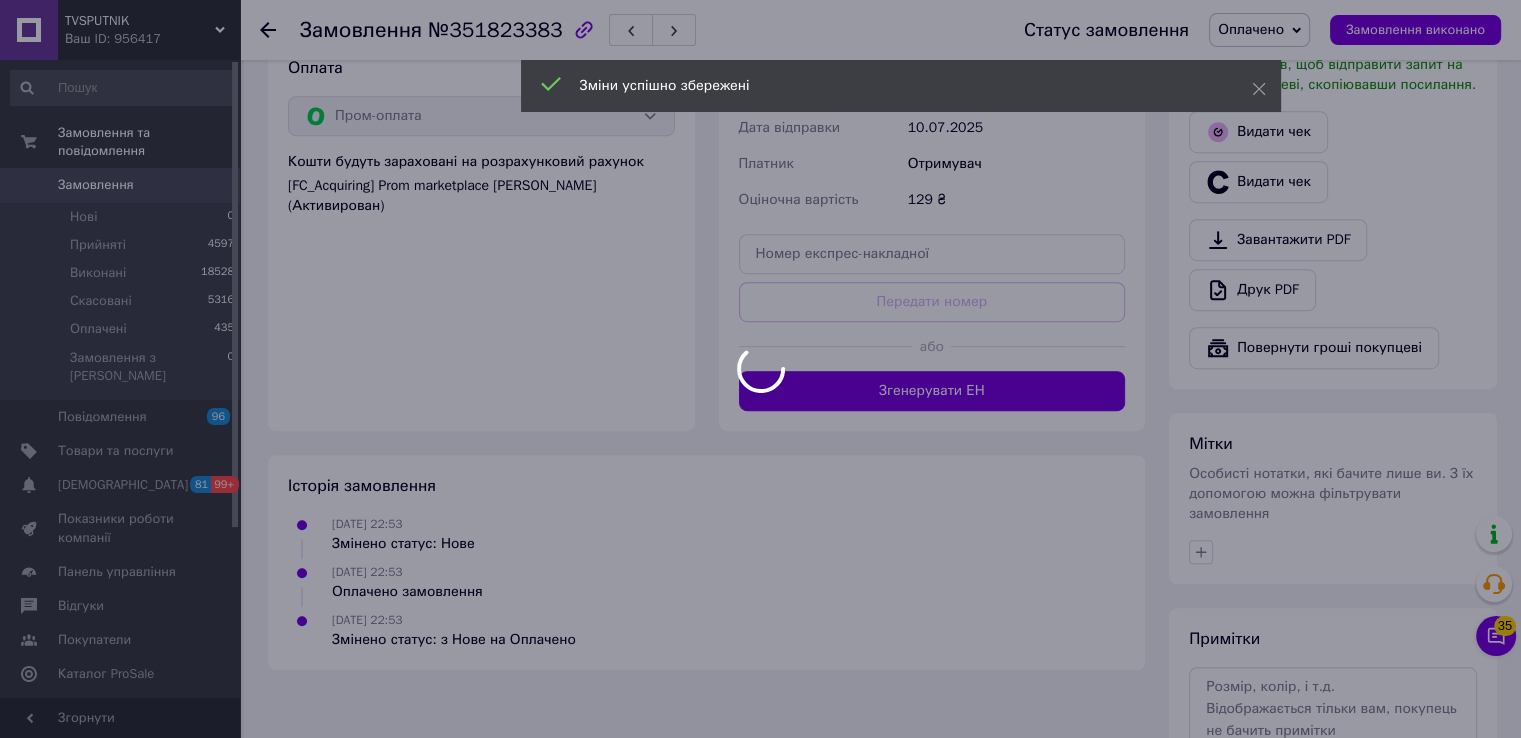 scroll, scrollTop: 1200, scrollLeft: 0, axis: vertical 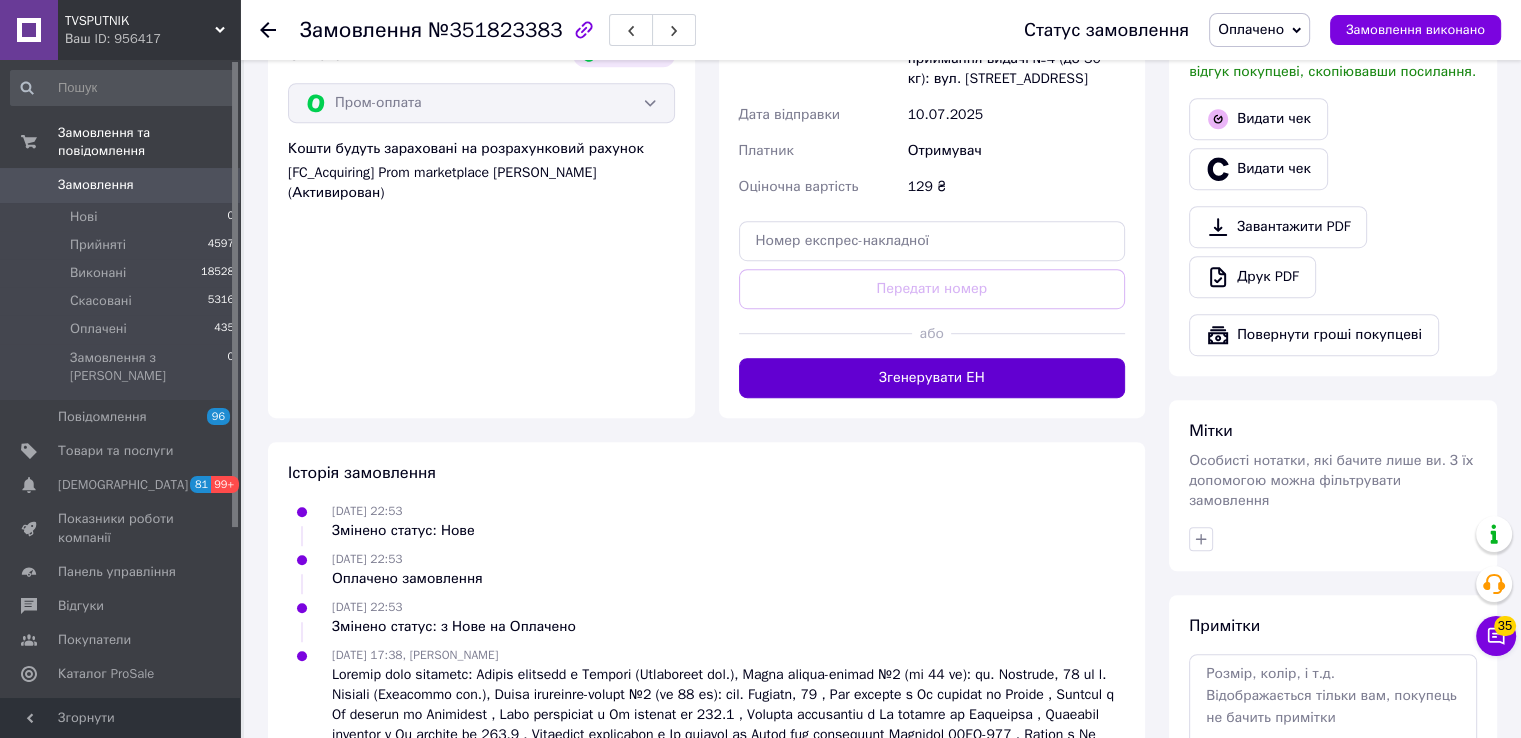 click on "Згенерувати ЕН" at bounding box center [932, 378] 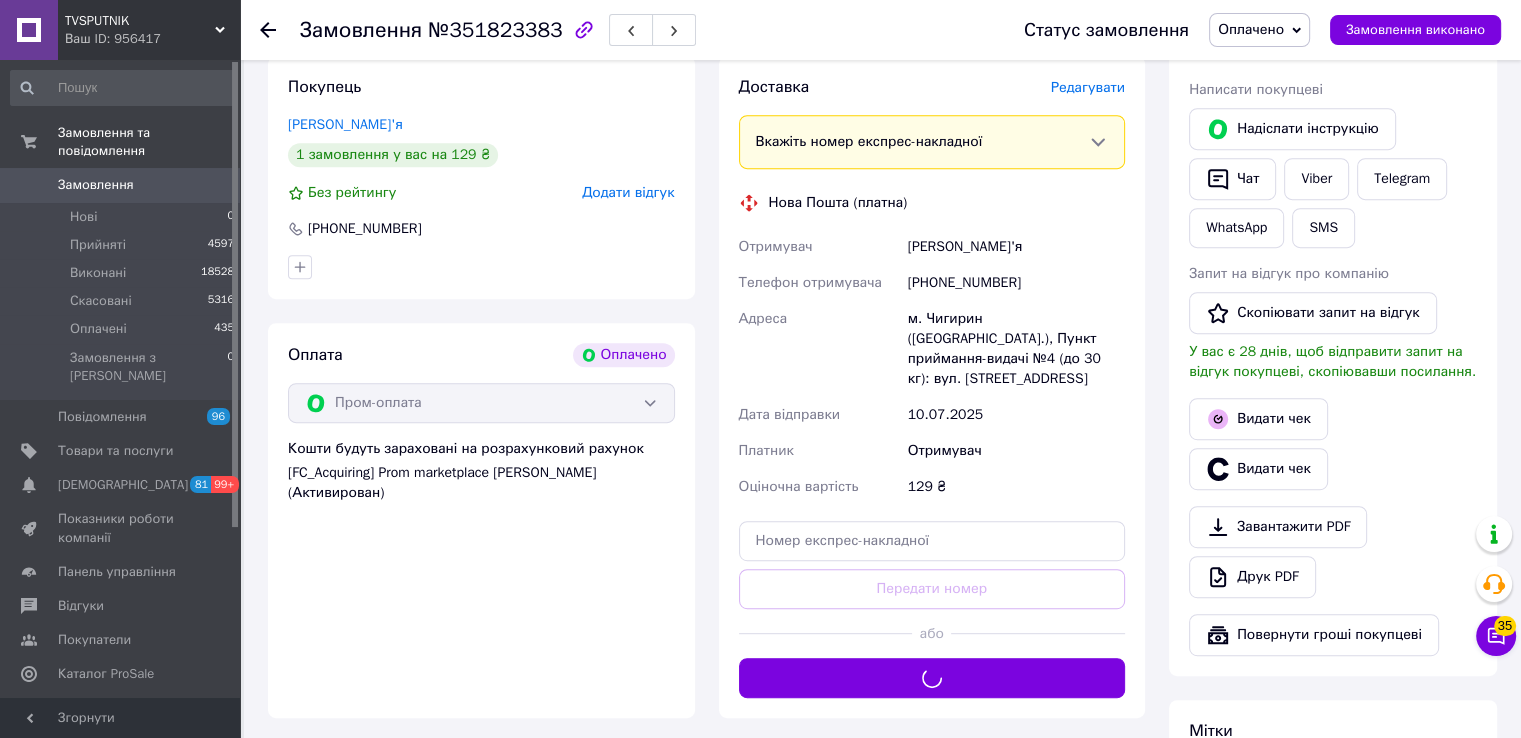 scroll, scrollTop: 800, scrollLeft: 0, axis: vertical 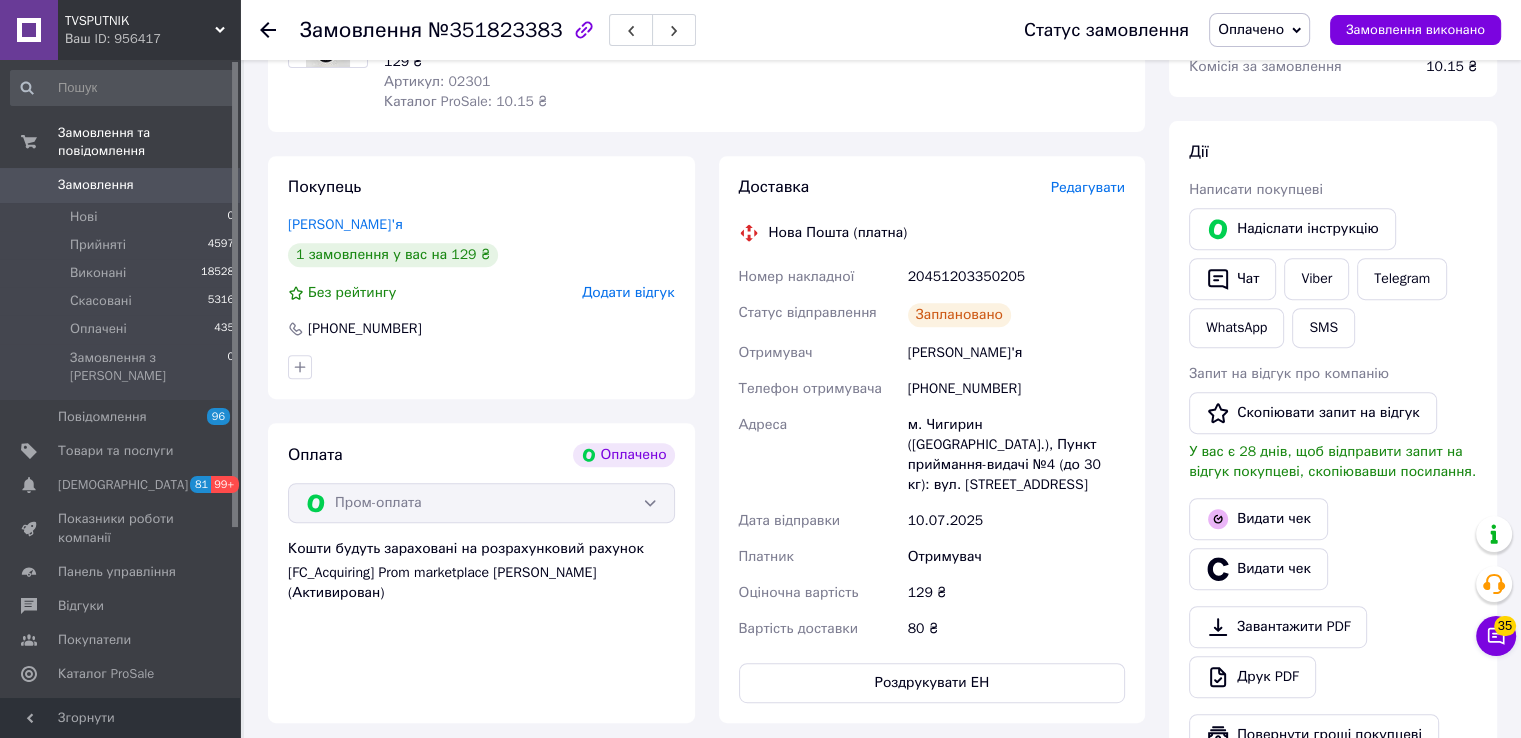 click on "20451203350205" at bounding box center [1016, 277] 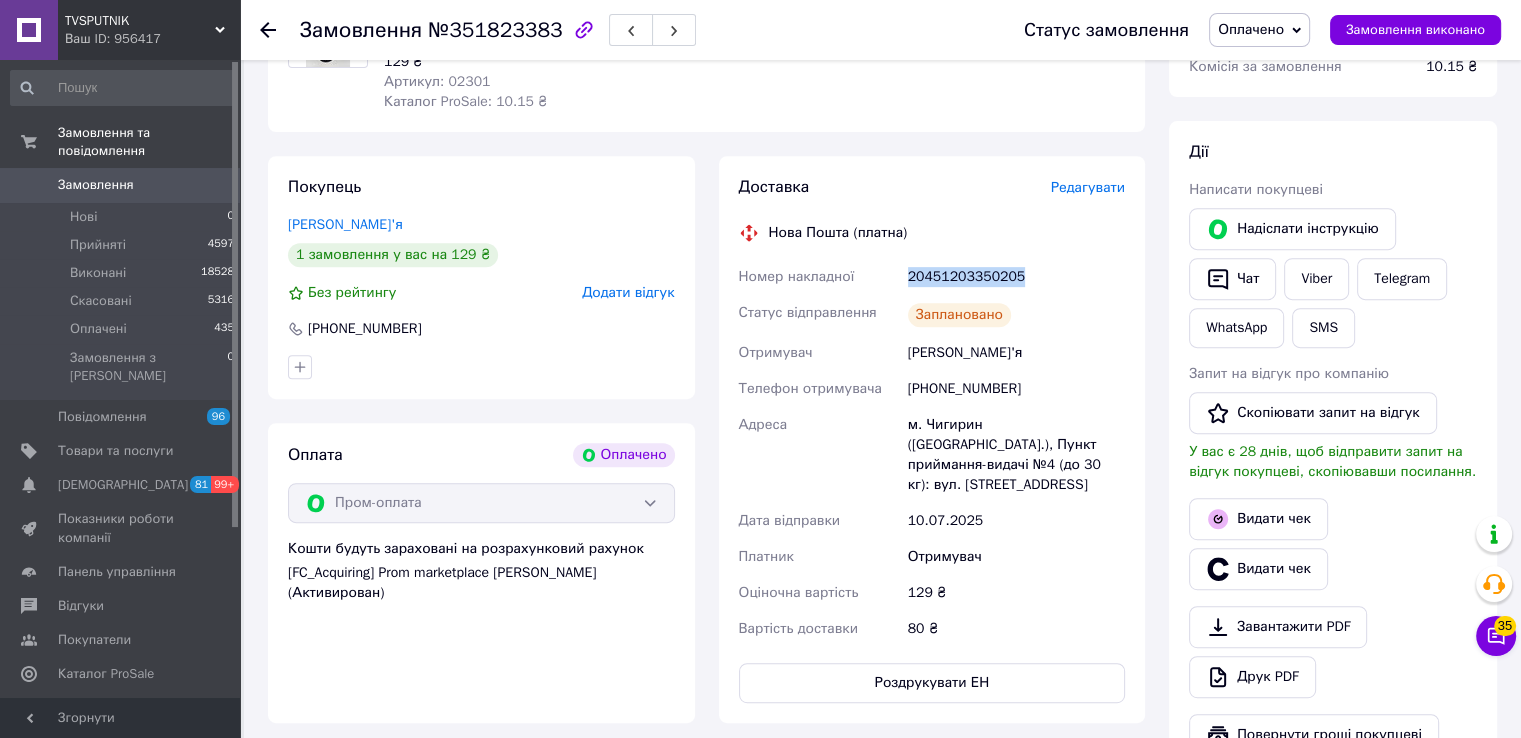 click on "20451203350205" at bounding box center [1016, 277] 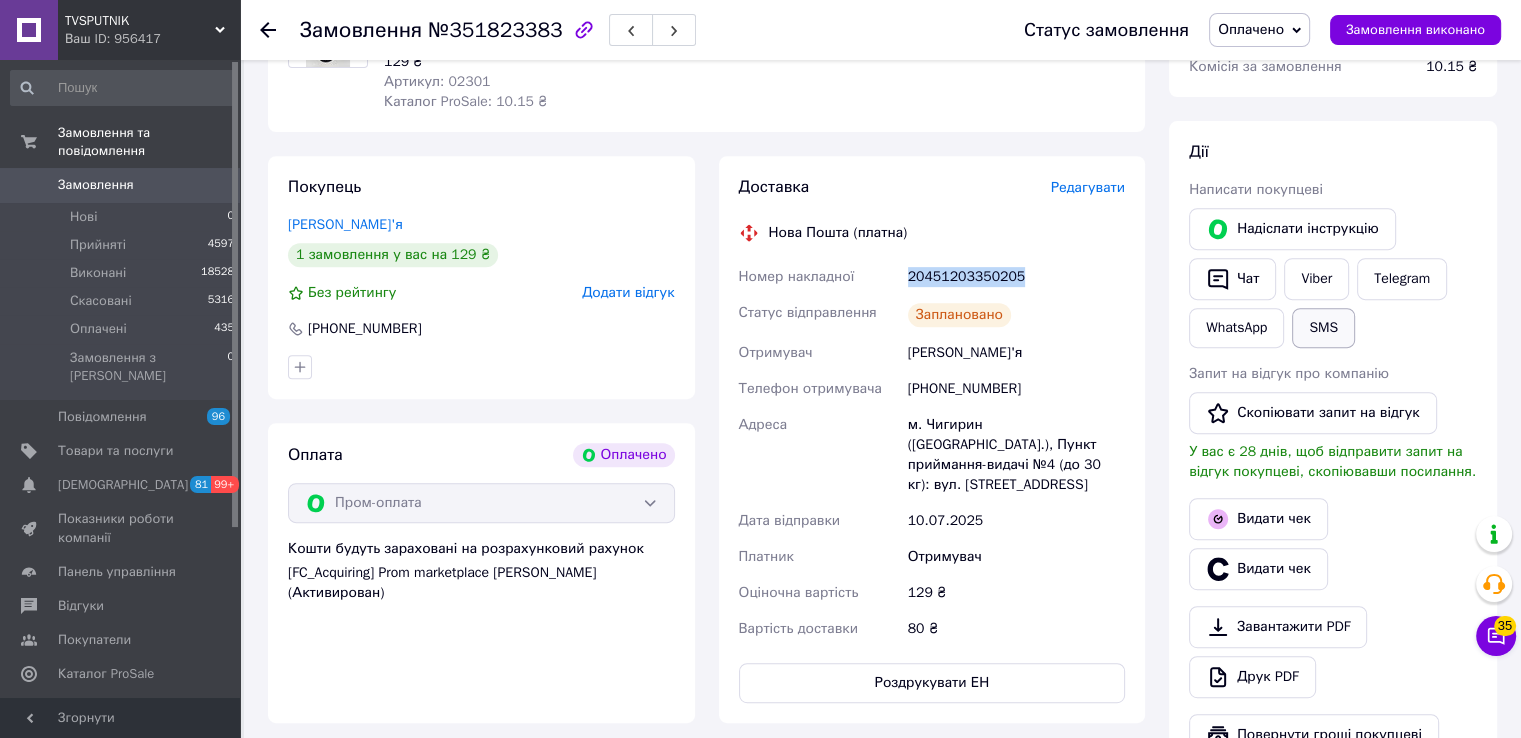 click on "SMS" at bounding box center [1323, 328] 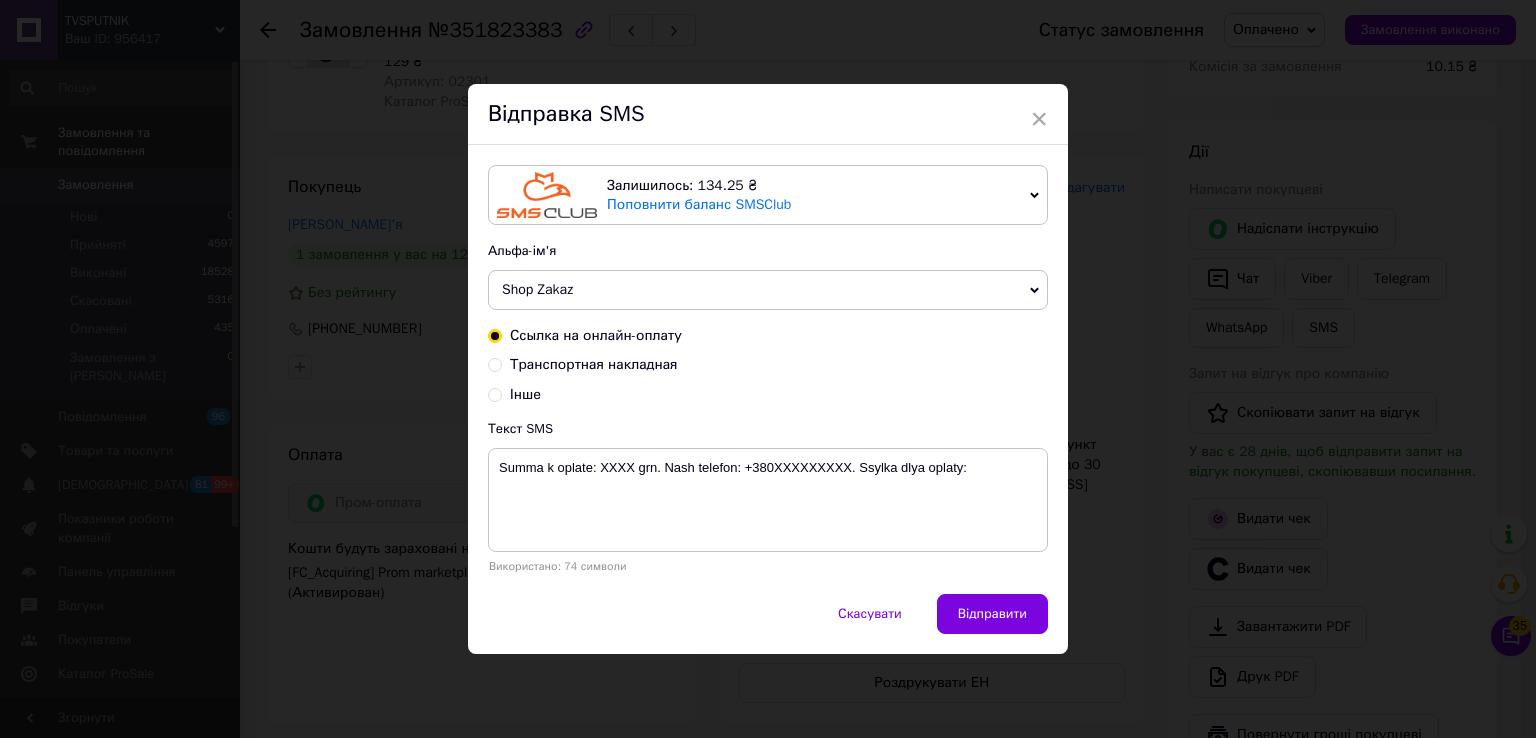 click on "Транспортная накладная" at bounding box center (594, 364) 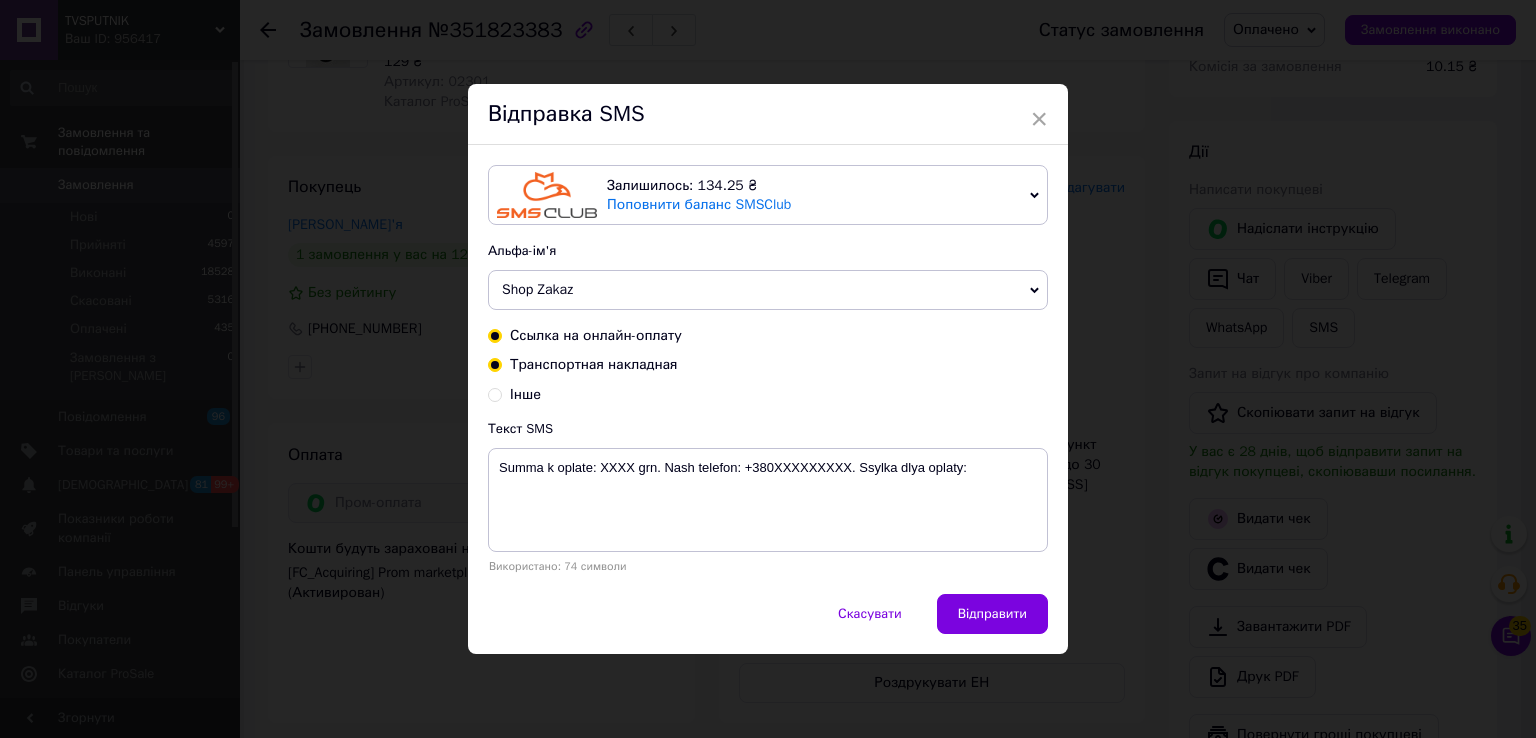 radio on "true" 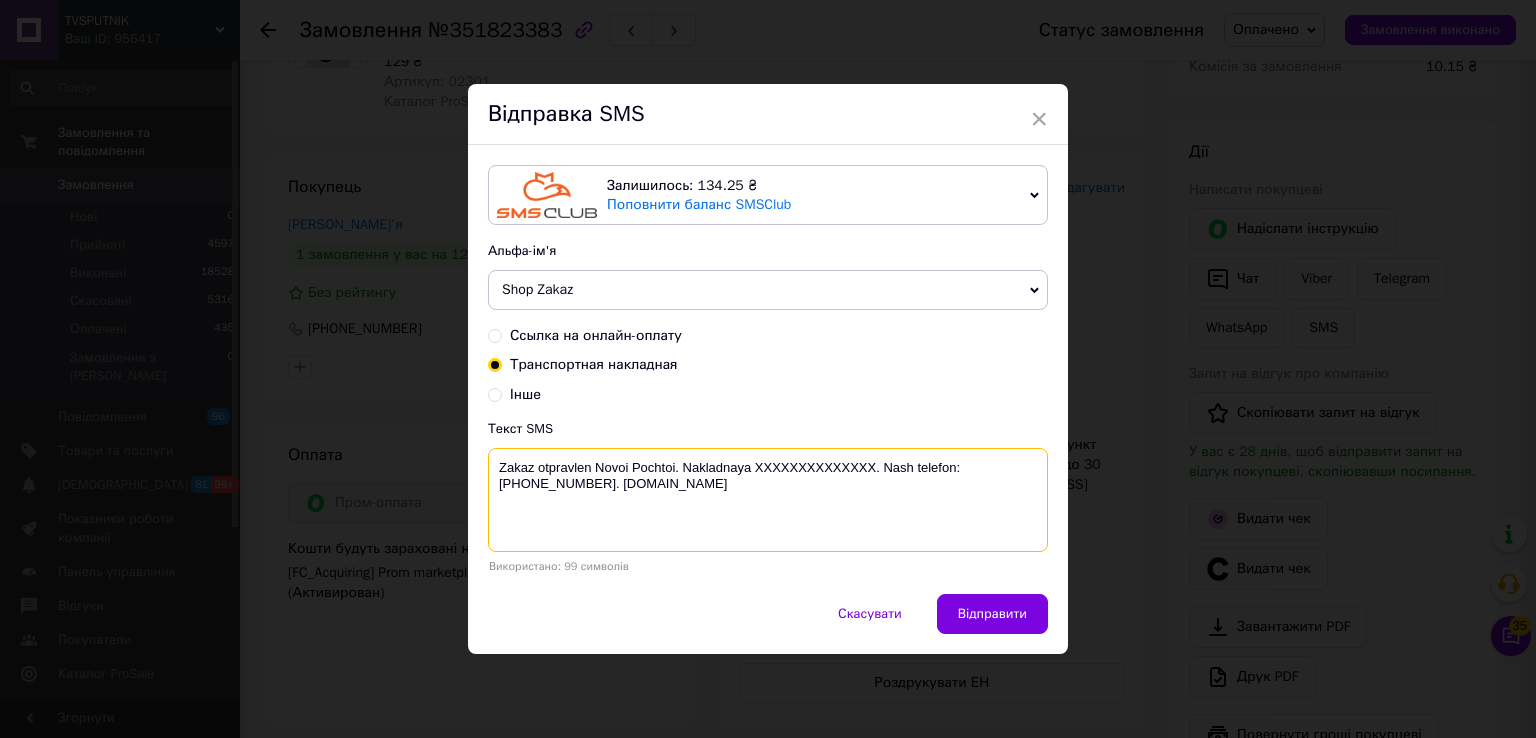 click on "Zakaz otpravlen Novoi Pochtoi. Nakladnaya XXXXXXXXXXXXXX. Nash telefon:[PHONE_NUMBER]. [DOMAIN_NAME]" at bounding box center (768, 500) 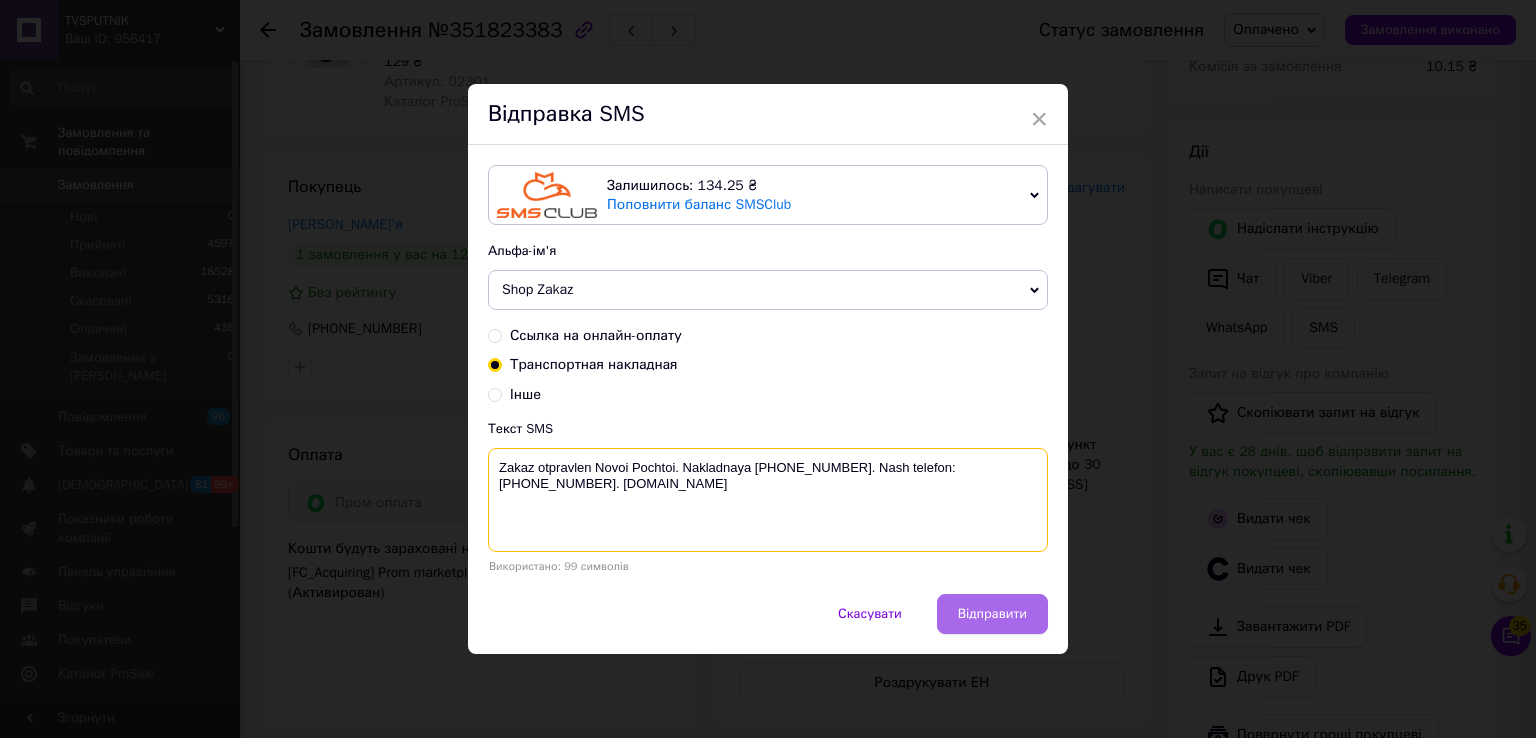 type on "Zakaz otpravlen Novoi Pochtoi. Nakladnaya 20451203350205. Nash telefon:+380500194515. Tvsputnik.net" 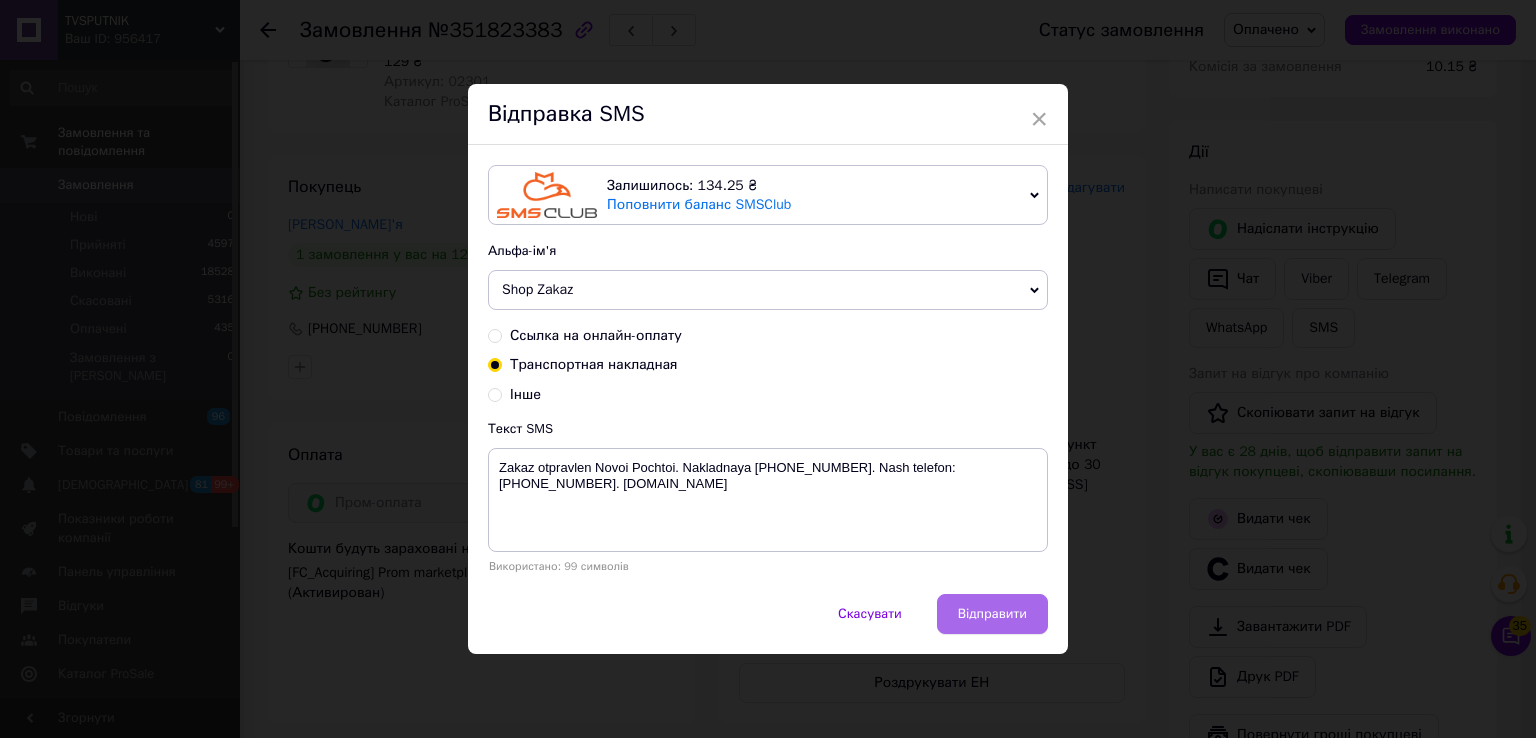 click on "Відправити" at bounding box center [992, 614] 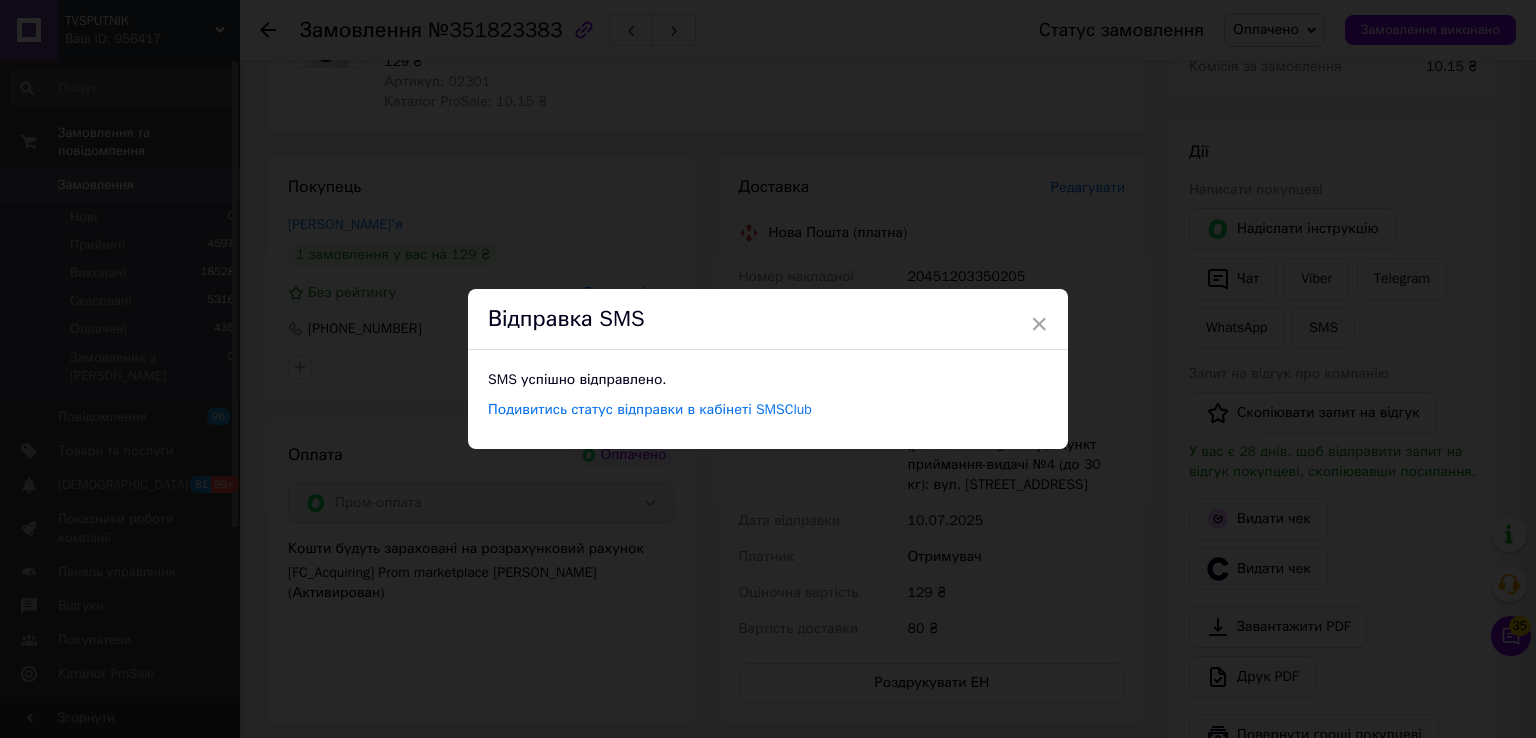click on "× Відправка SMS SMS успішно відправлено. Подивитись статус відправки в кабінеті SMSClub" at bounding box center [768, 369] 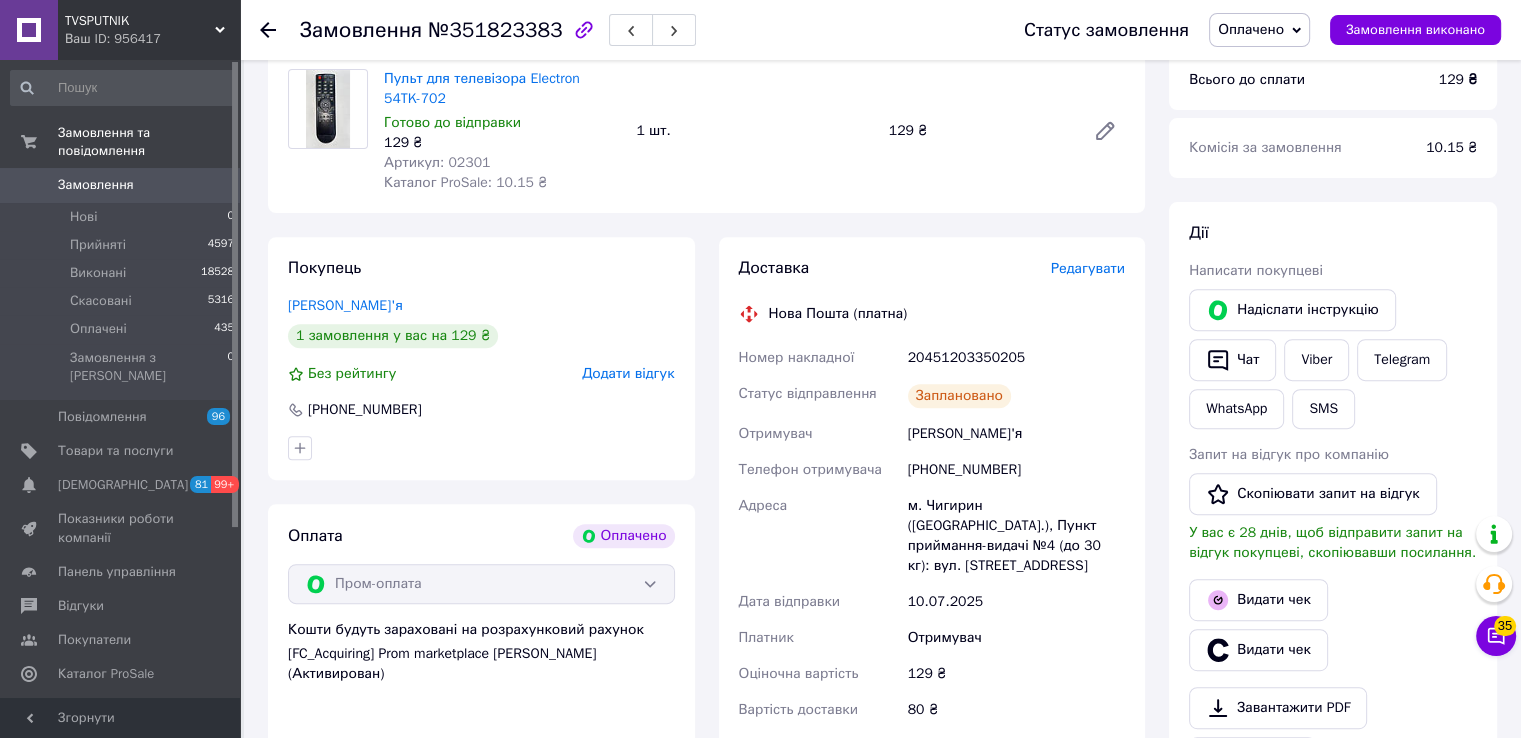 scroll, scrollTop: 600, scrollLeft: 0, axis: vertical 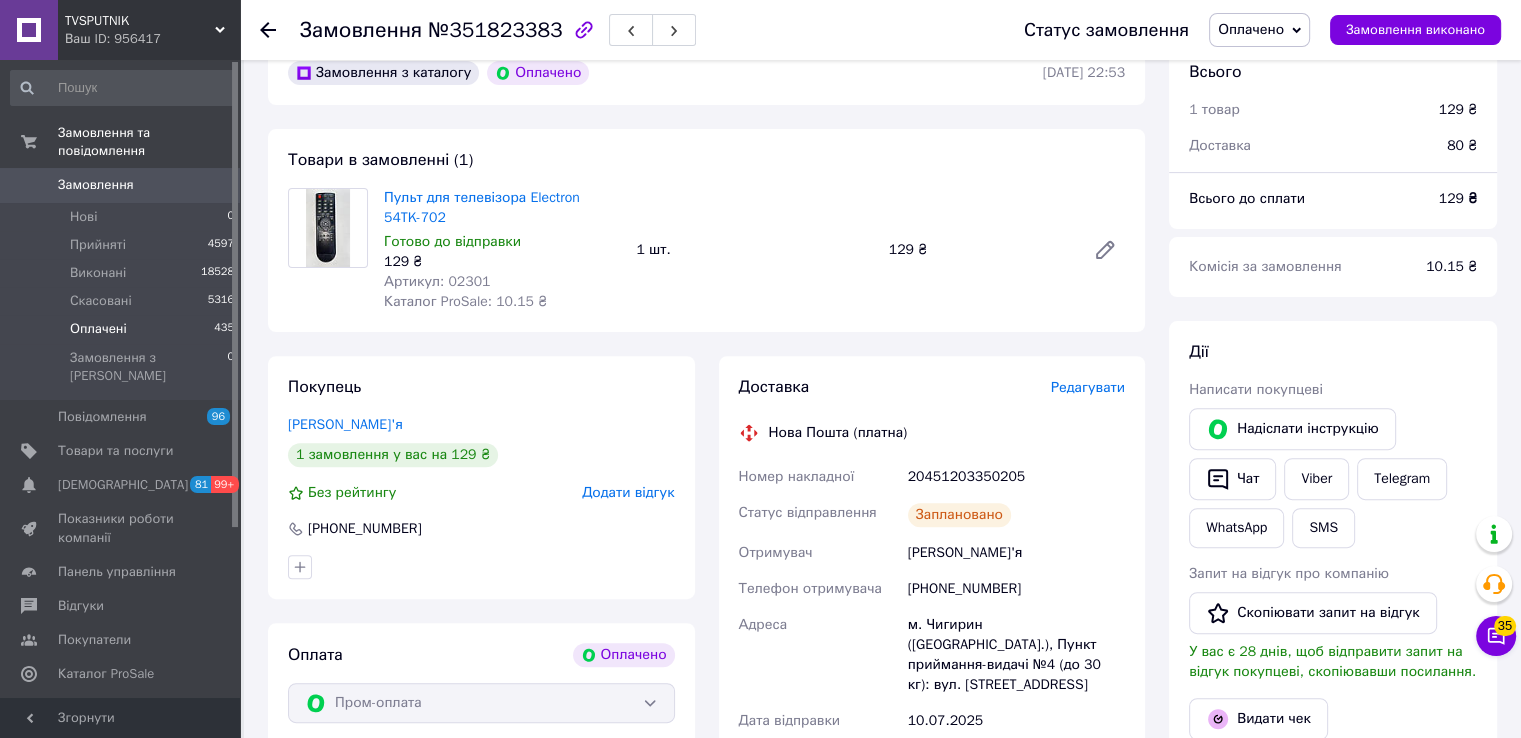 click on "Оплачені" at bounding box center [98, 329] 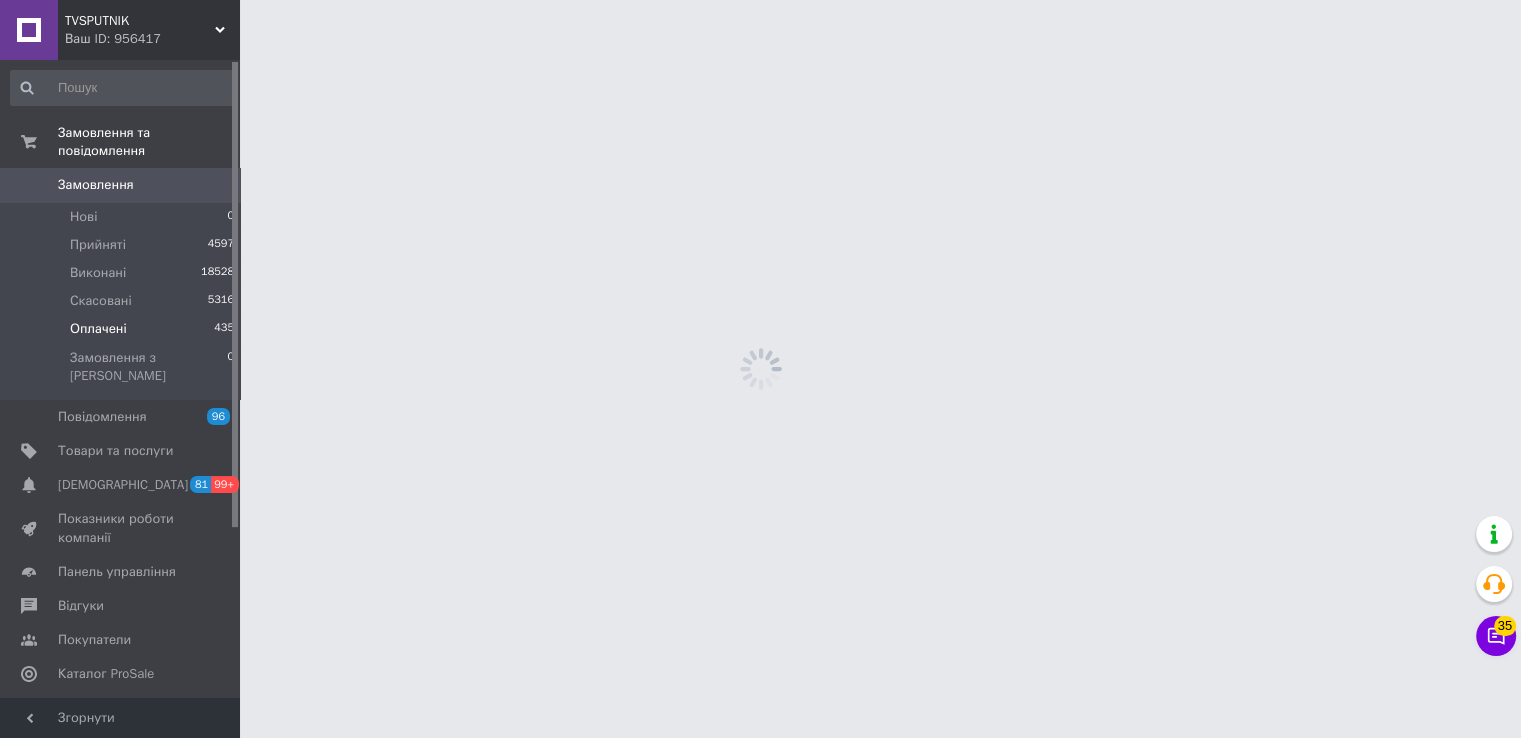 scroll, scrollTop: 0, scrollLeft: 0, axis: both 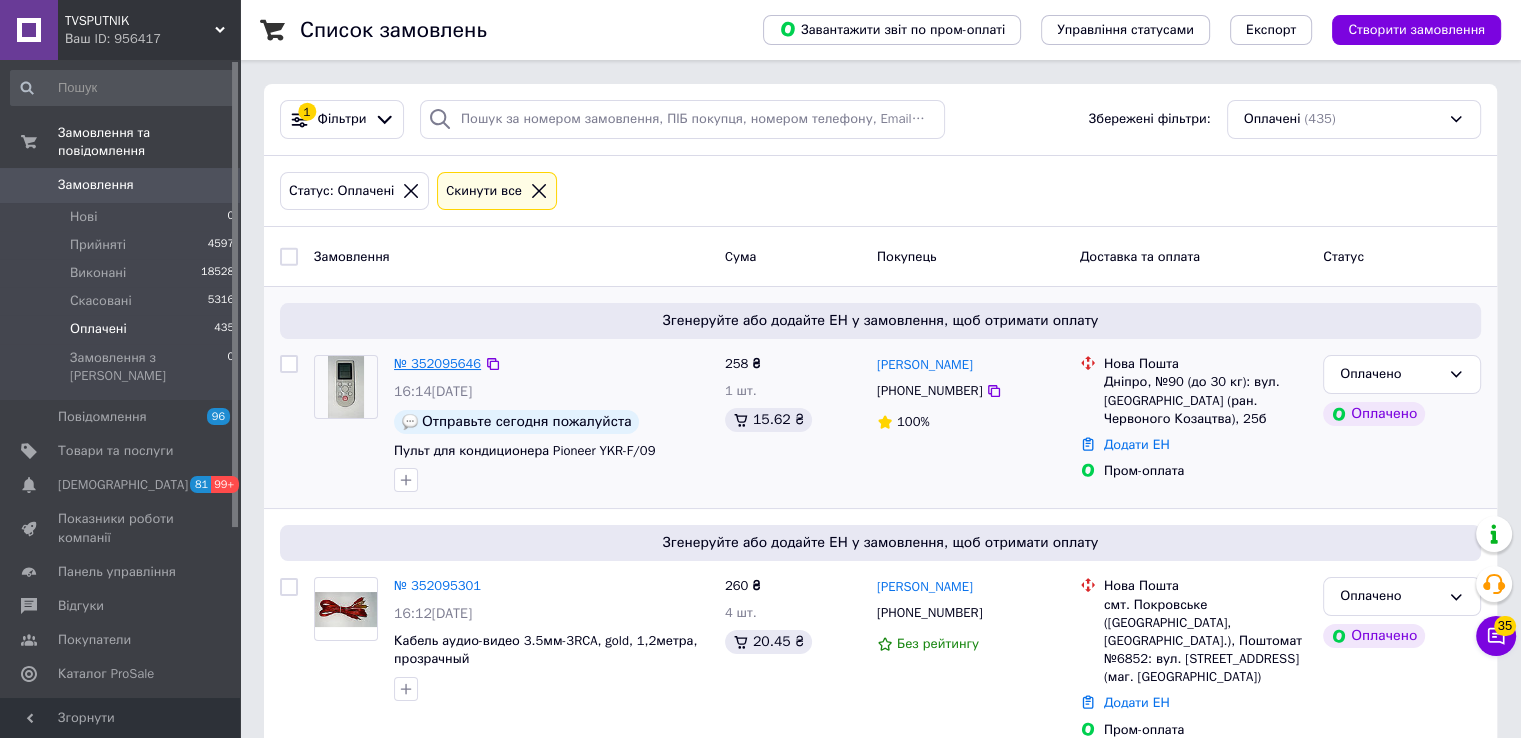 click on "№ 352095646" at bounding box center (437, 363) 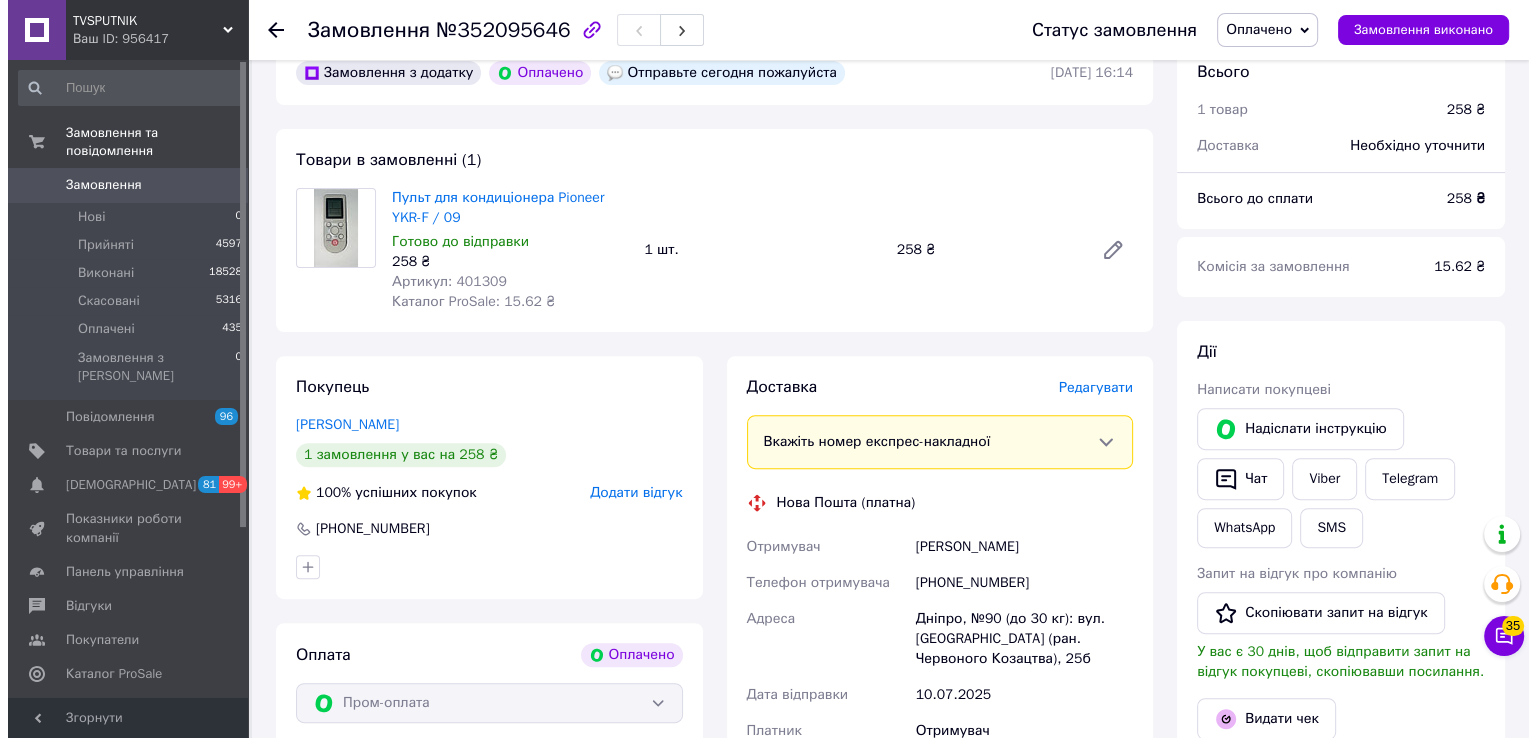 scroll, scrollTop: 500, scrollLeft: 0, axis: vertical 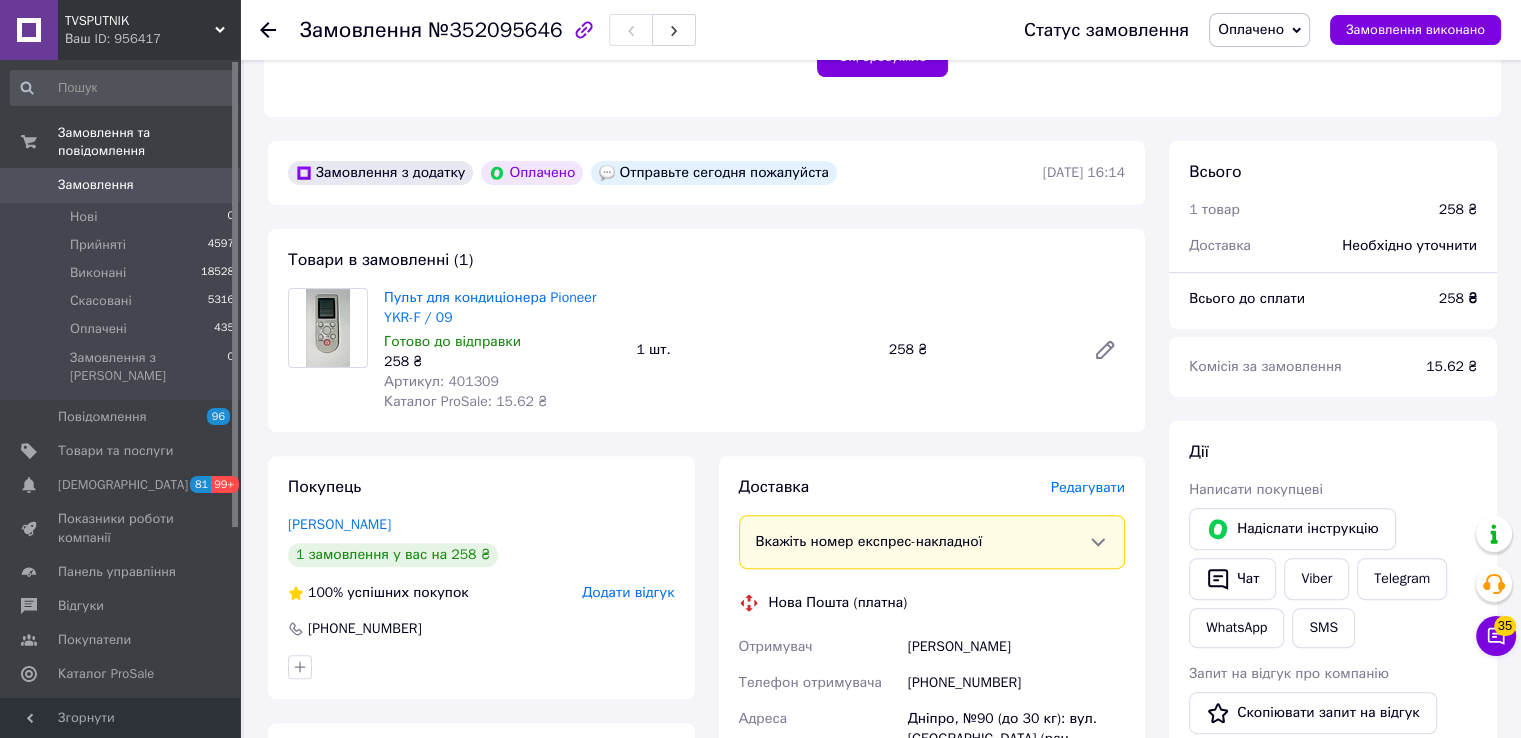 click on "Редагувати" at bounding box center (1088, 487) 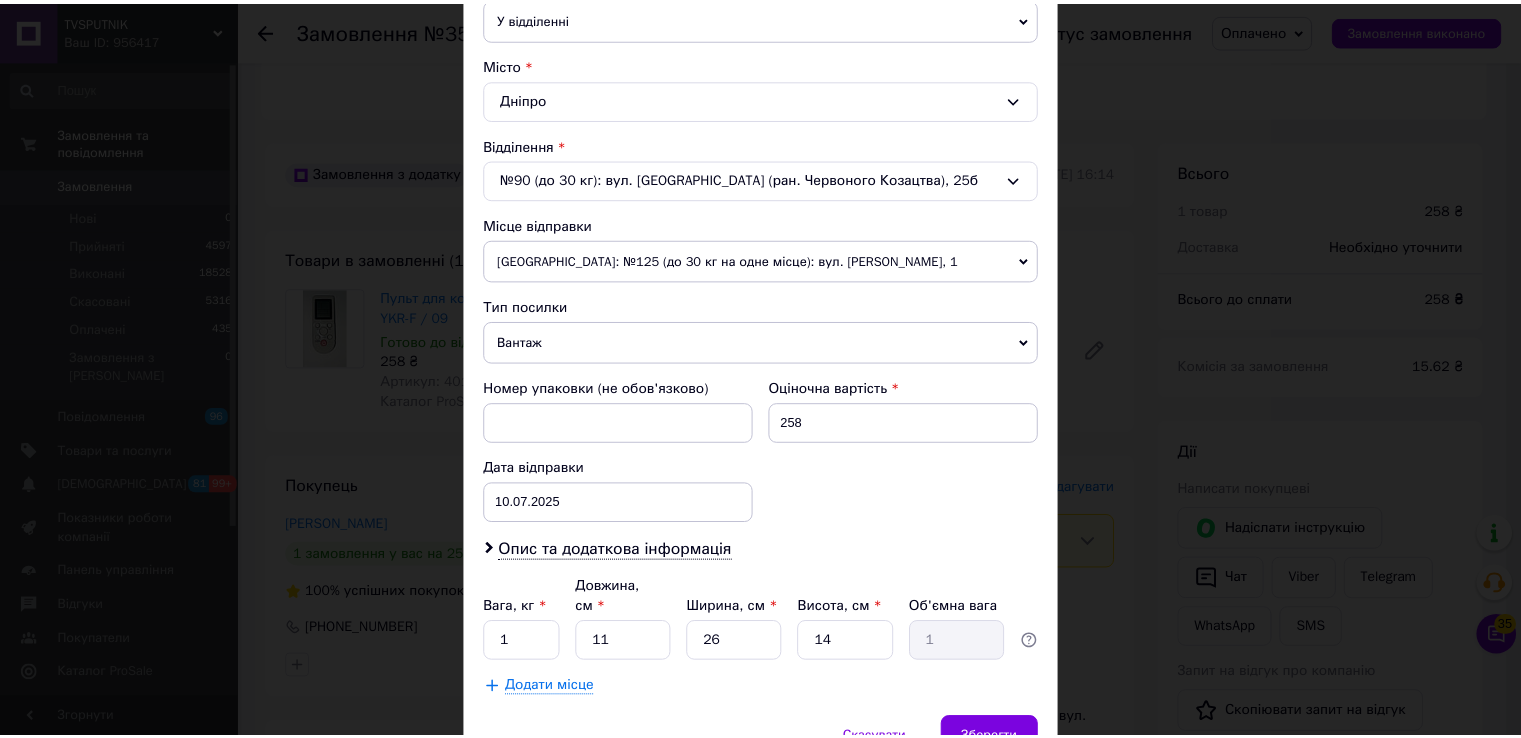 scroll, scrollTop: 584, scrollLeft: 0, axis: vertical 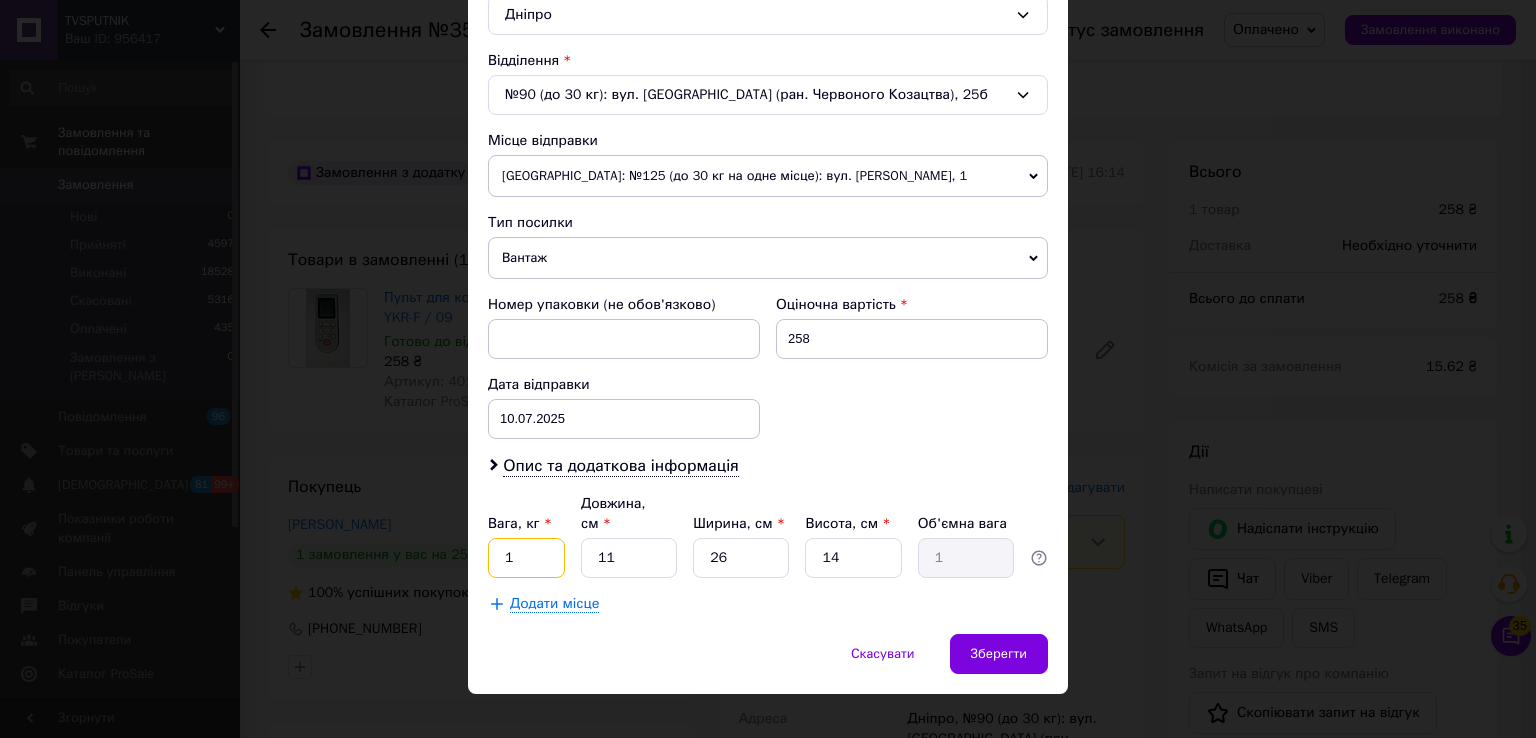 click on "1" at bounding box center [526, 558] 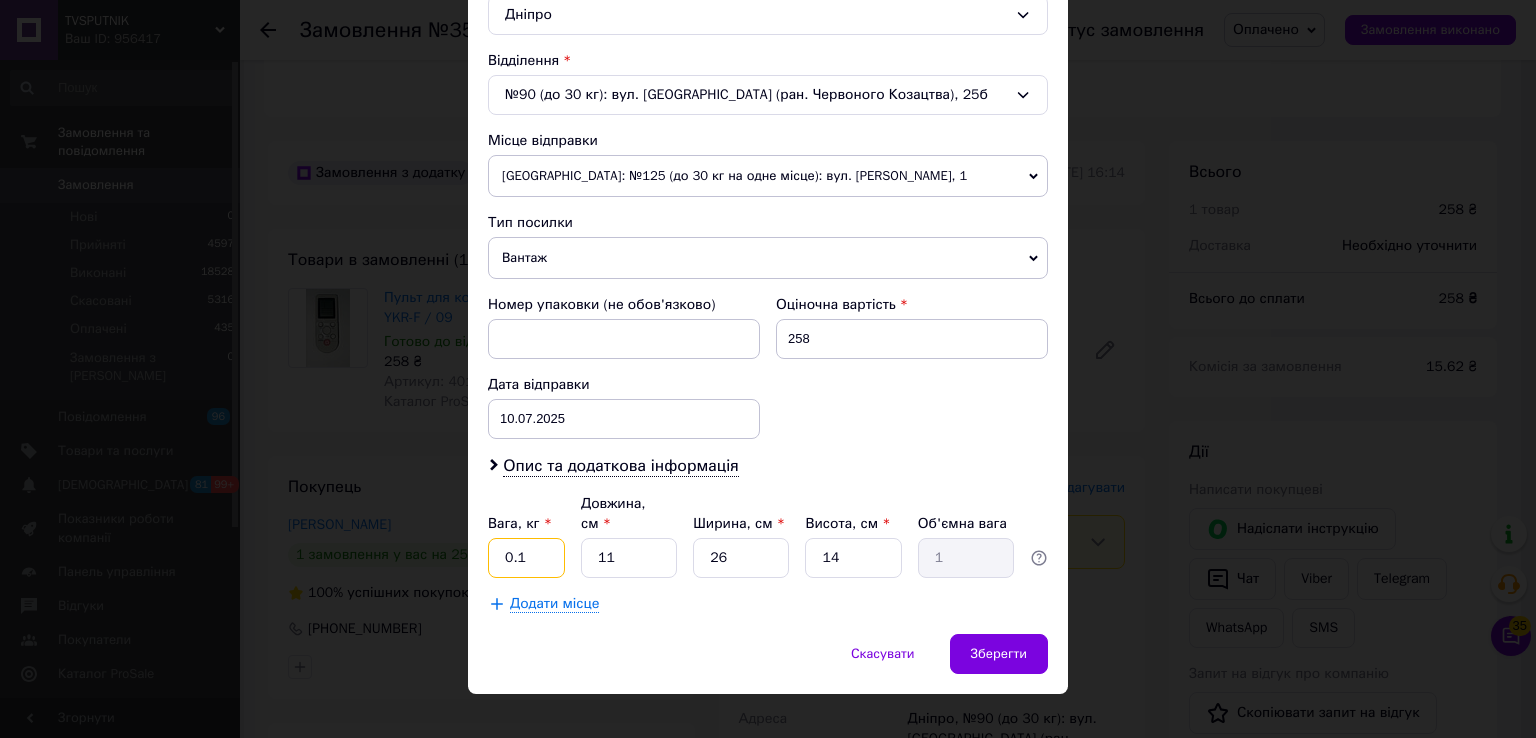 type on "0.1" 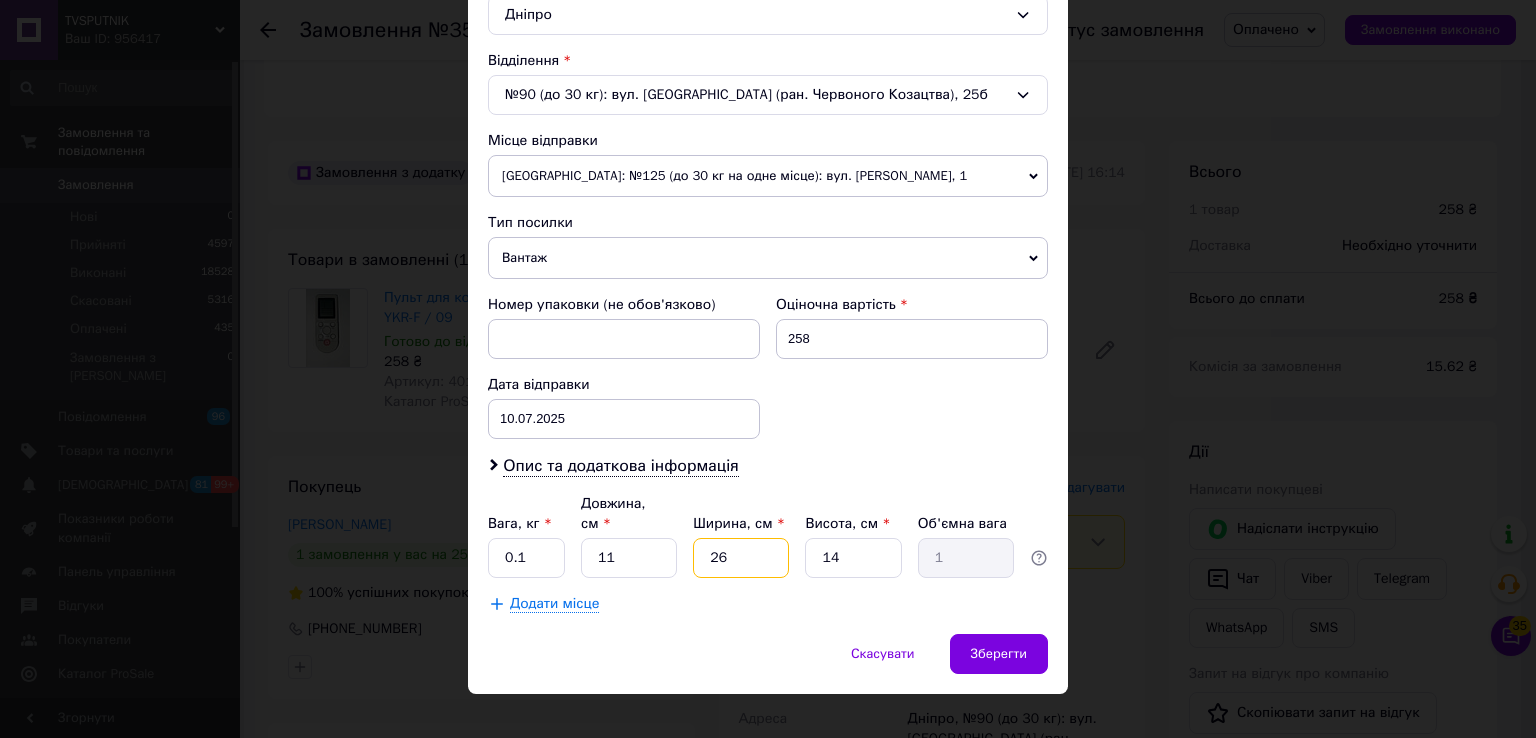 click on "26" at bounding box center (741, 558) 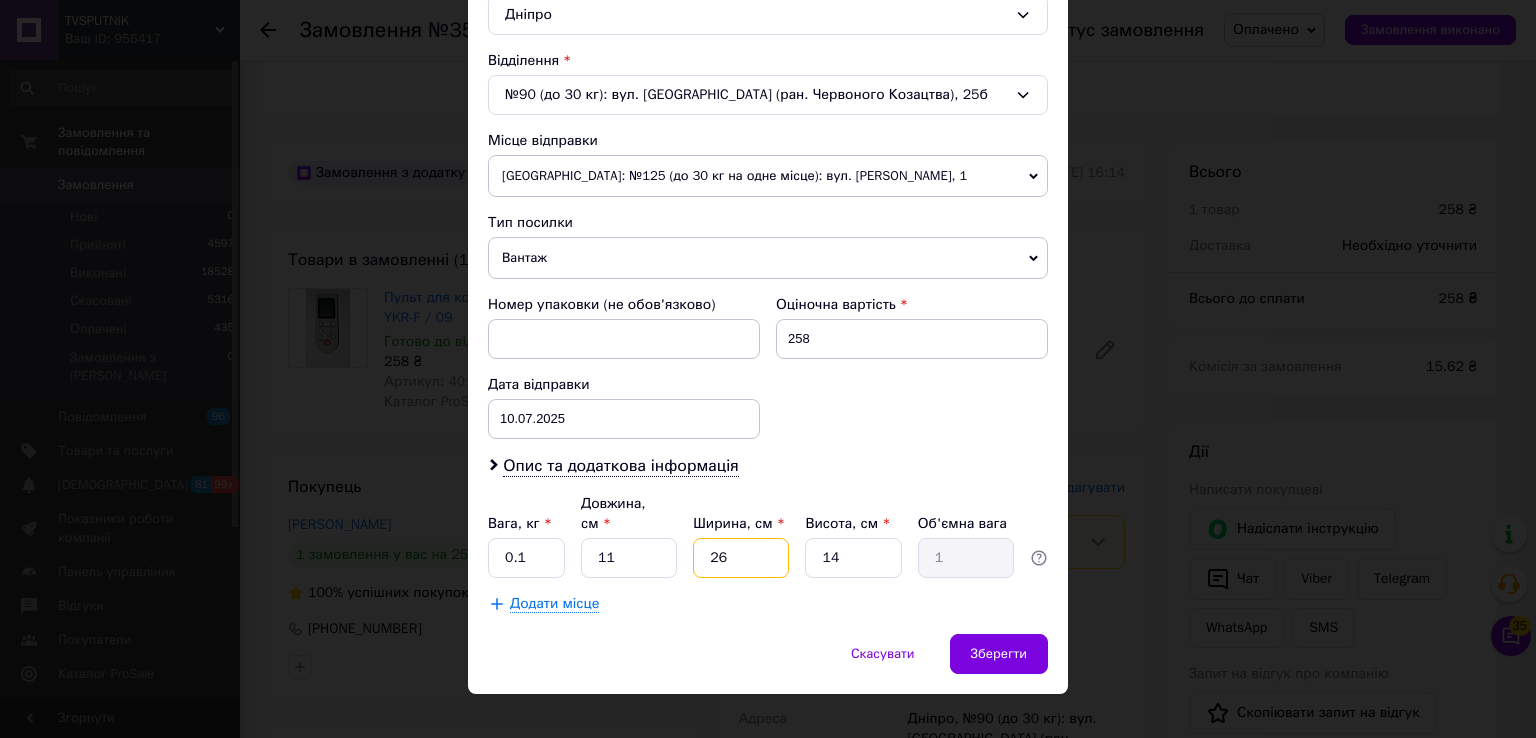 type on "2" 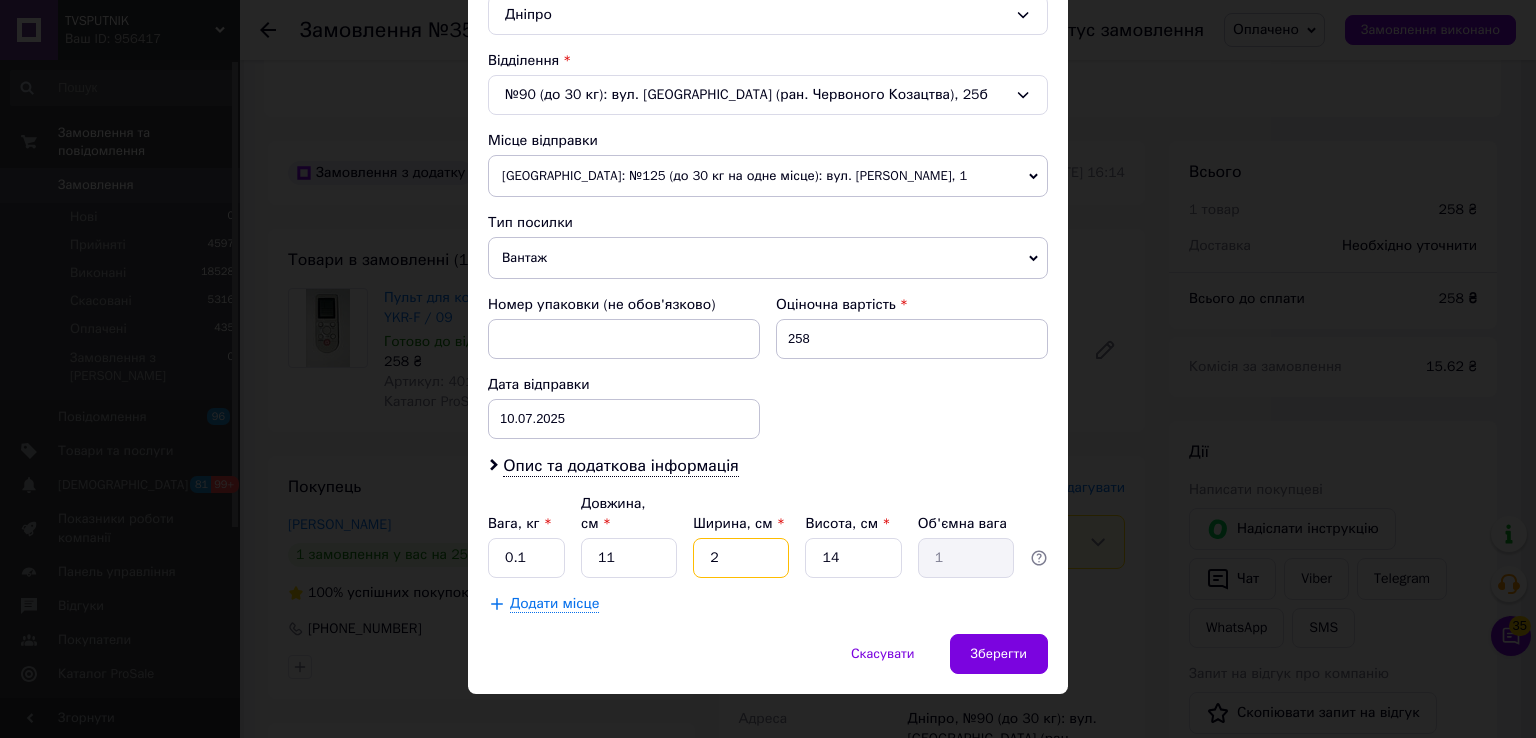 type on "0.1" 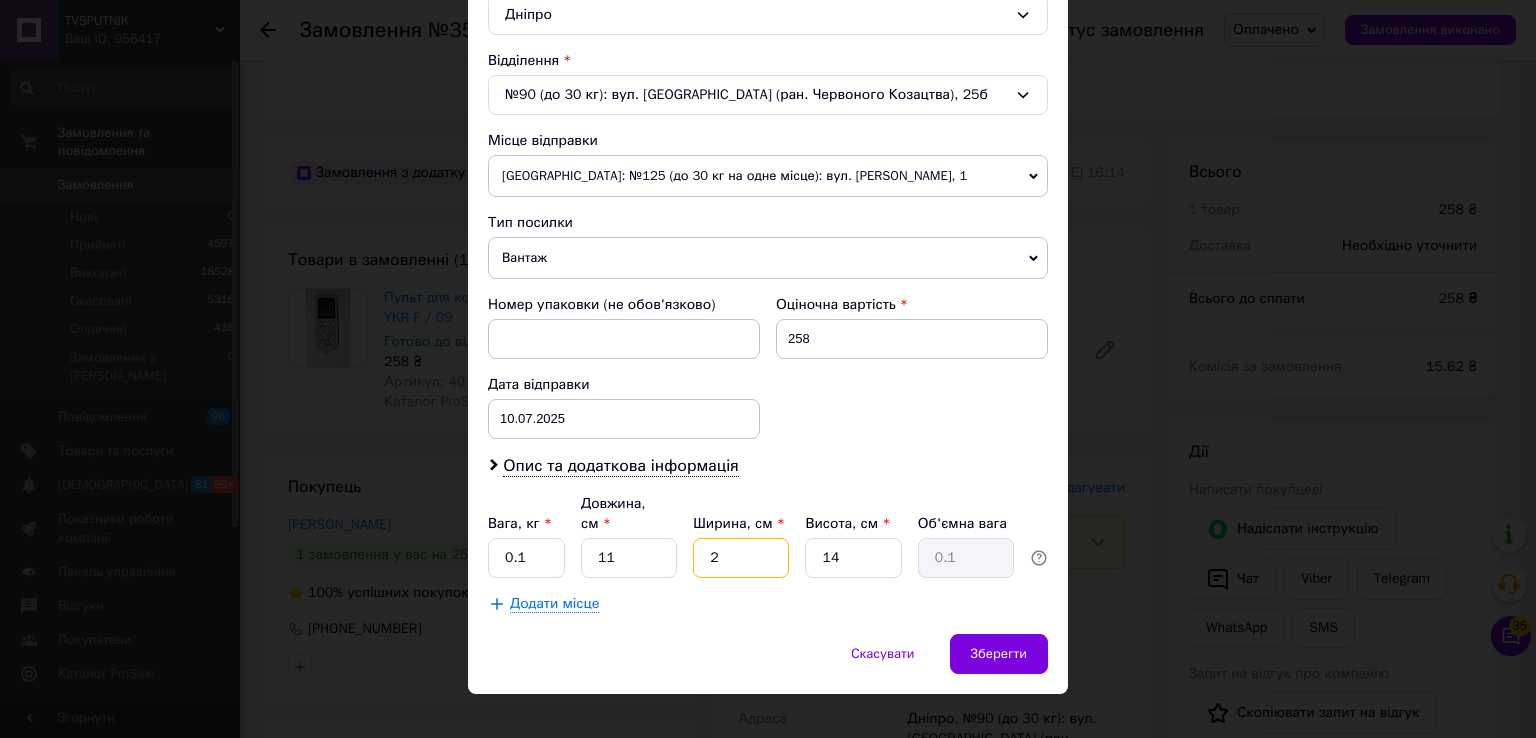 type 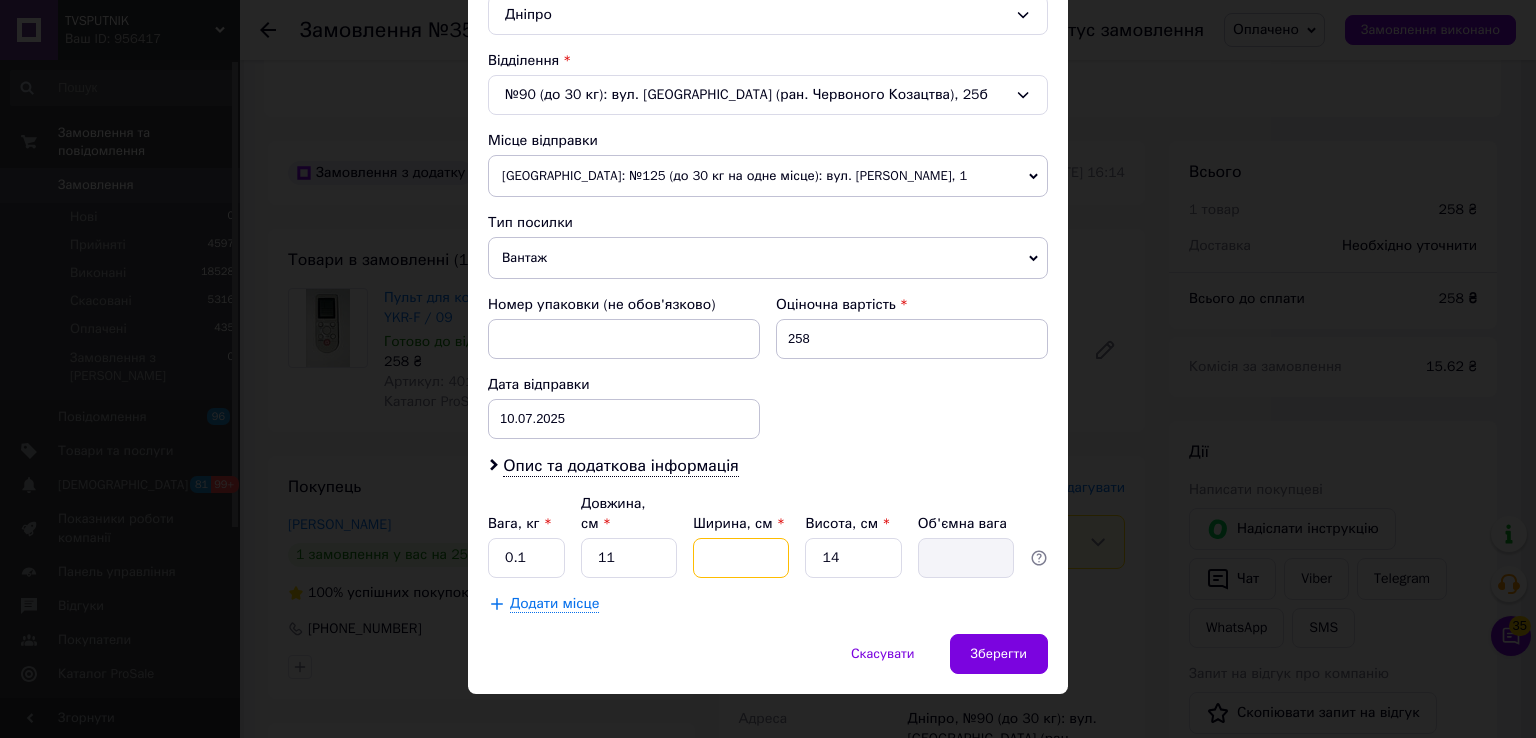 type on "6" 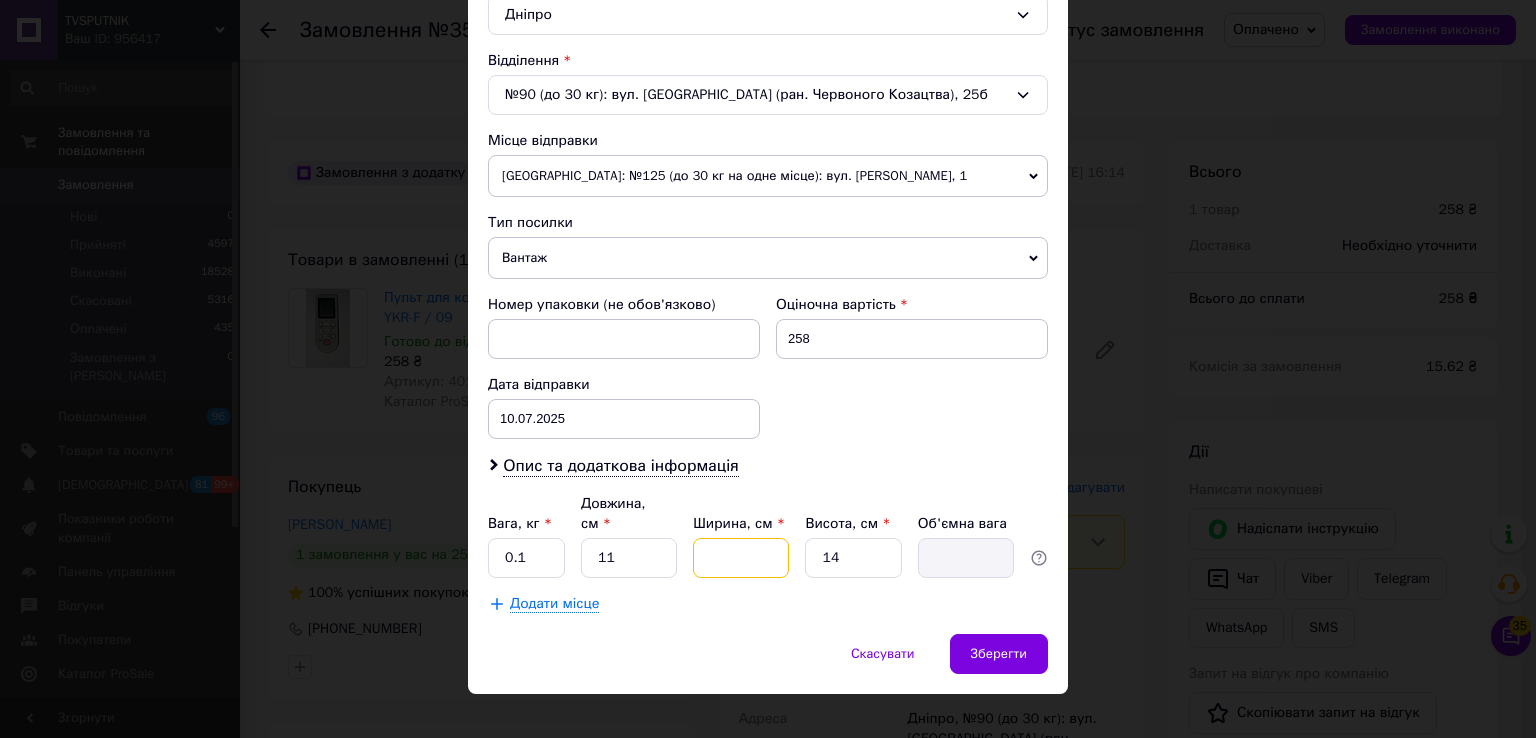 type on "0.23" 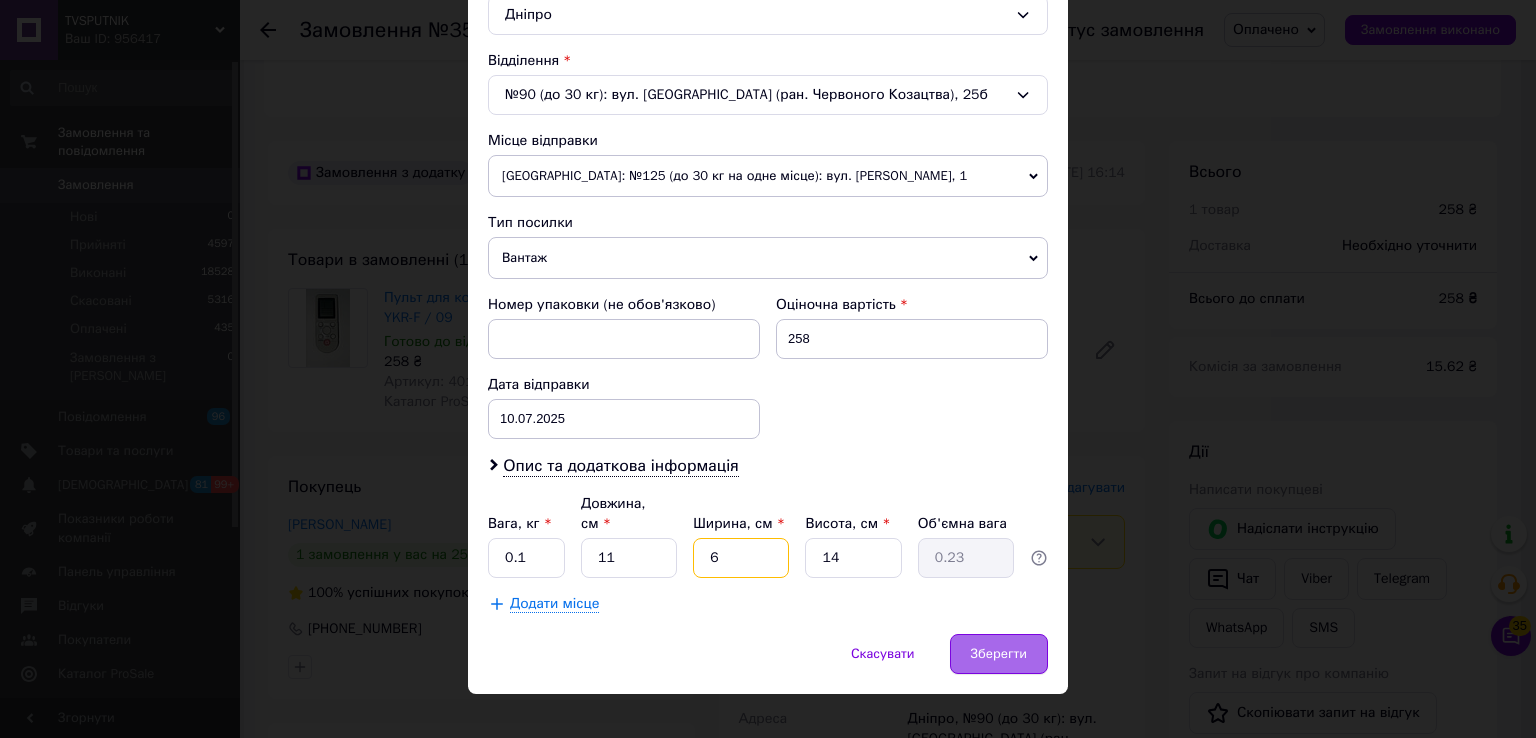 type on "6" 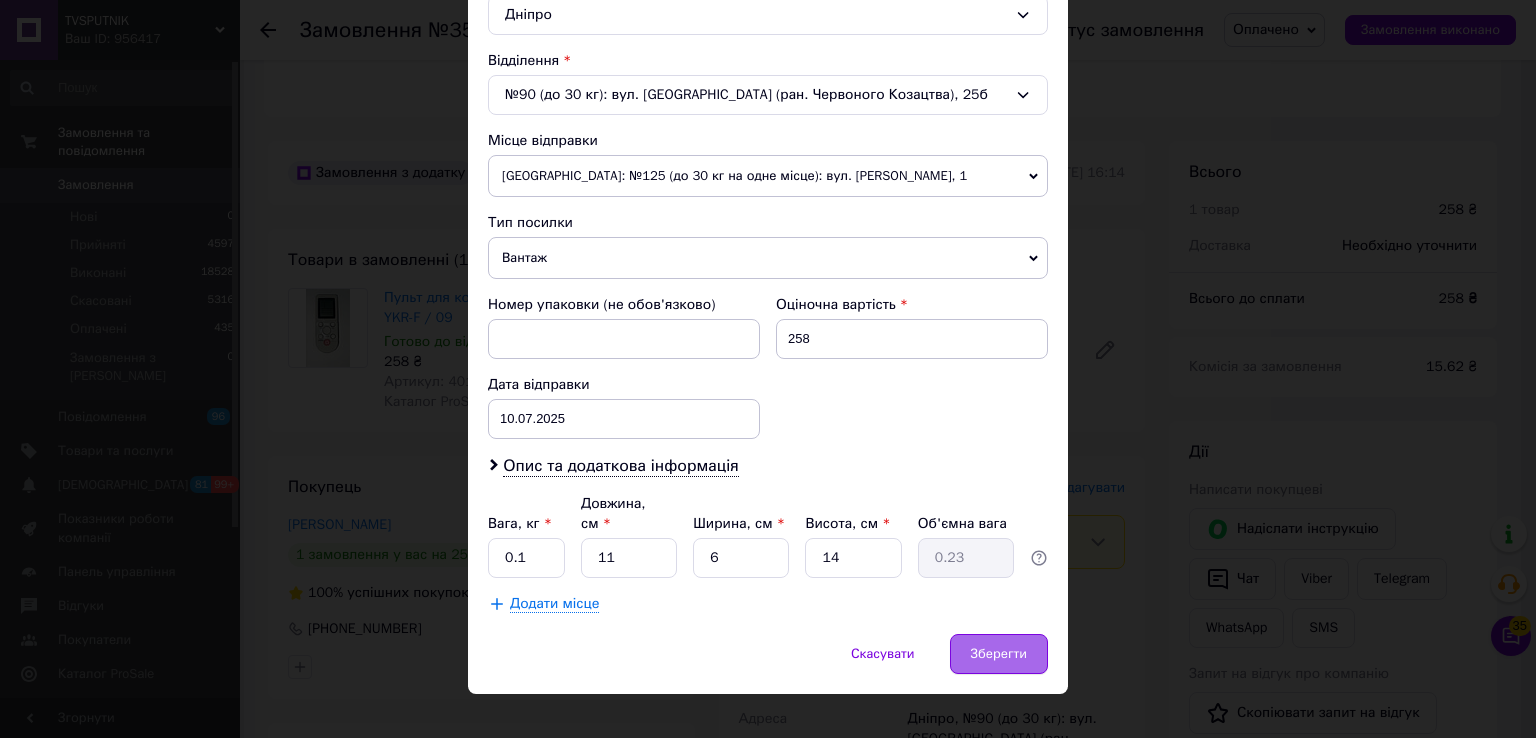 click on "Зберегти" at bounding box center (999, 654) 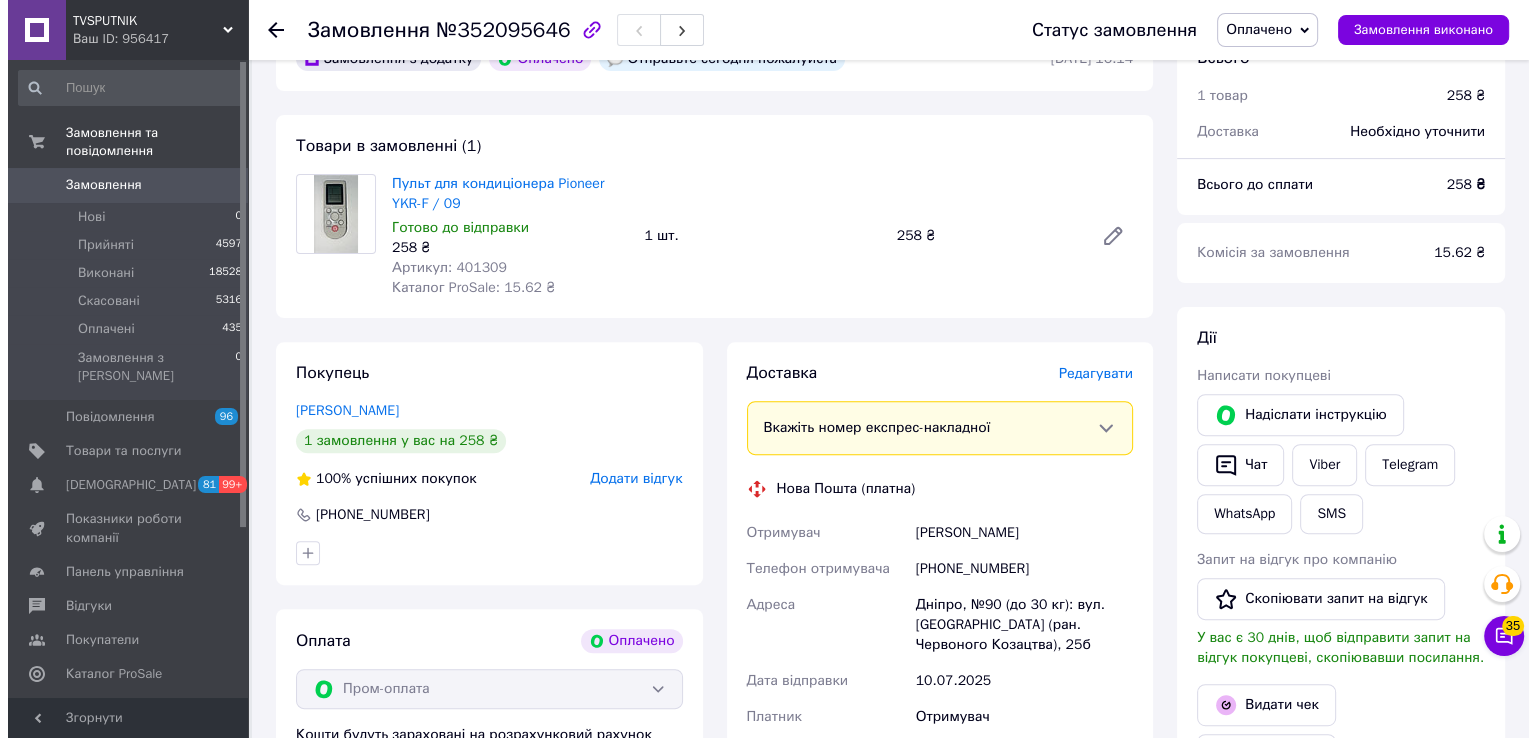 scroll, scrollTop: 700, scrollLeft: 0, axis: vertical 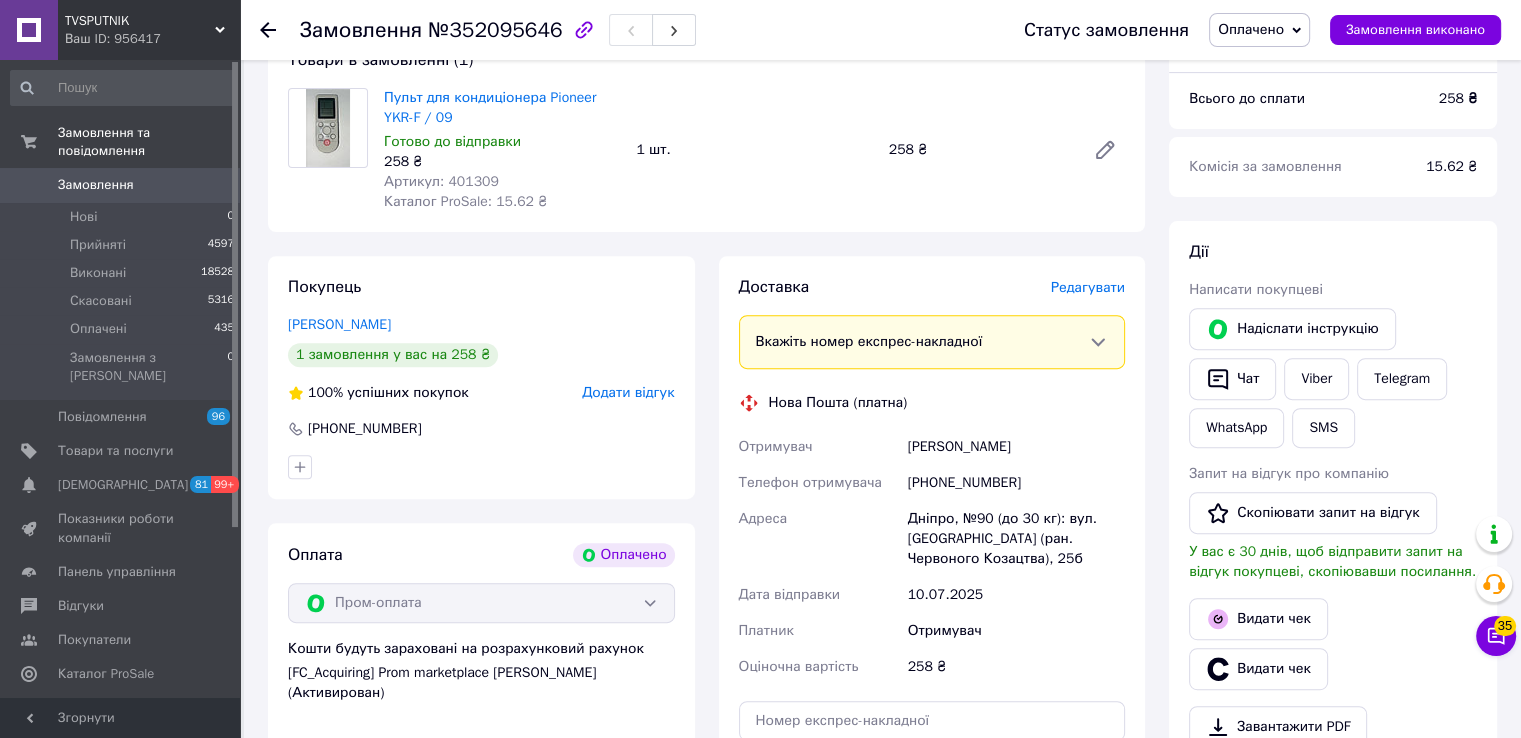 click on "Редагувати" at bounding box center (1088, 287) 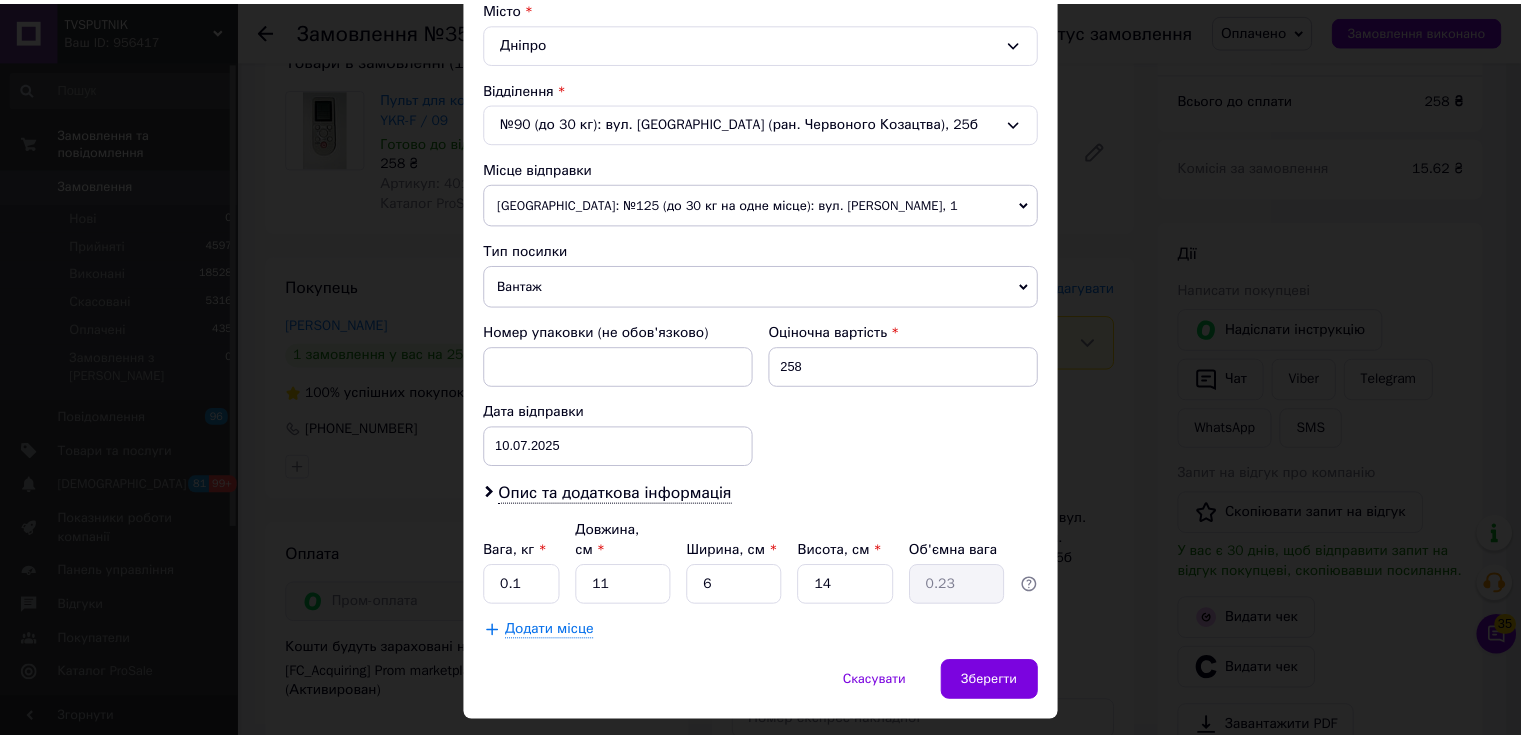 scroll, scrollTop: 584, scrollLeft: 0, axis: vertical 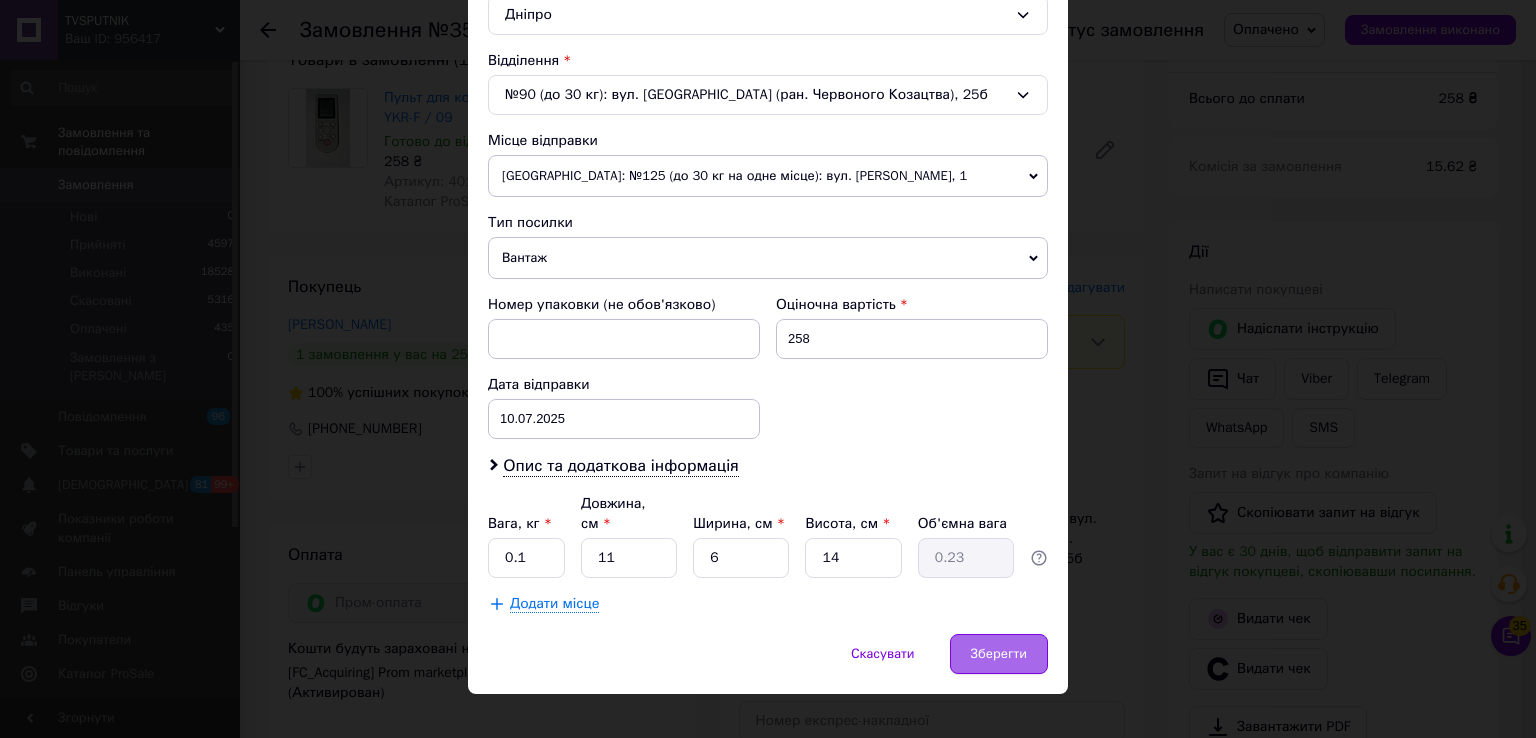 click on "Зберегти" at bounding box center [999, 654] 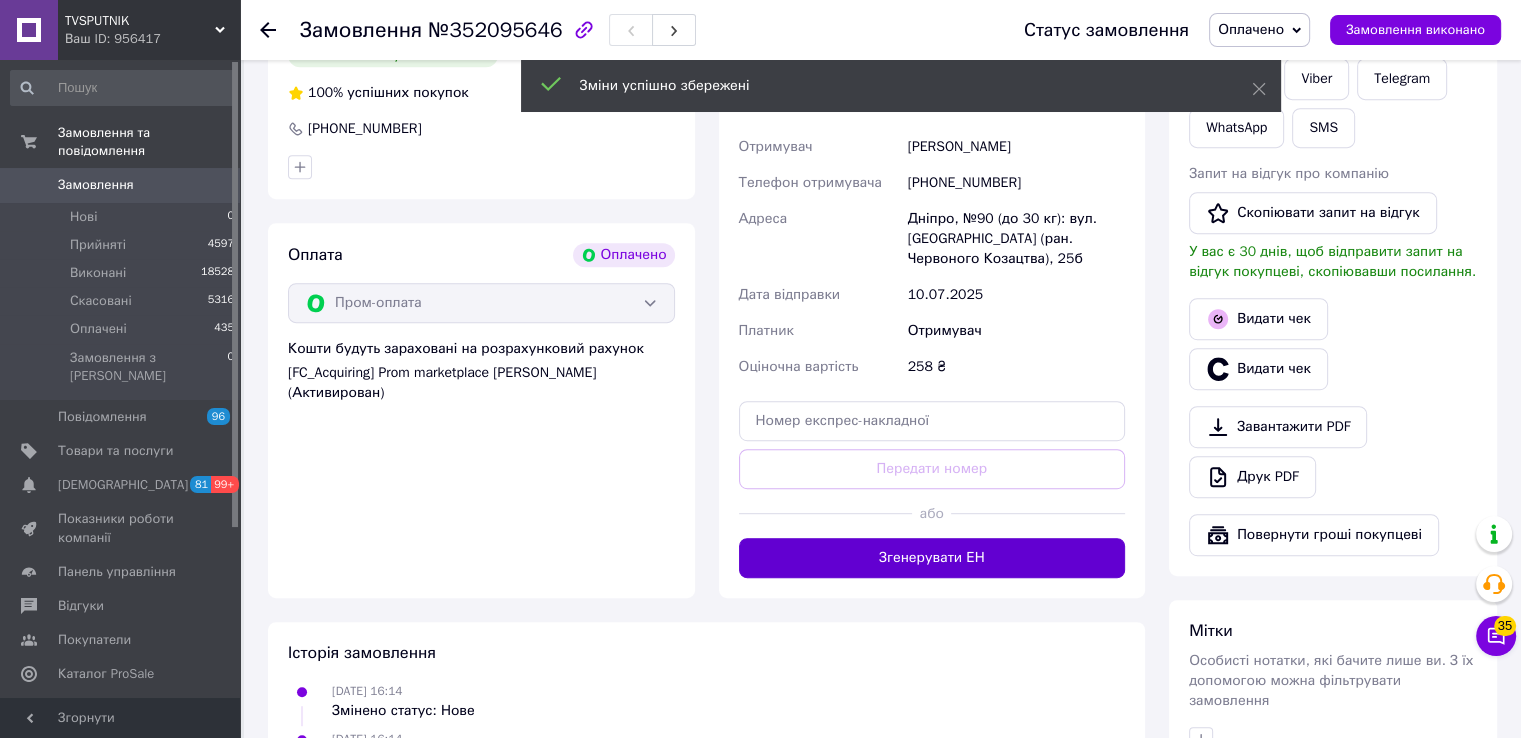 click on "Згенерувати ЕН" at bounding box center [932, 558] 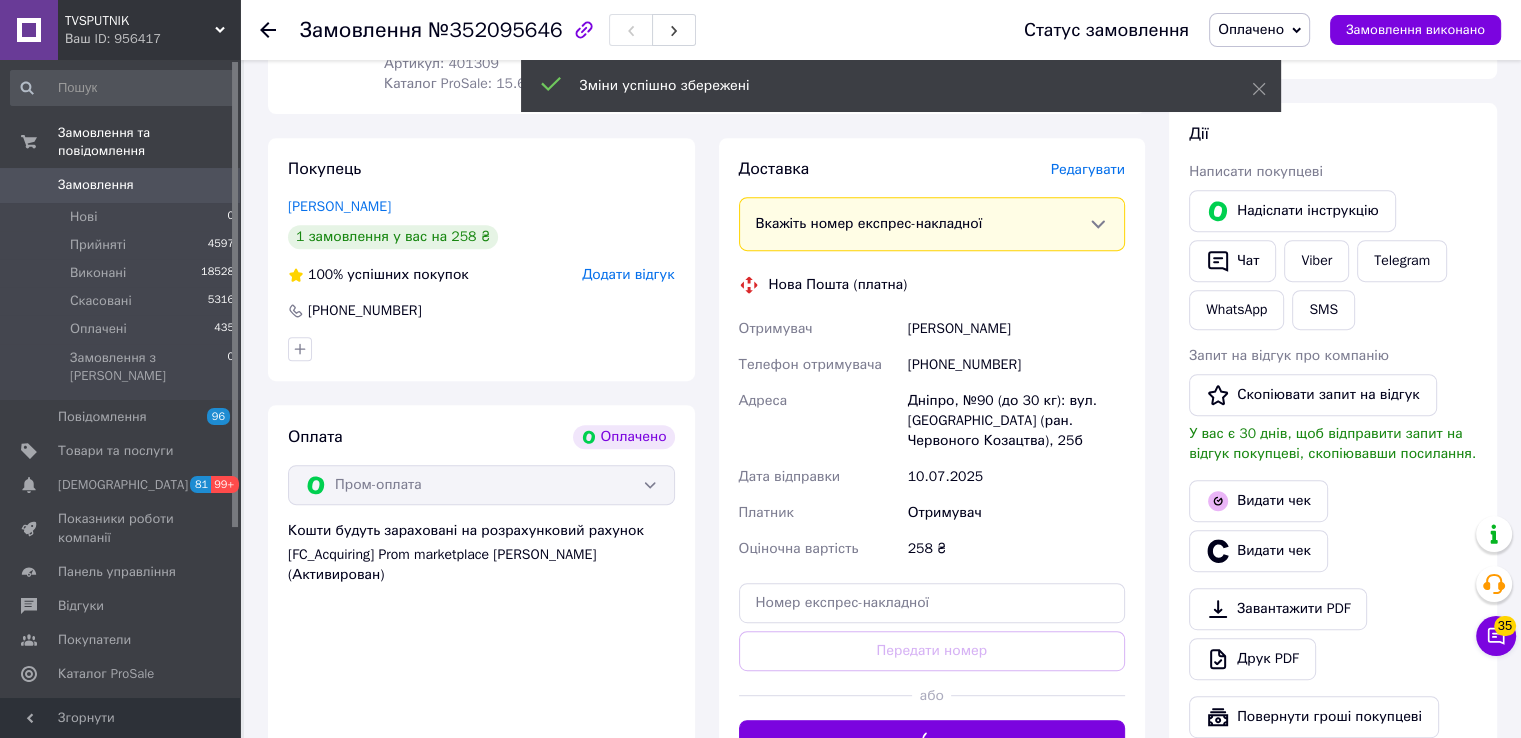 scroll, scrollTop: 600, scrollLeft: 0, axis: vertical 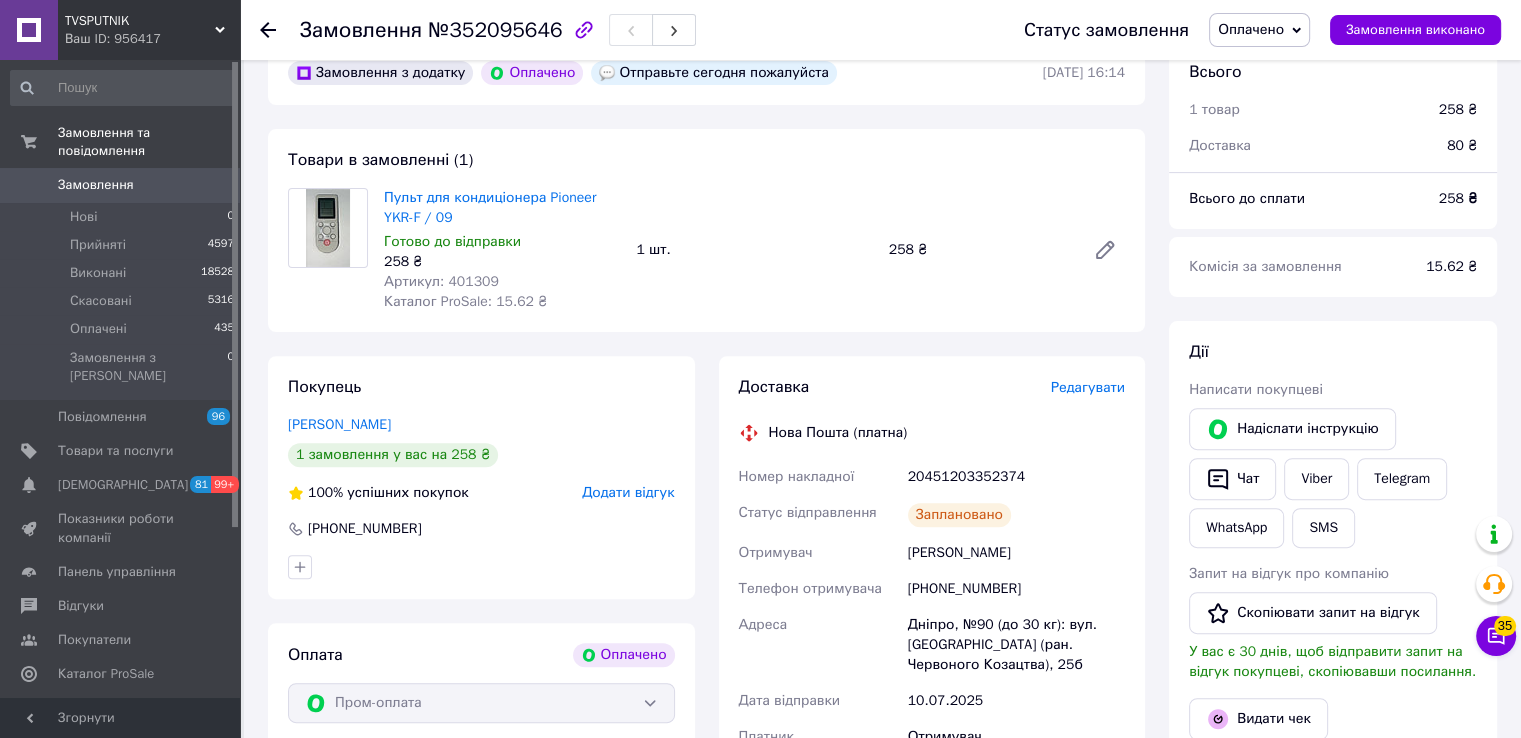 click on "20451203352374" at bounding box center [1016, 477] 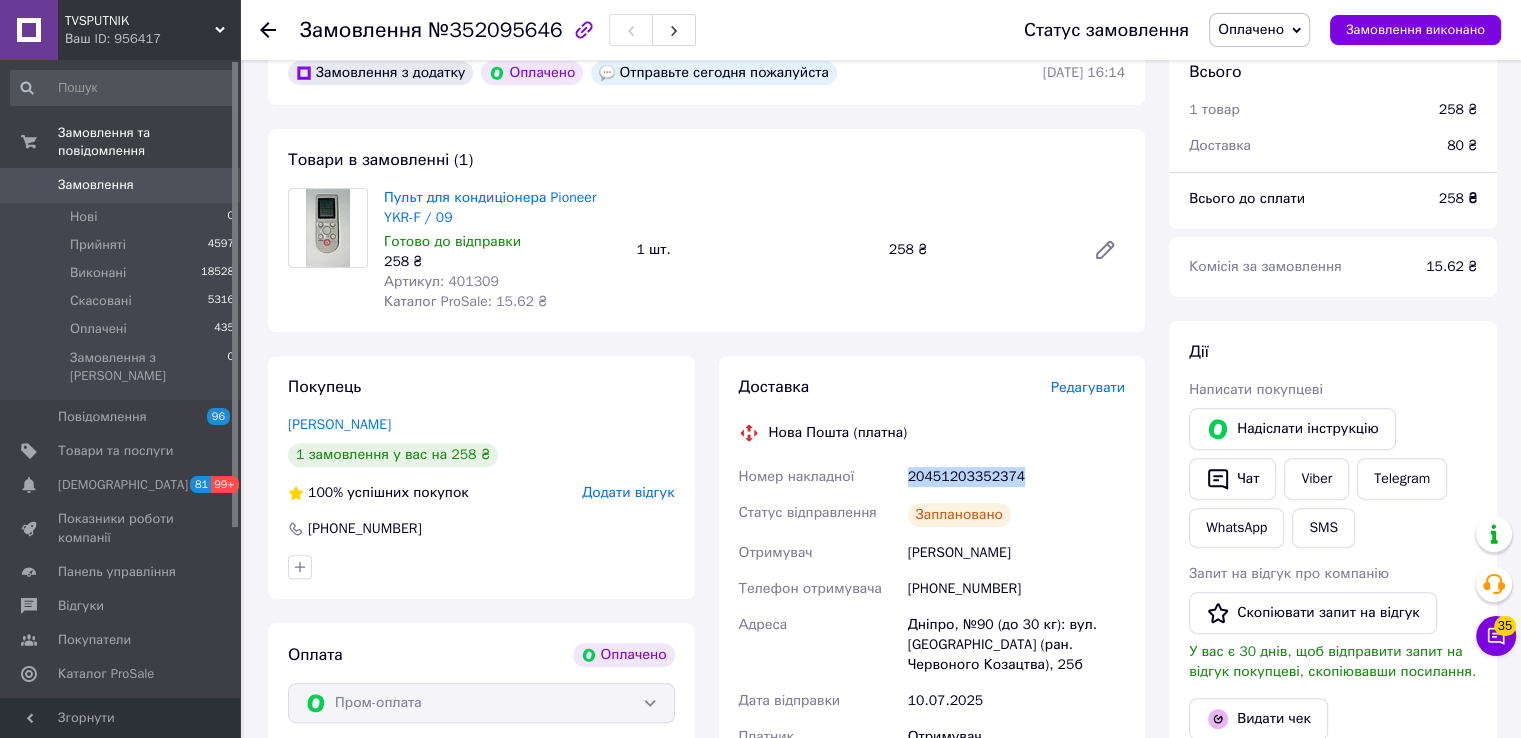 click on "20451203352374" at bounding box center [1016, 477] 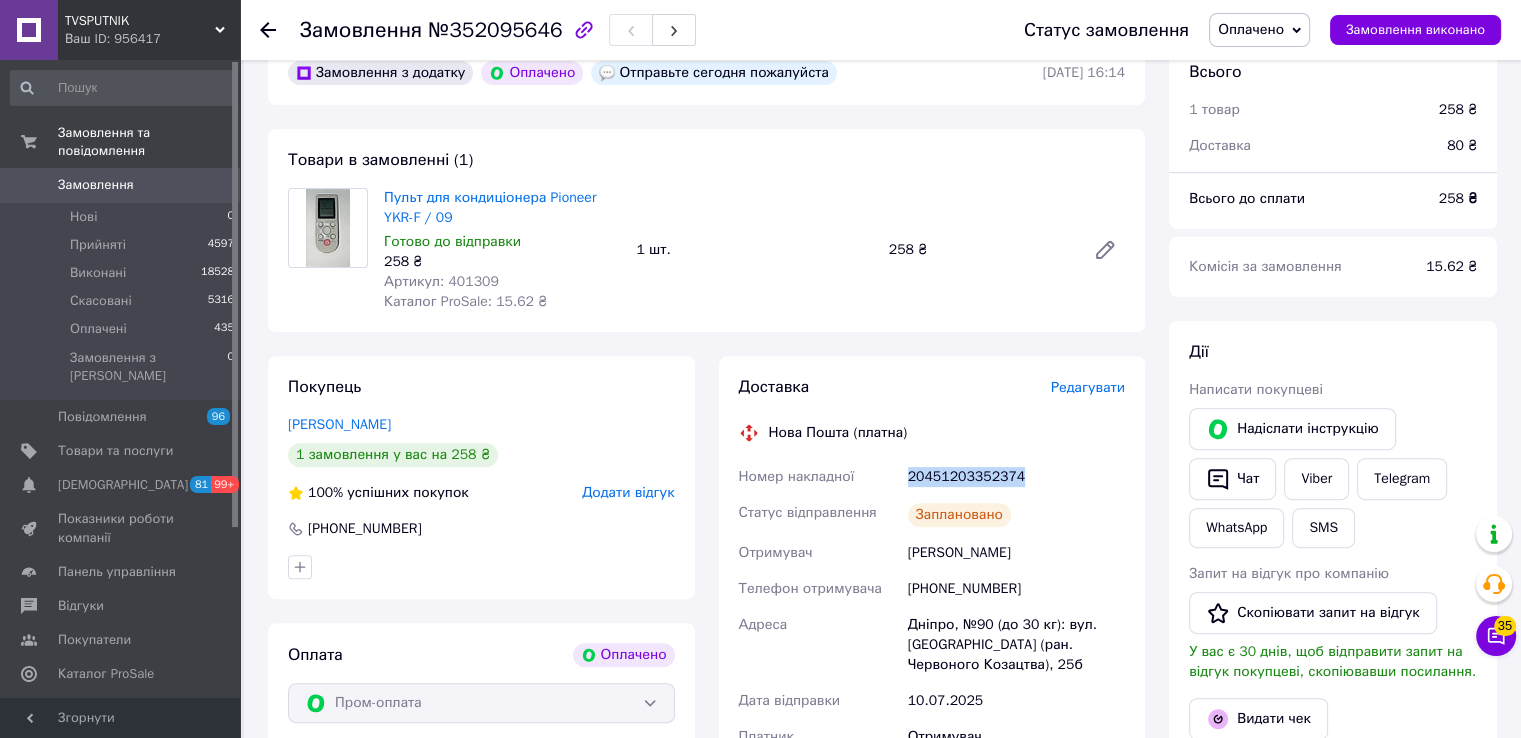 copy on "20451203352374" 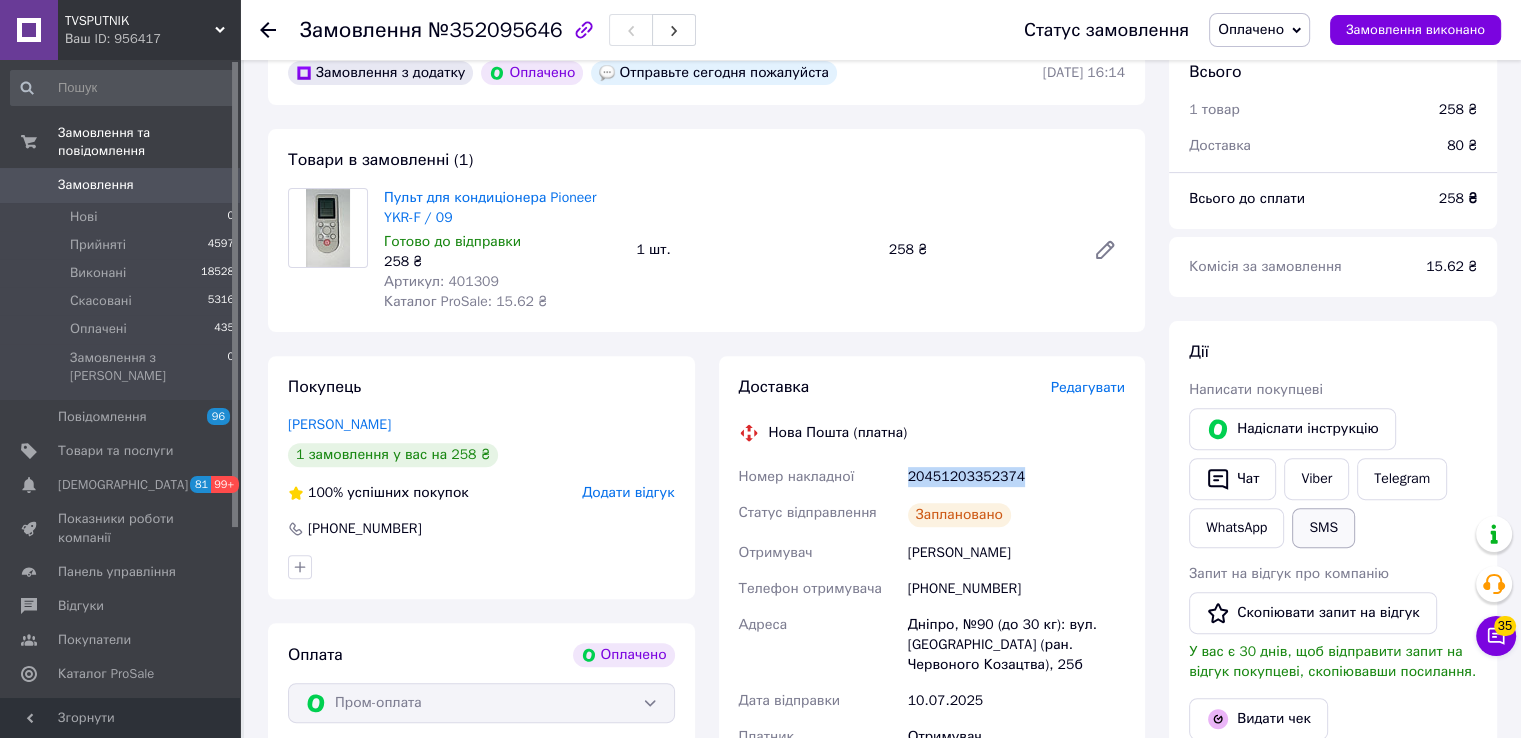 click on "SMS" at bounding box center (1323, 528) 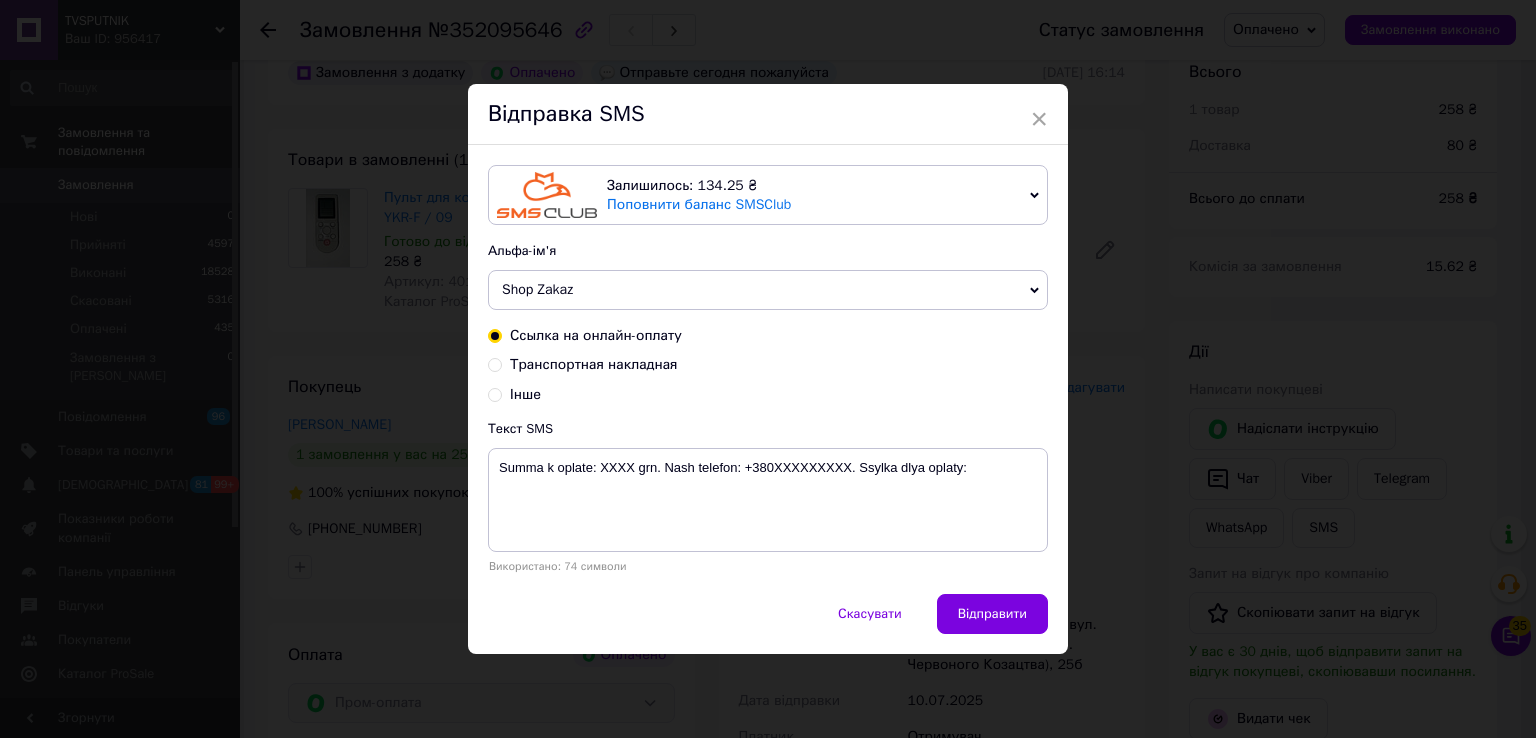 click on "Транспортная накладная" at bounding box center (594, 364) 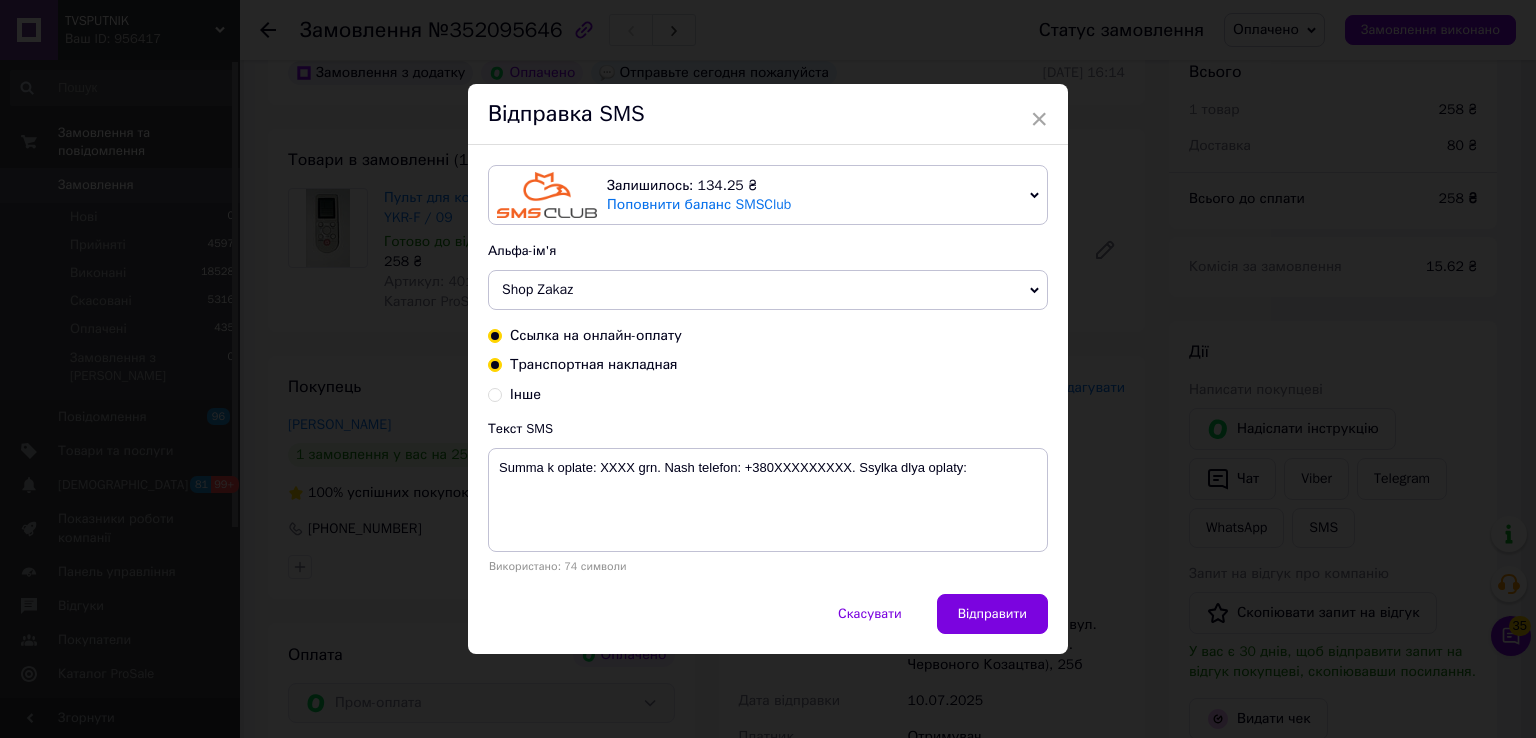 radio on "true" 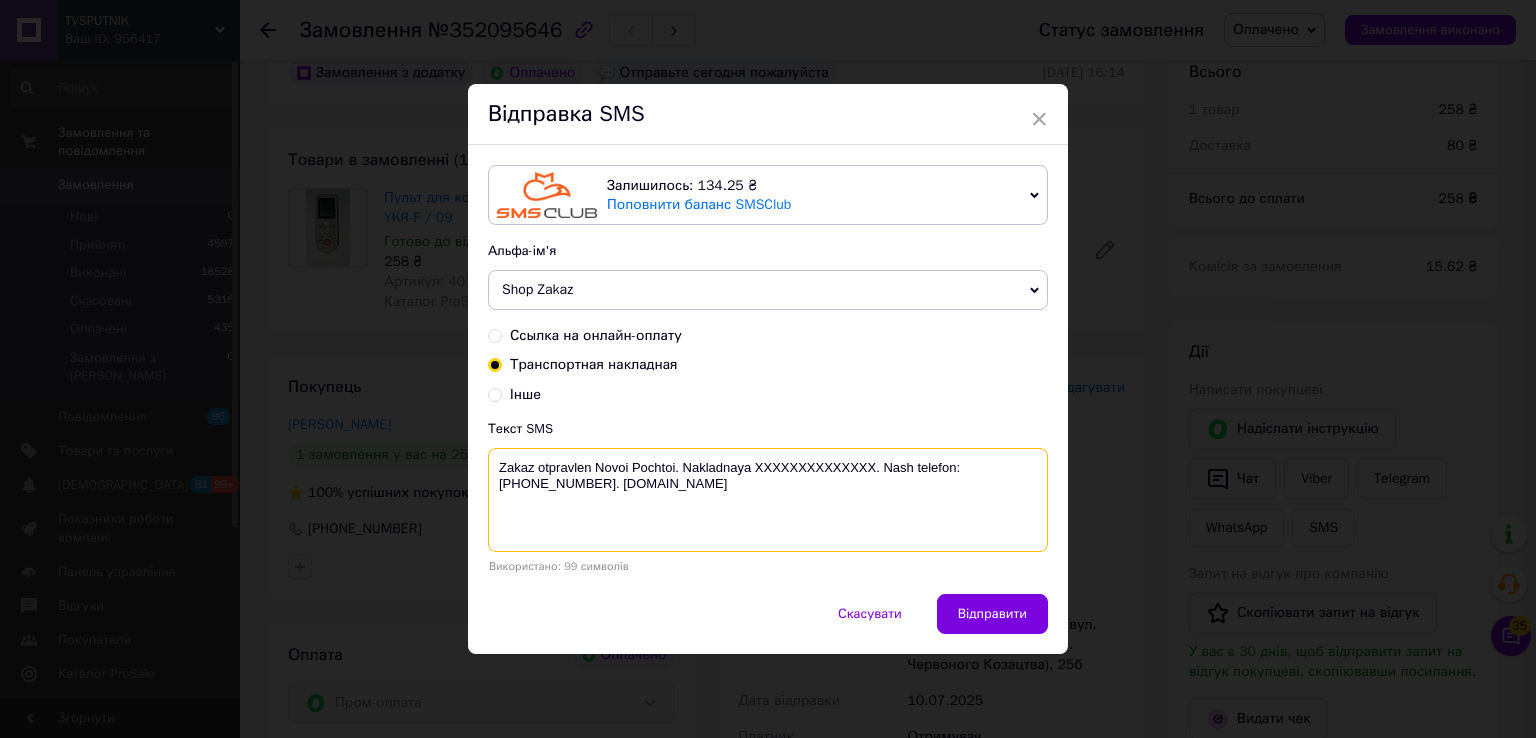 click on "Zakaz otpravlen Novoi Pochtoi. Nakladnaya XXXXXXXXXXXXXX. Nash telefon:[PHONE_NUMBER]. [DOMAIN_NAME]" at bounding box center [768, 500] 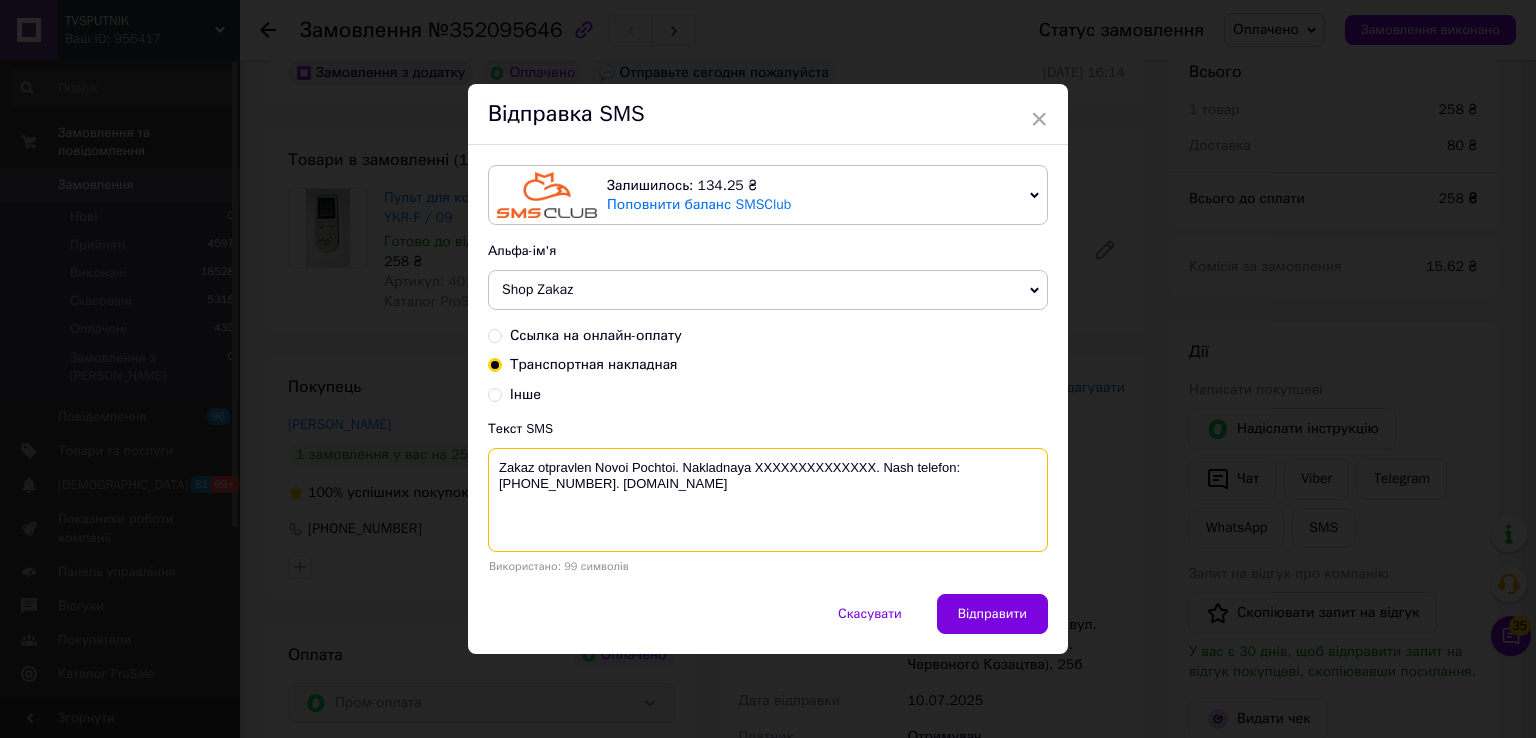 paste on "20451203352374" 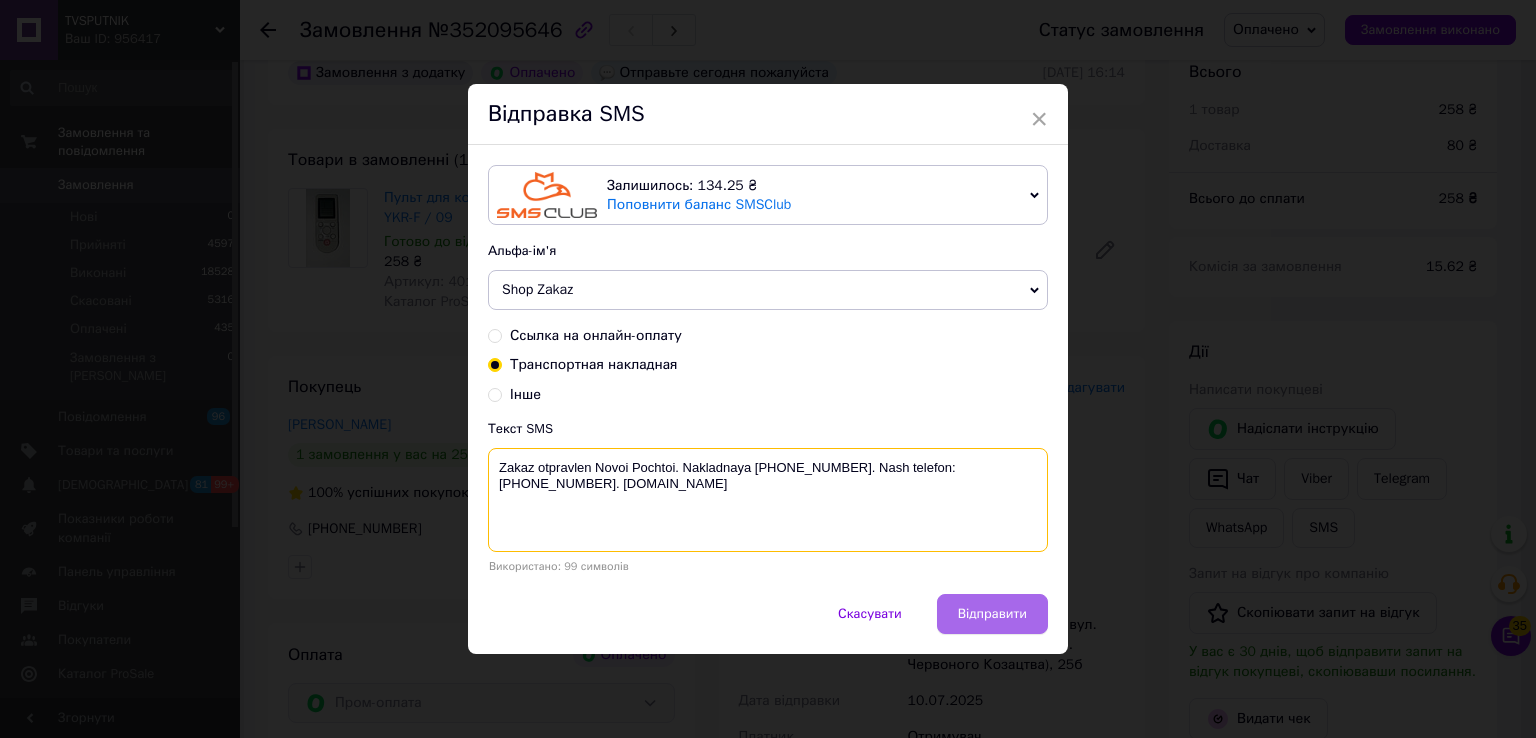 type on "Zakaz otpravlen Novoi Pochtoi. Nakladnaya 20451203352374. Nash telefon:+380500194515. Tvsputnik.net" 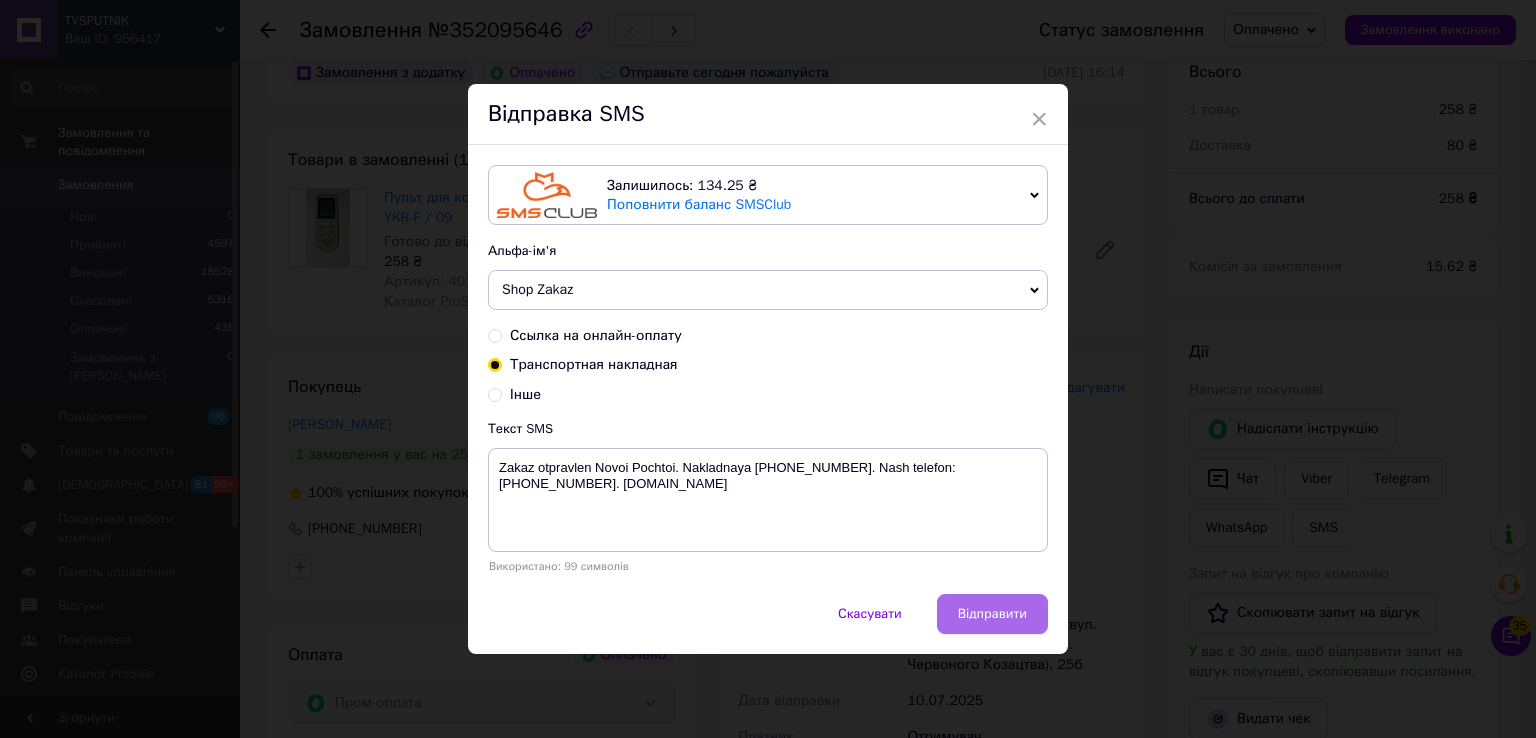 click on "Відправити" at bounding box center (992, 614) 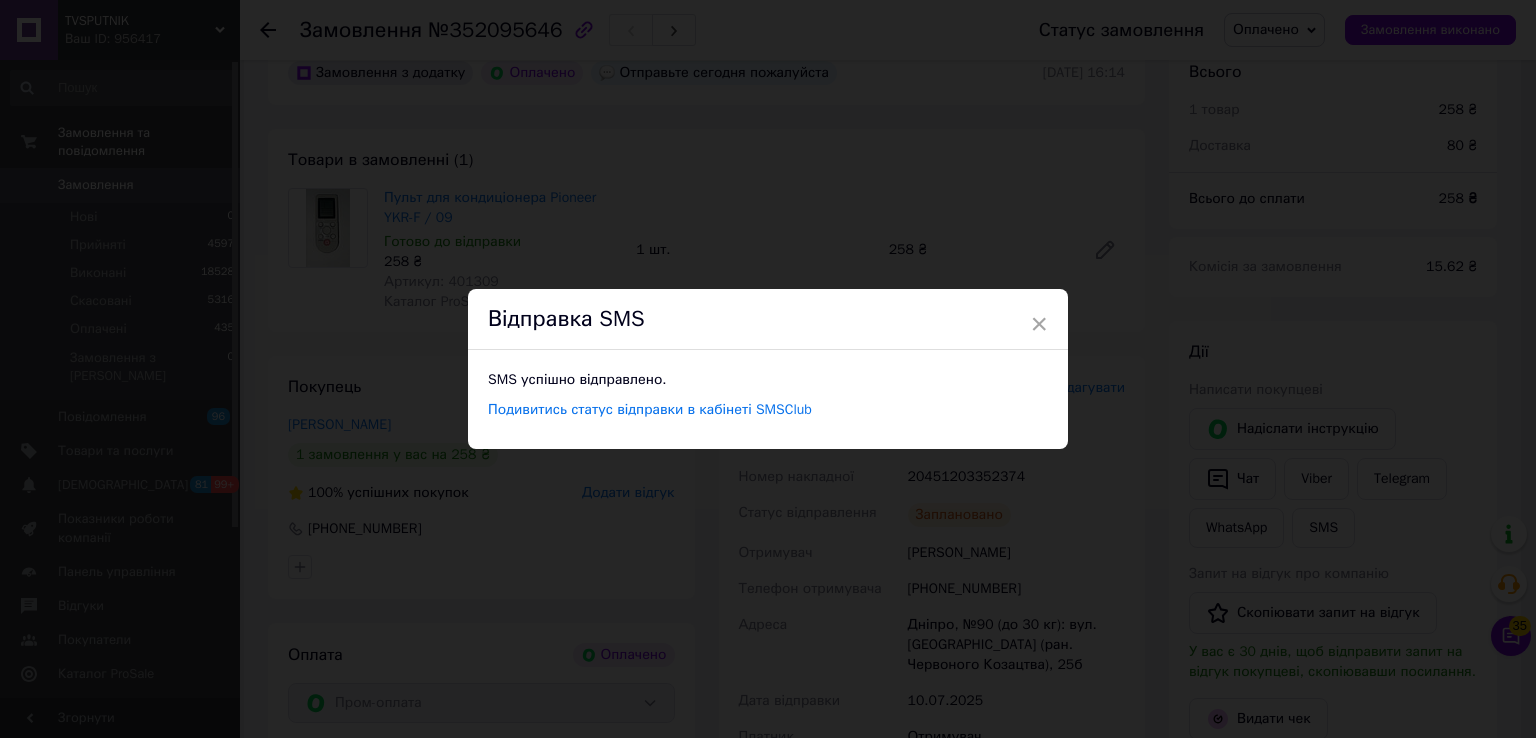 click on "× Відправка SMS SMS успішно відправлено. Подивитись статус відправки в кабінеті SMSClub" at bounding box center [768, 369] 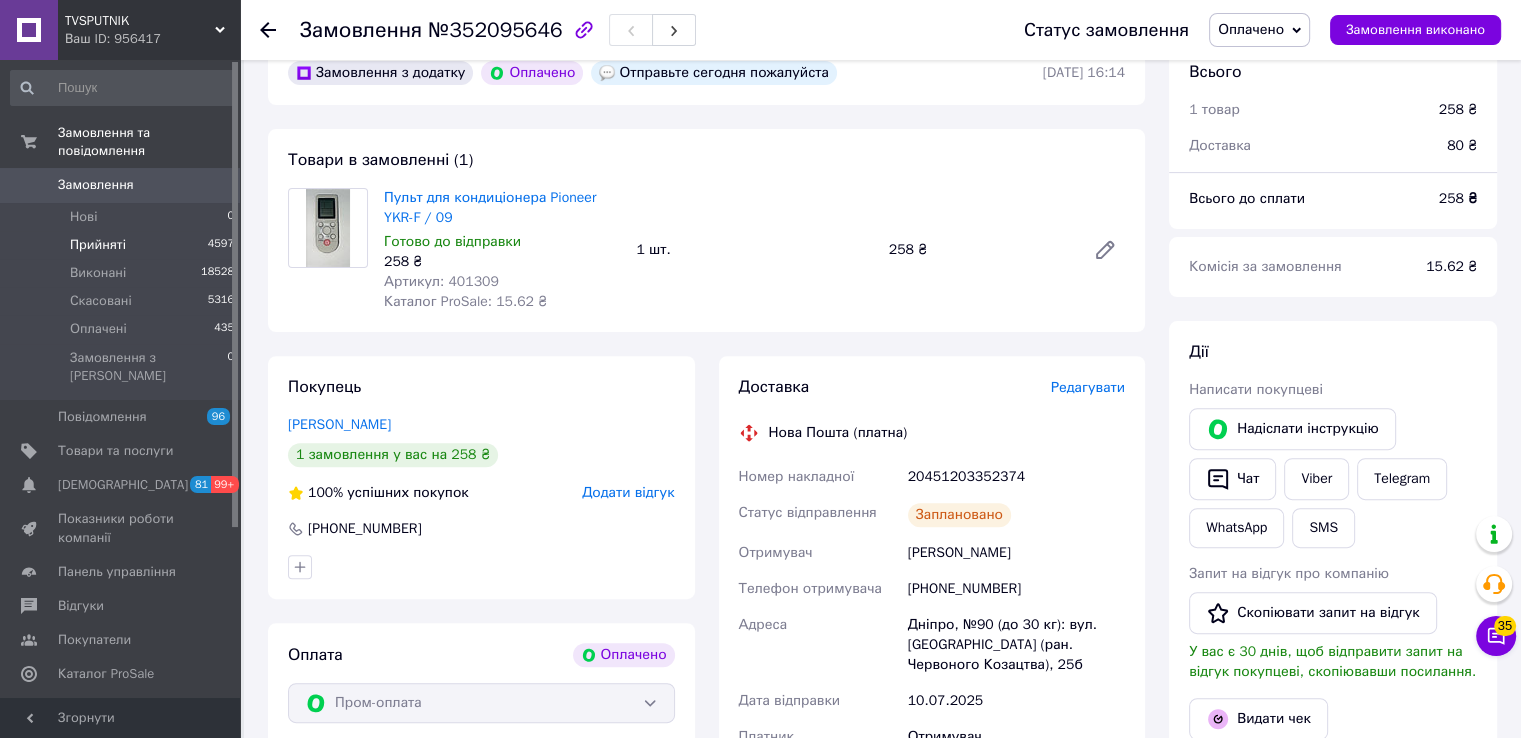 click on "Прийняті" at bounding box center (98, 245) 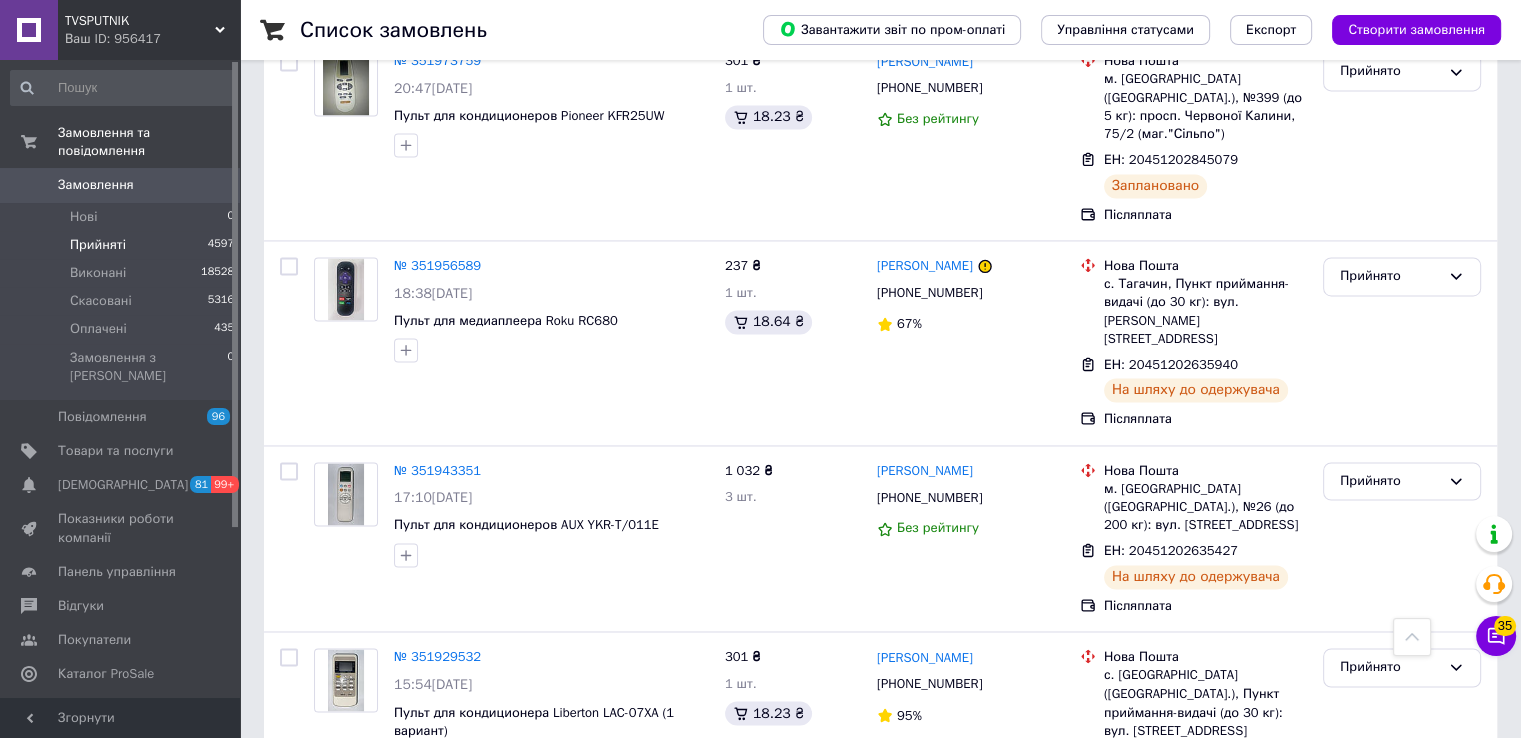 scroll, scrollTop: 3368, scrollLeft: 0, axis: vertical 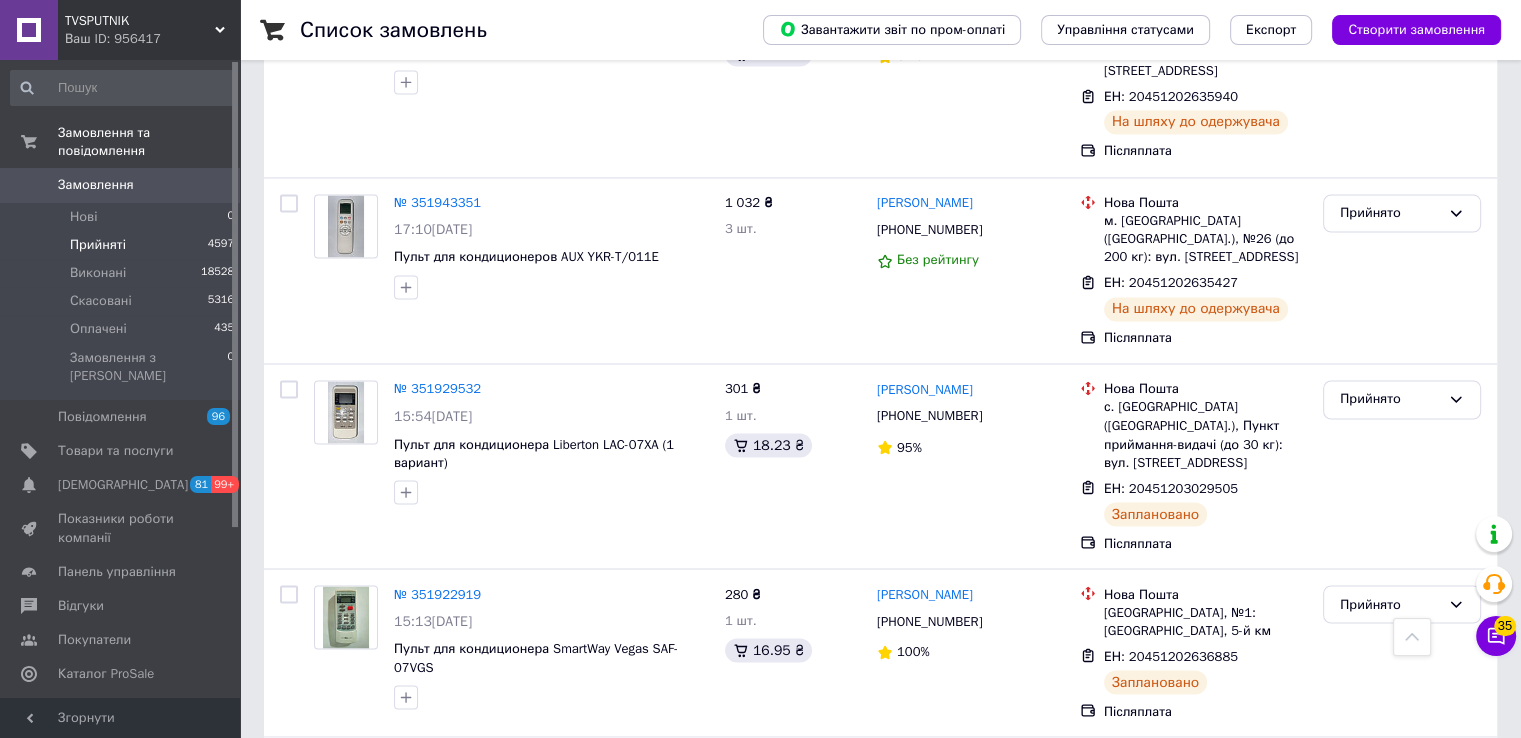 click on "№ 351922703" at bounding box center [437, 761] 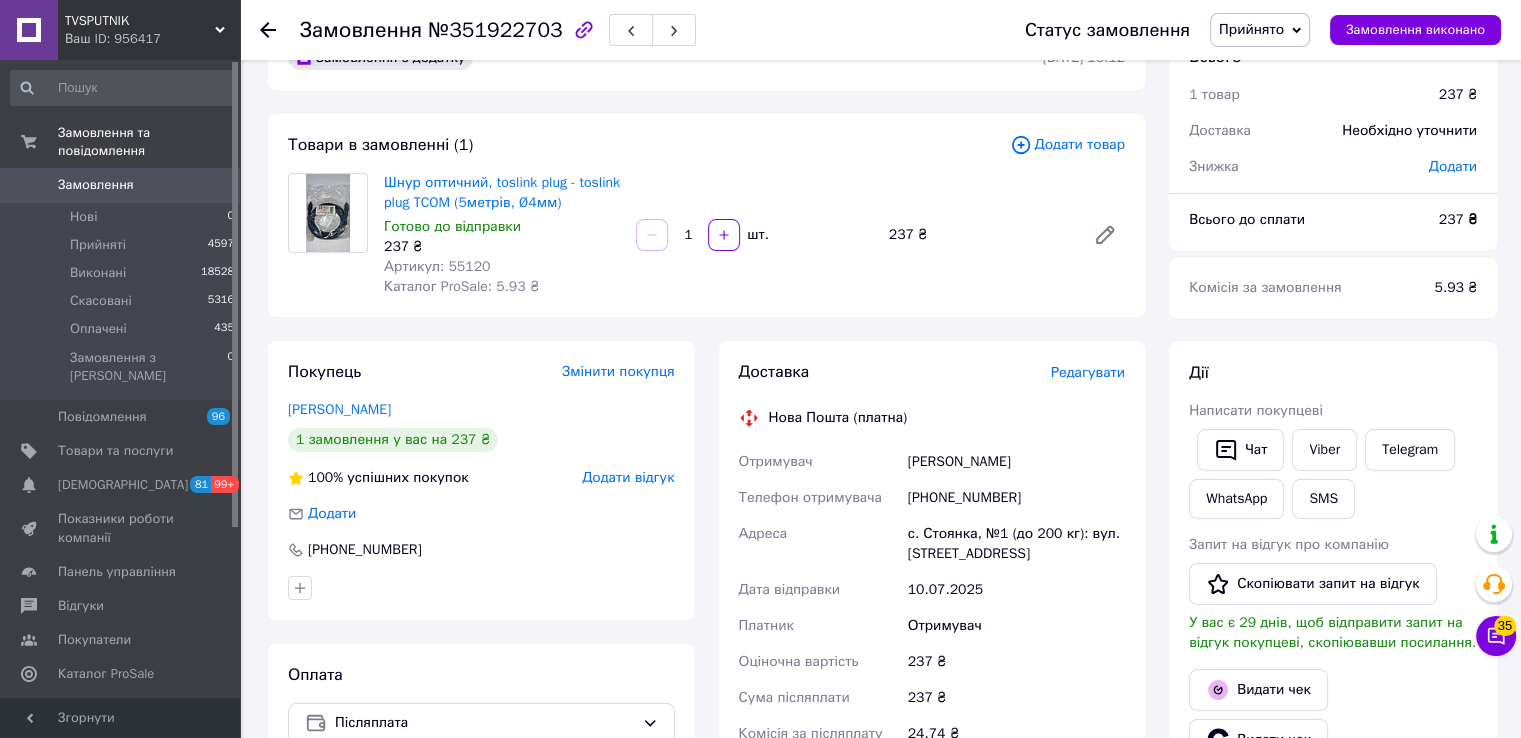 scroll, scrollTop: 44, scrollLeft: 0, axis: vertical 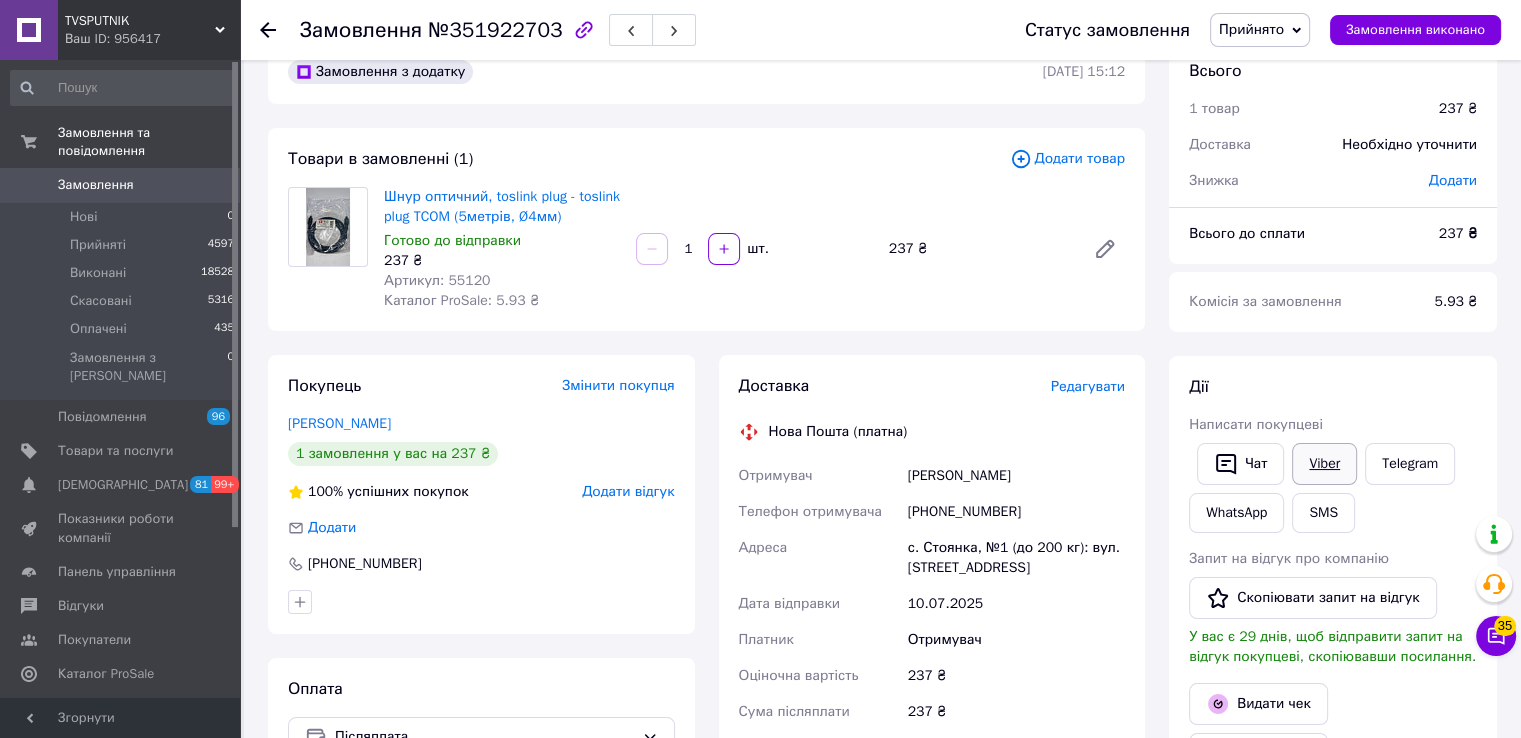 click on "Viber" at bounding box center (1324, 464) 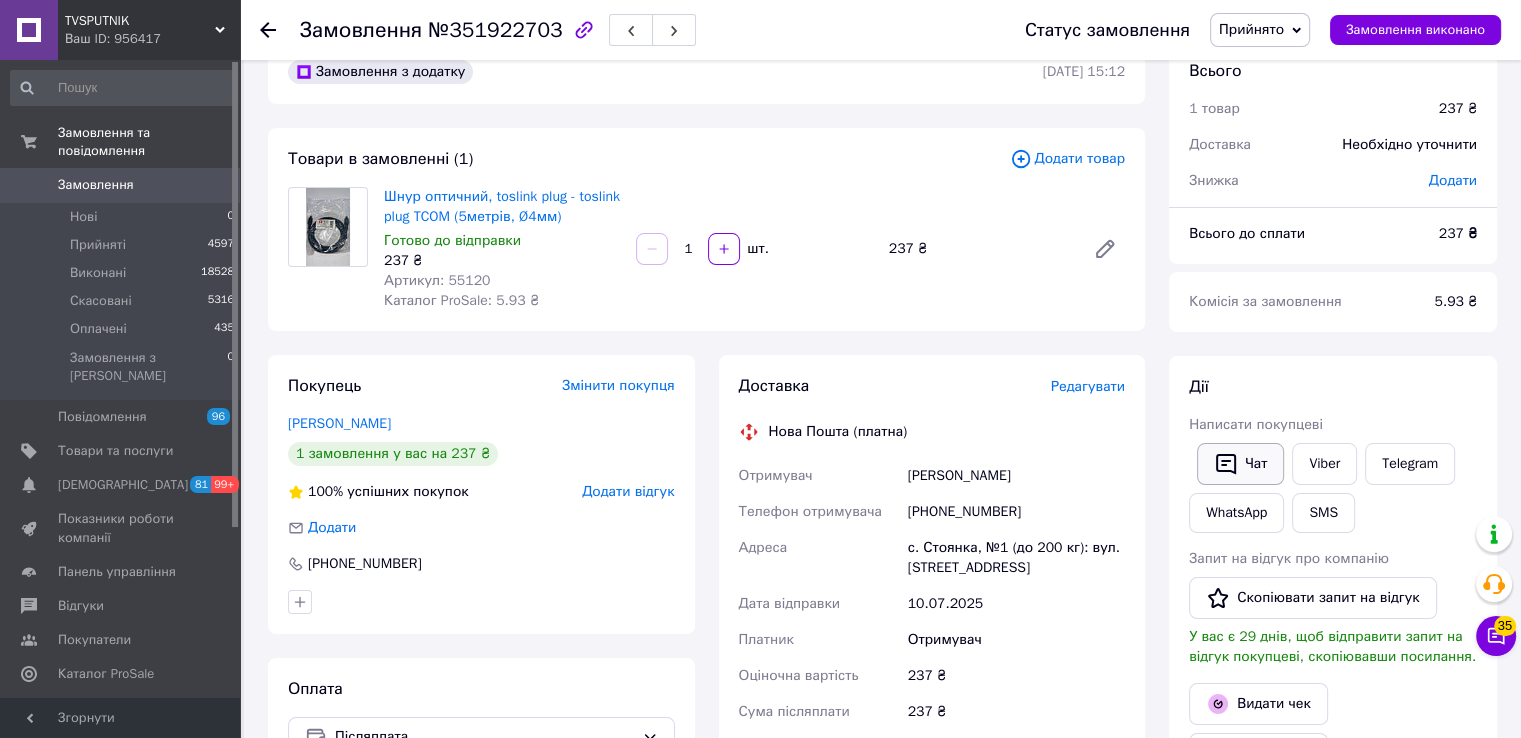 click on "Чат" at bounding box center (1240, 464) 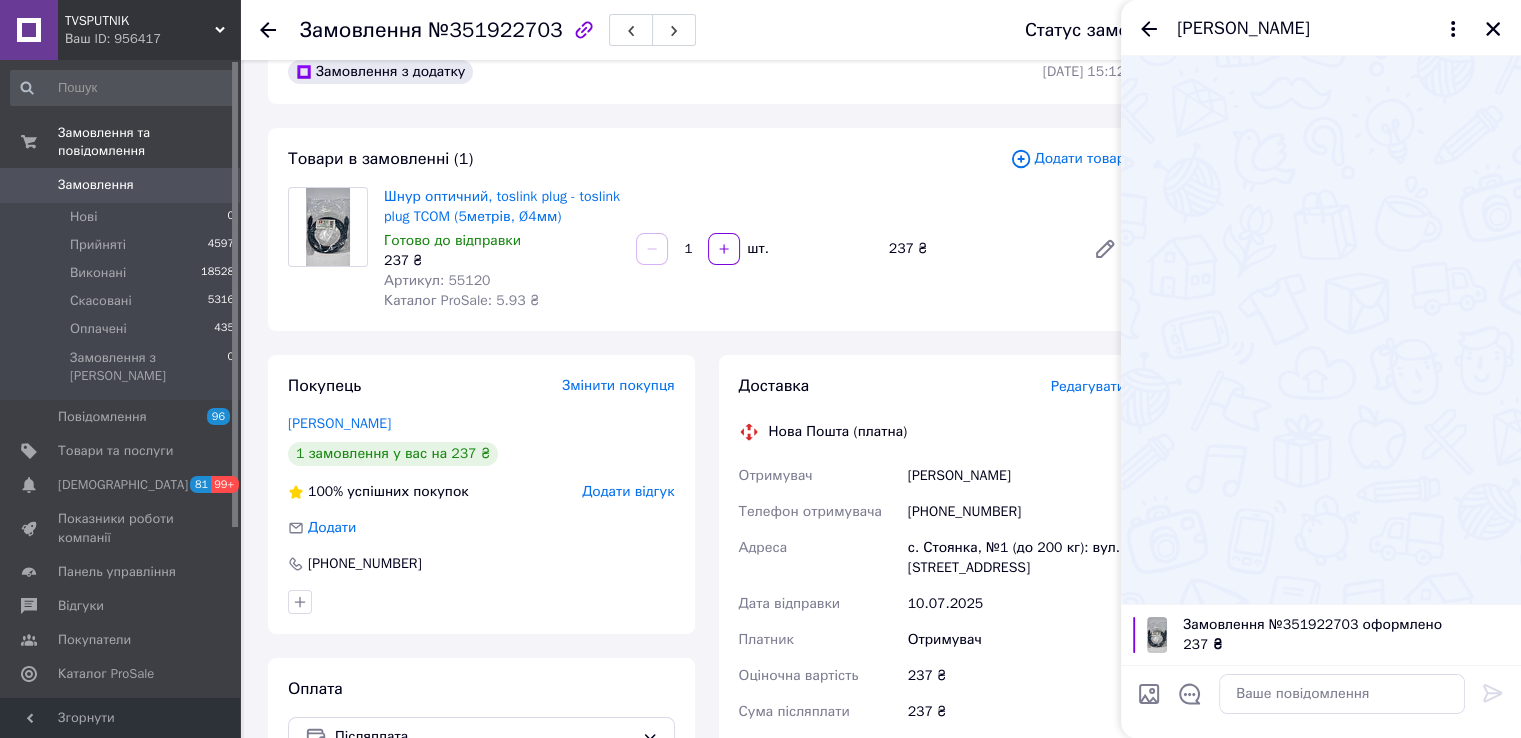 click on "Шнур оптичний, toslink plug - toslink plug TCOM (5метрів, Ø4мм) Готово до відправки 237 ₴ Артикул: 55120 Каталог ProSale: 5.93 ₴  1   шт. 237 ₴" at bounding box center [754, 249] 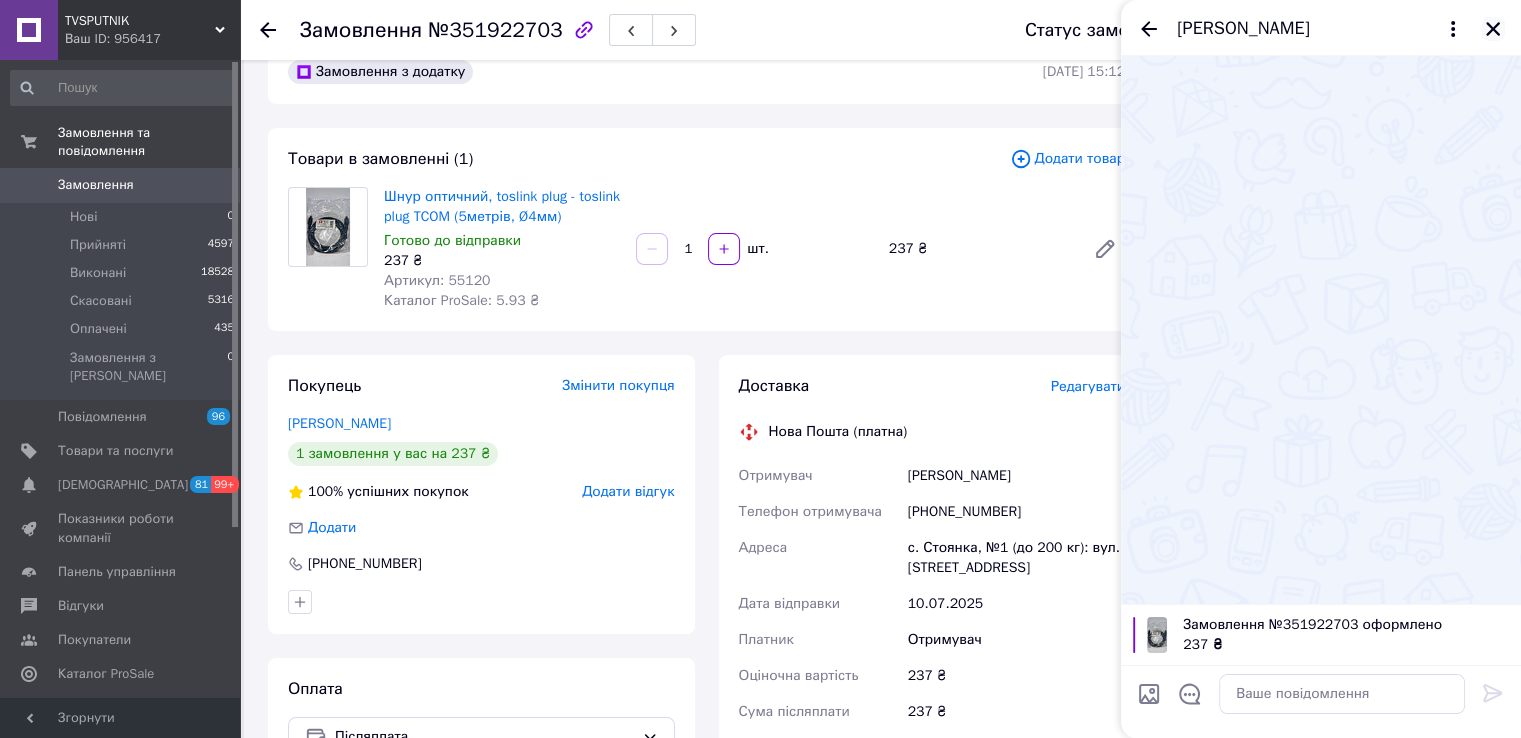 click 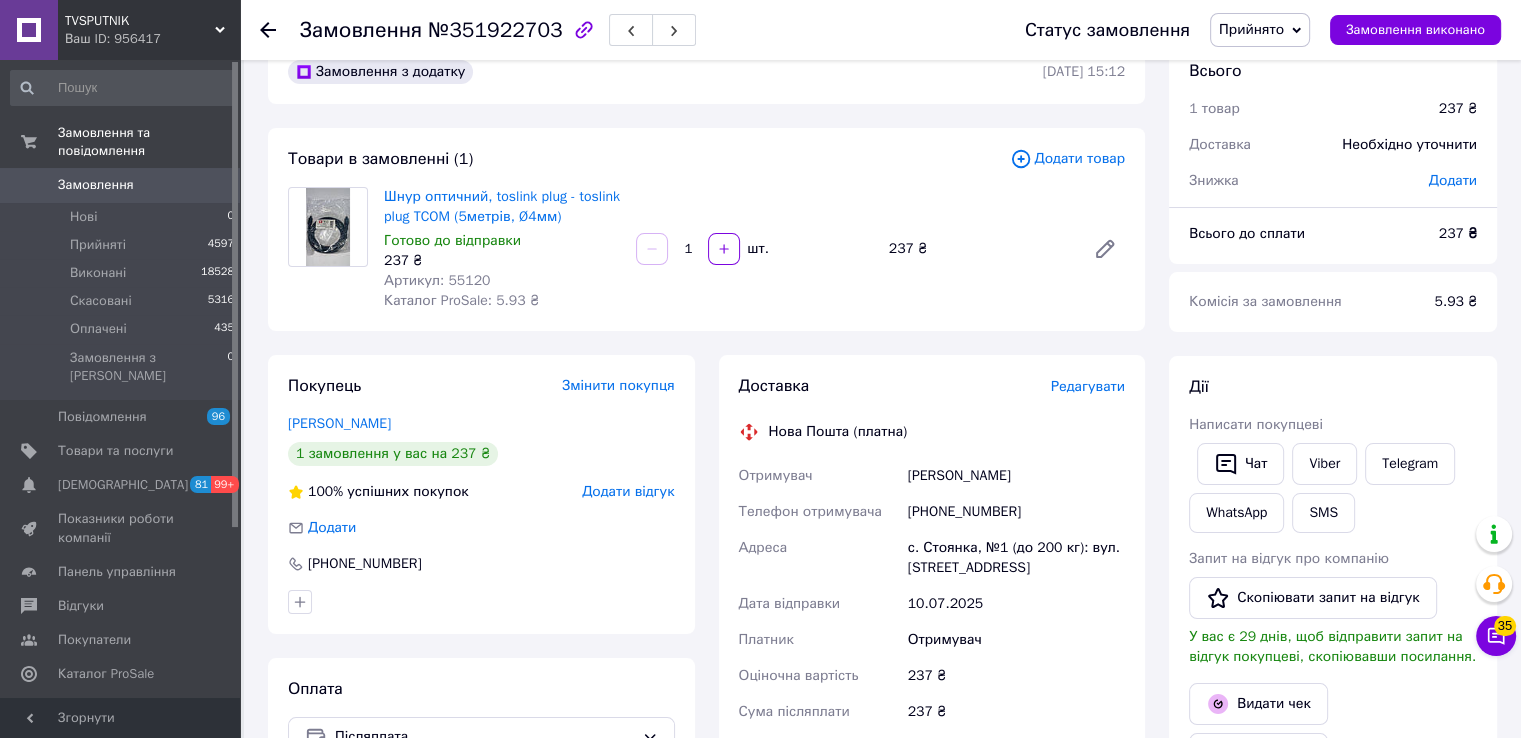 scroll, scrollTop: 0, scrollLeft: 0, axis: both 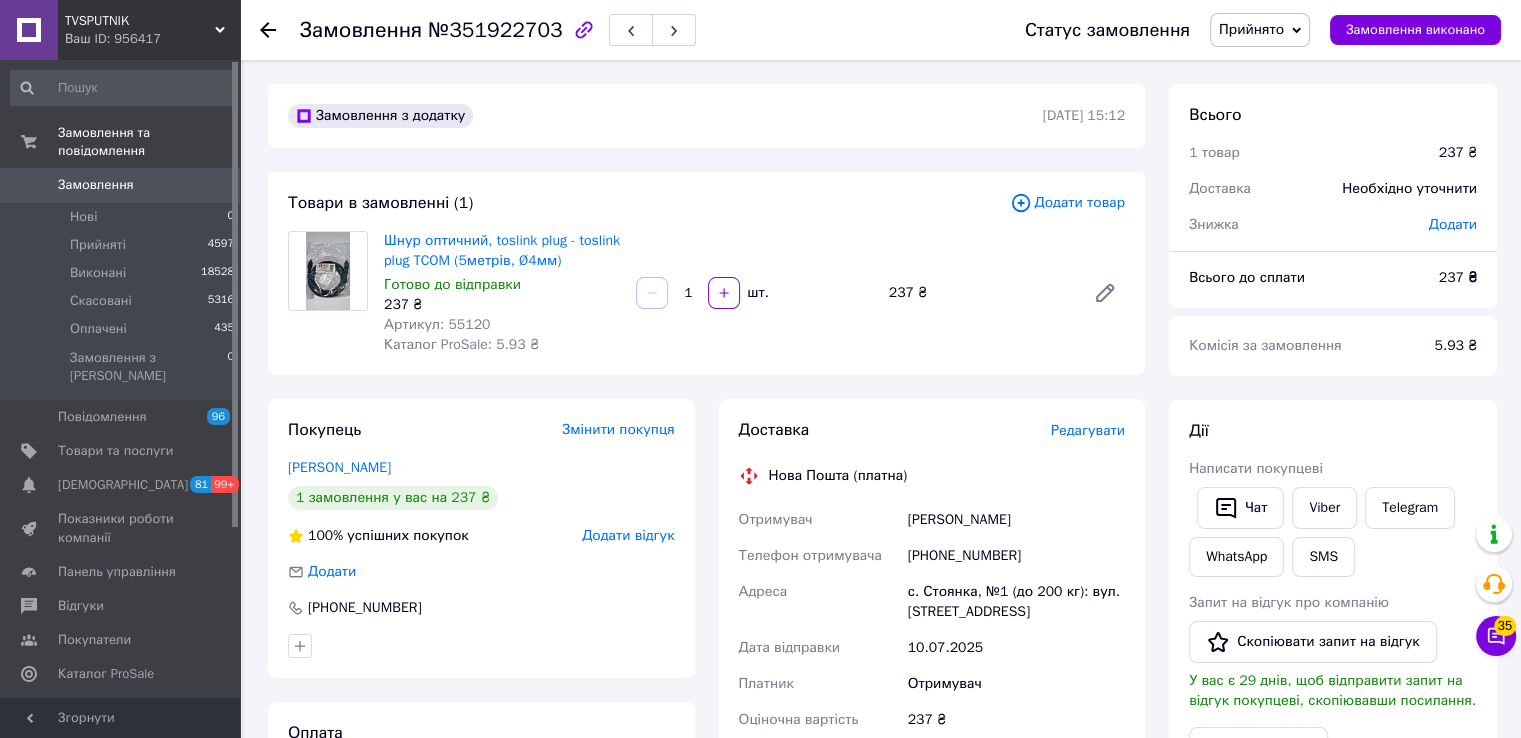 drag, startPoint x: 1368, startPoint y: 132, endPoint x: 1335, endPoint y: 132, distance: 33 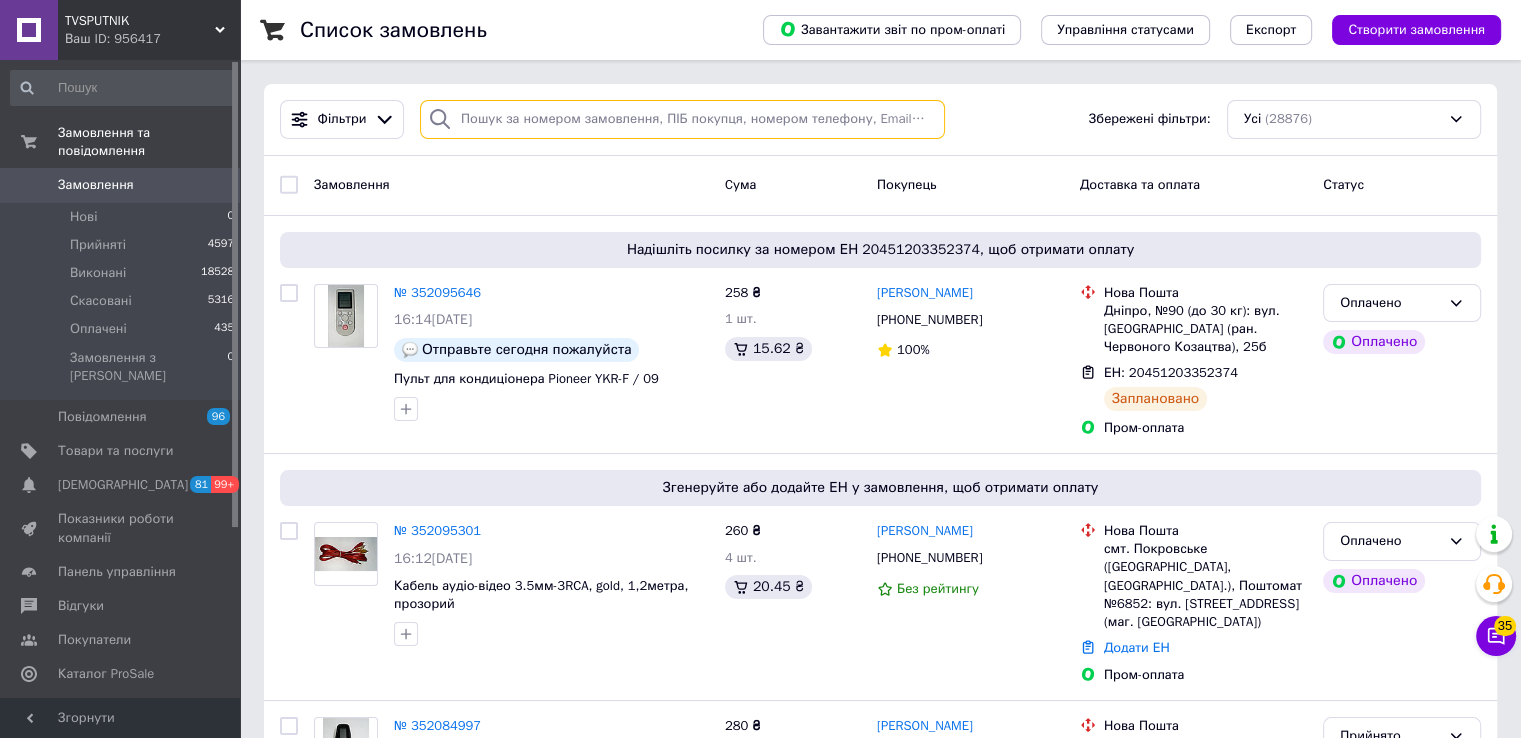 paste on "+380679448312" 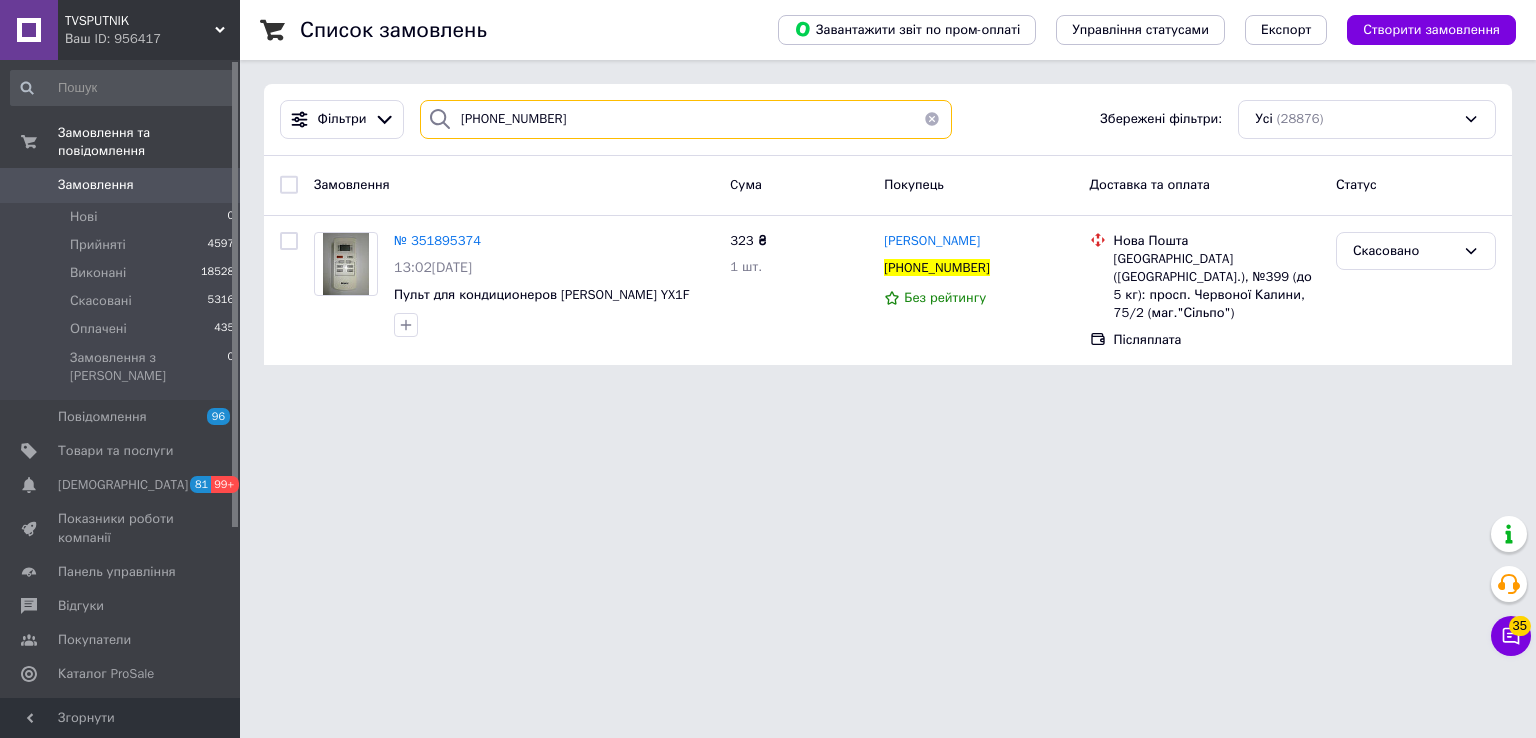 type on "+380679448312" 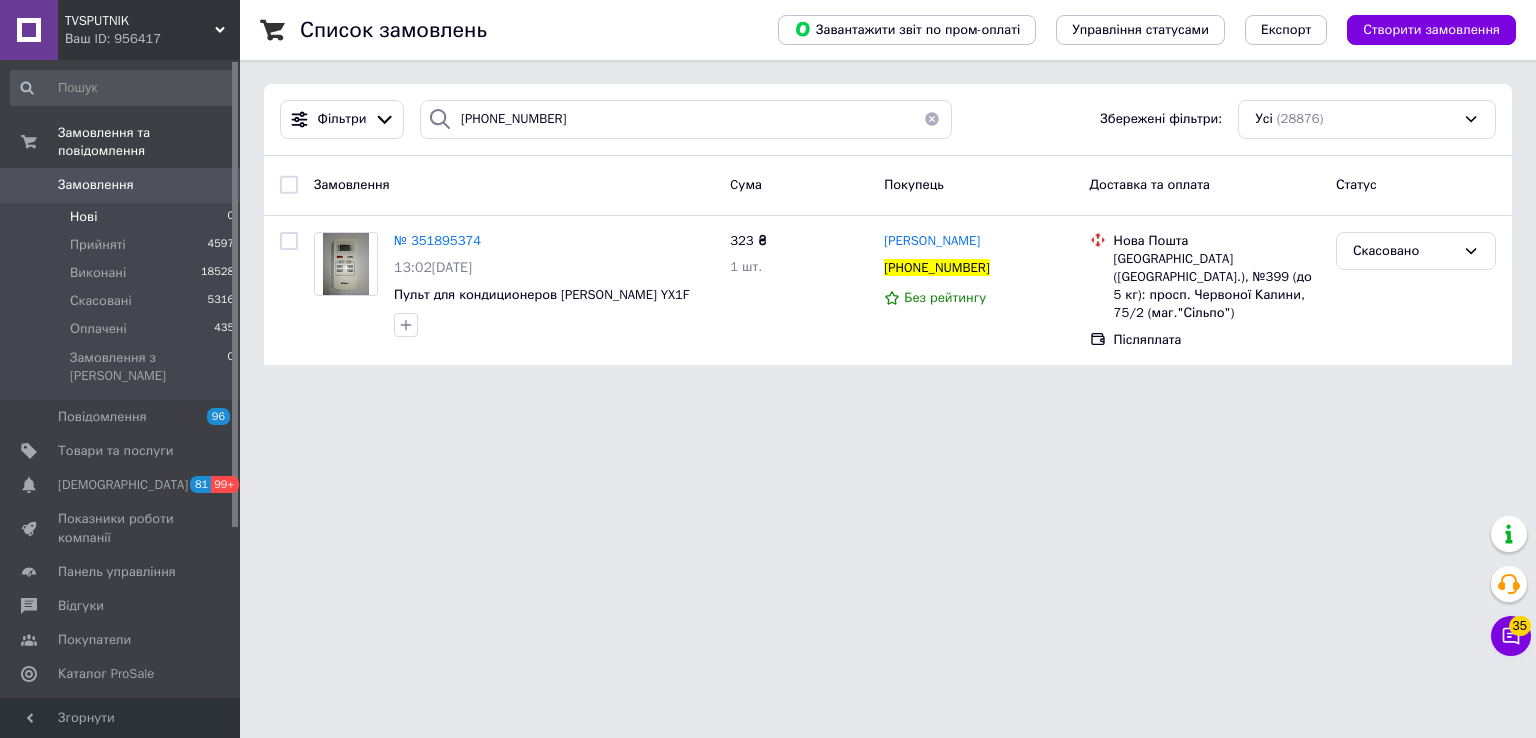 click on "Нові 0" at bounding box center [123, 217] 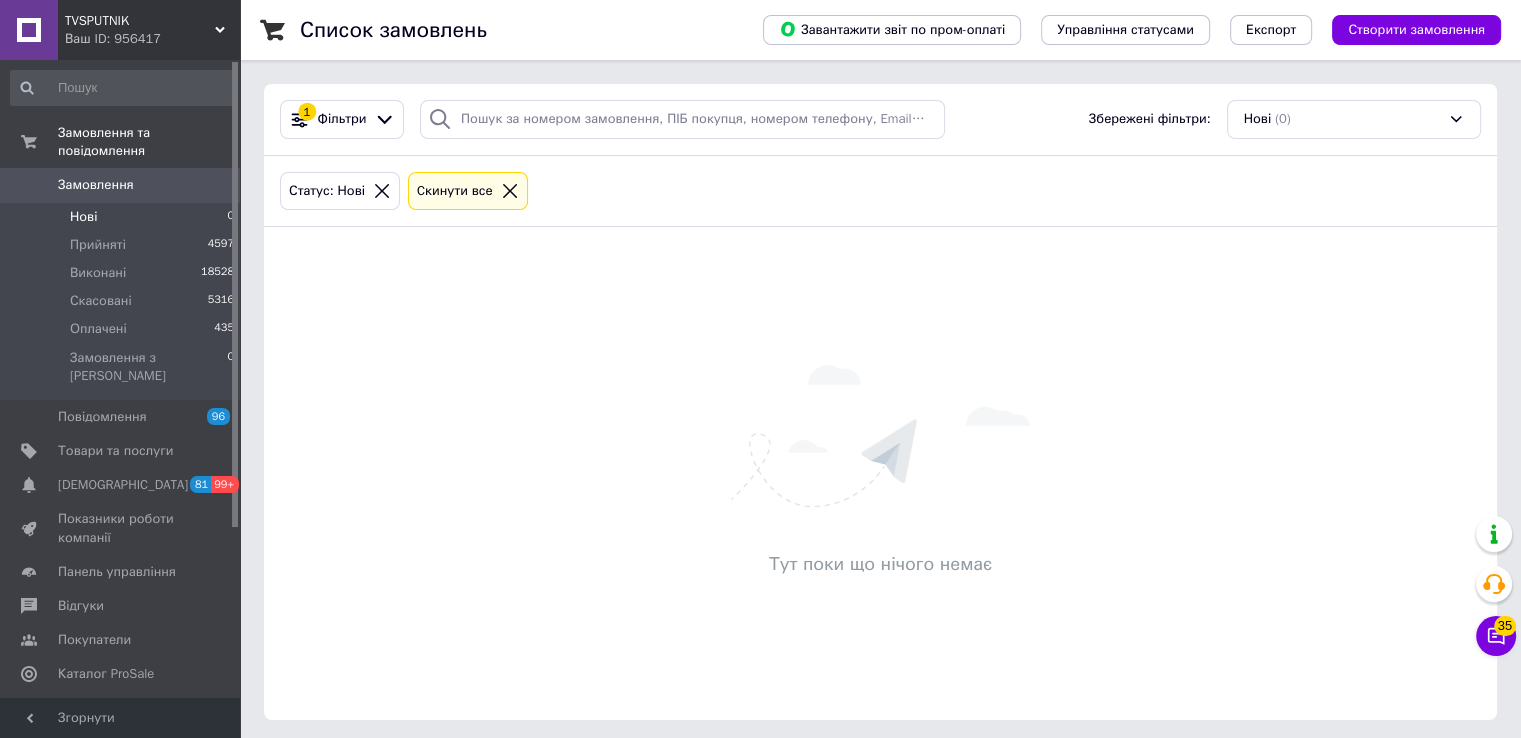 click on "Нові 0" at bounding box center (123, 217) 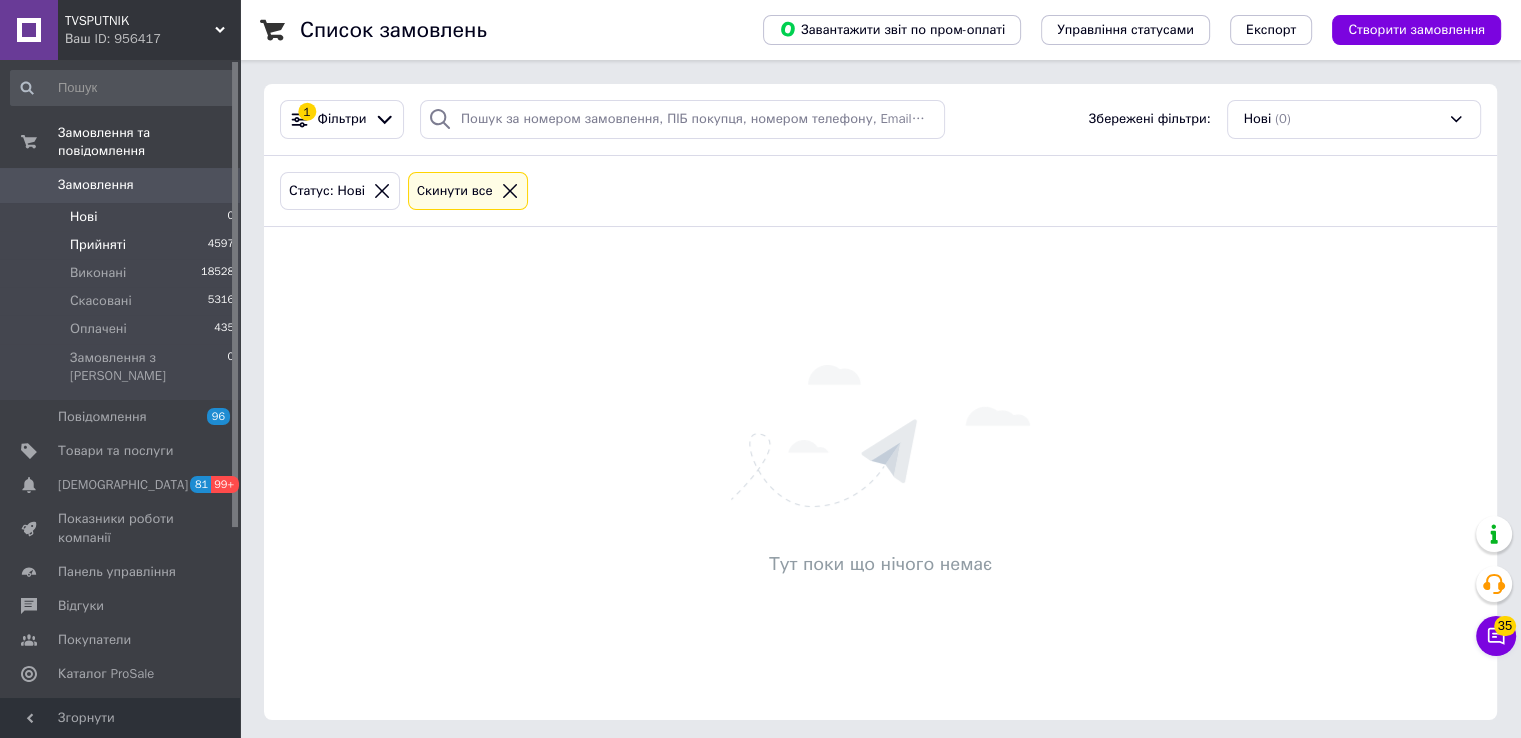 click on "Прийняті" at bounding box center (98, 245) 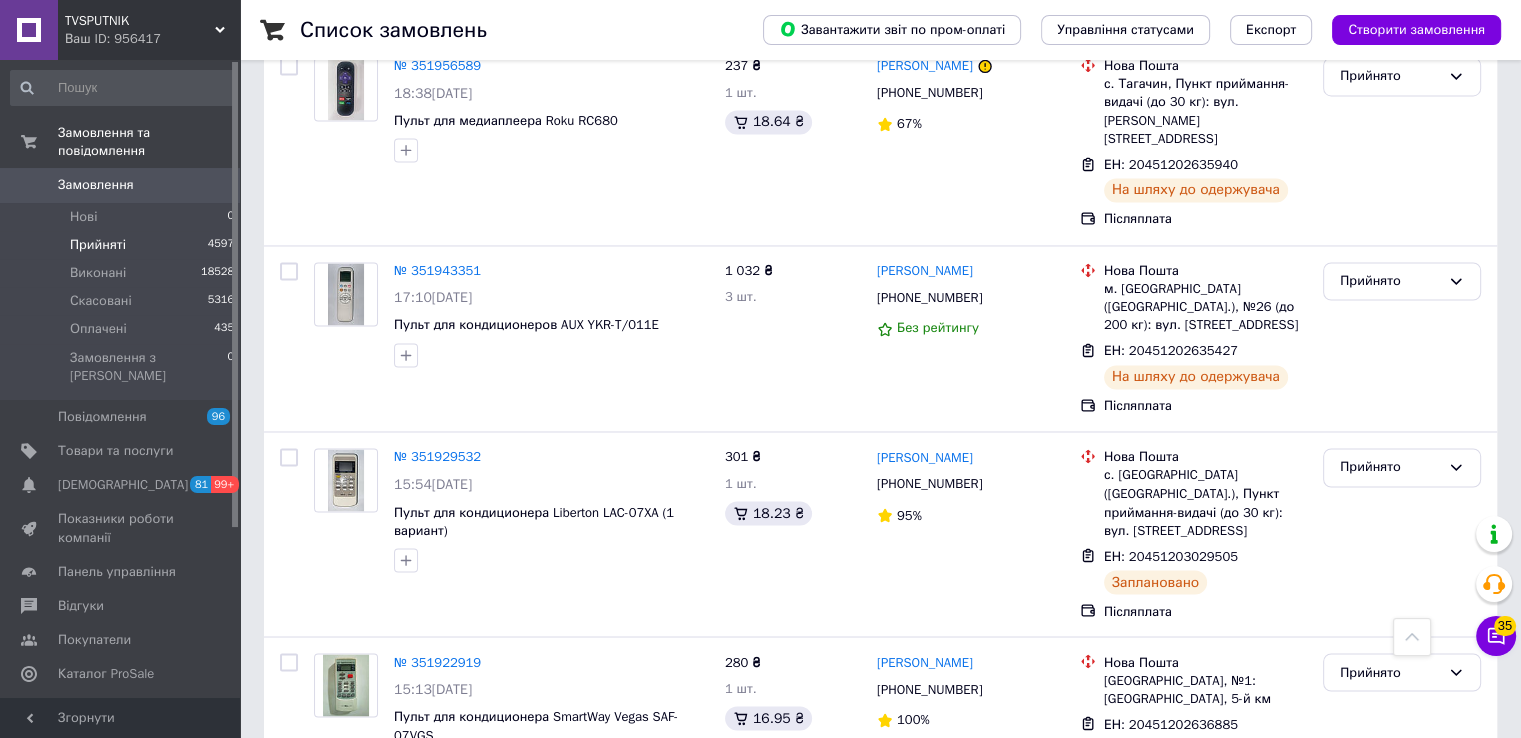 scroll, scrollTop: 3368, scrollLeft: 0, axis: vertical 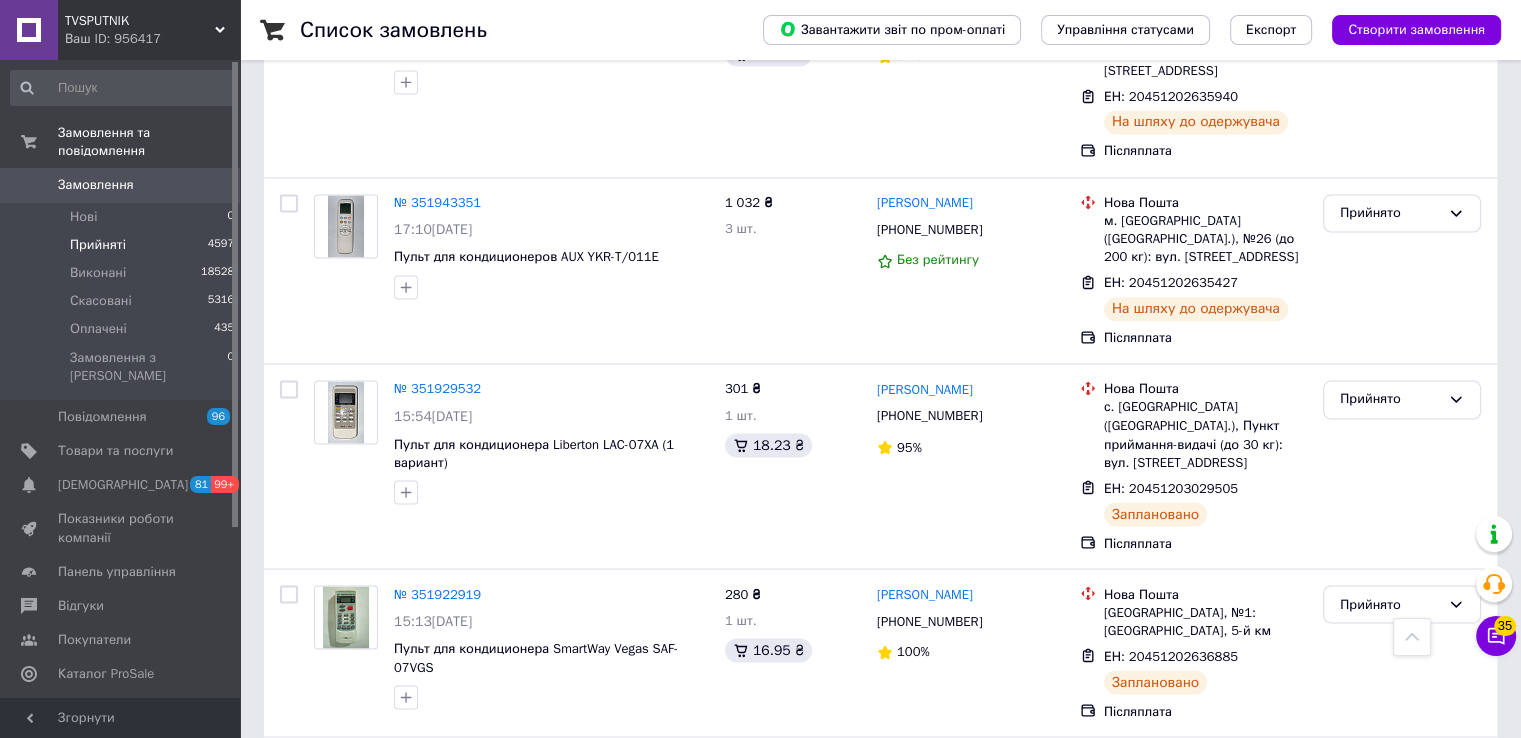 click on "№ 351922703" at bounding box center (437, 761) 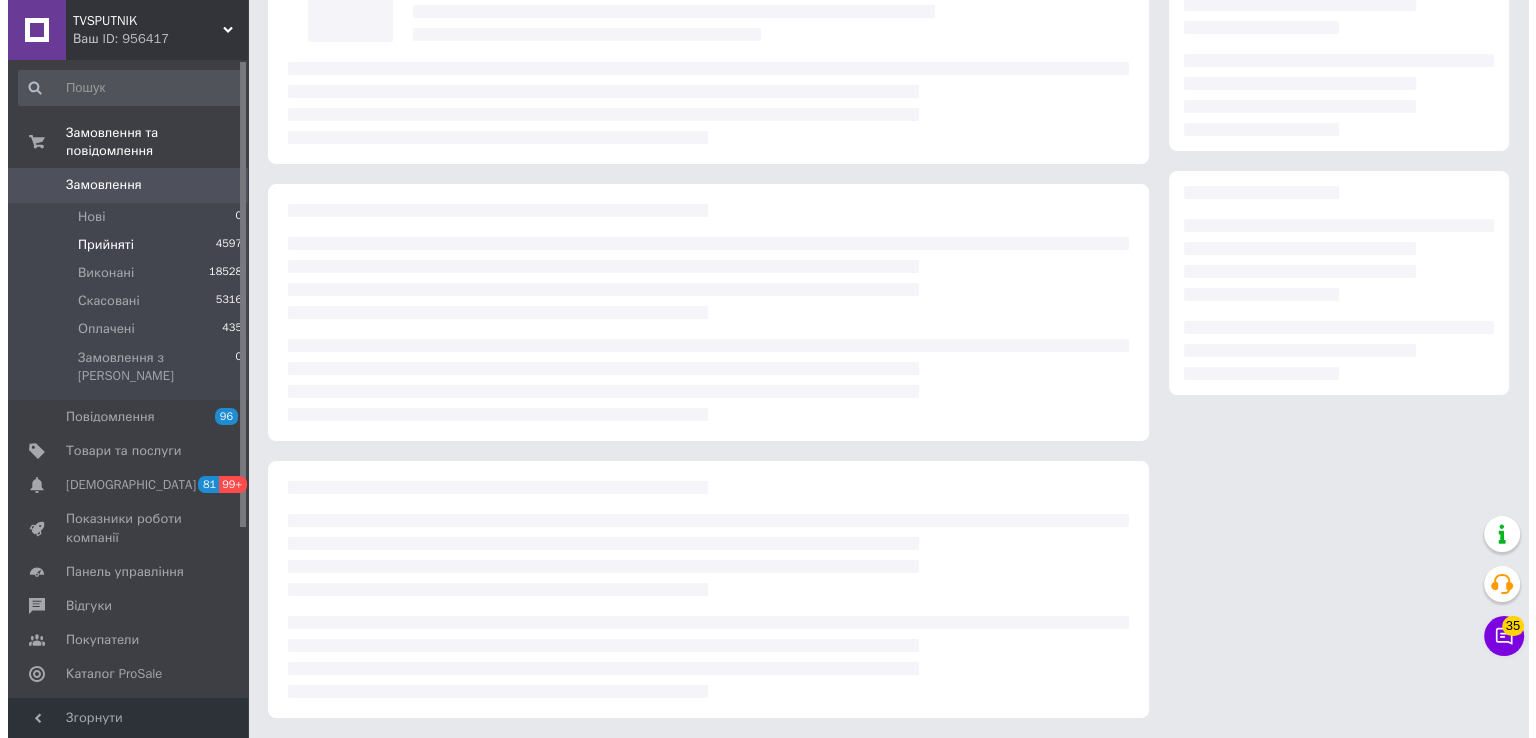 scroll, scrollTop: 0, scrollLeft: 0, axis: both 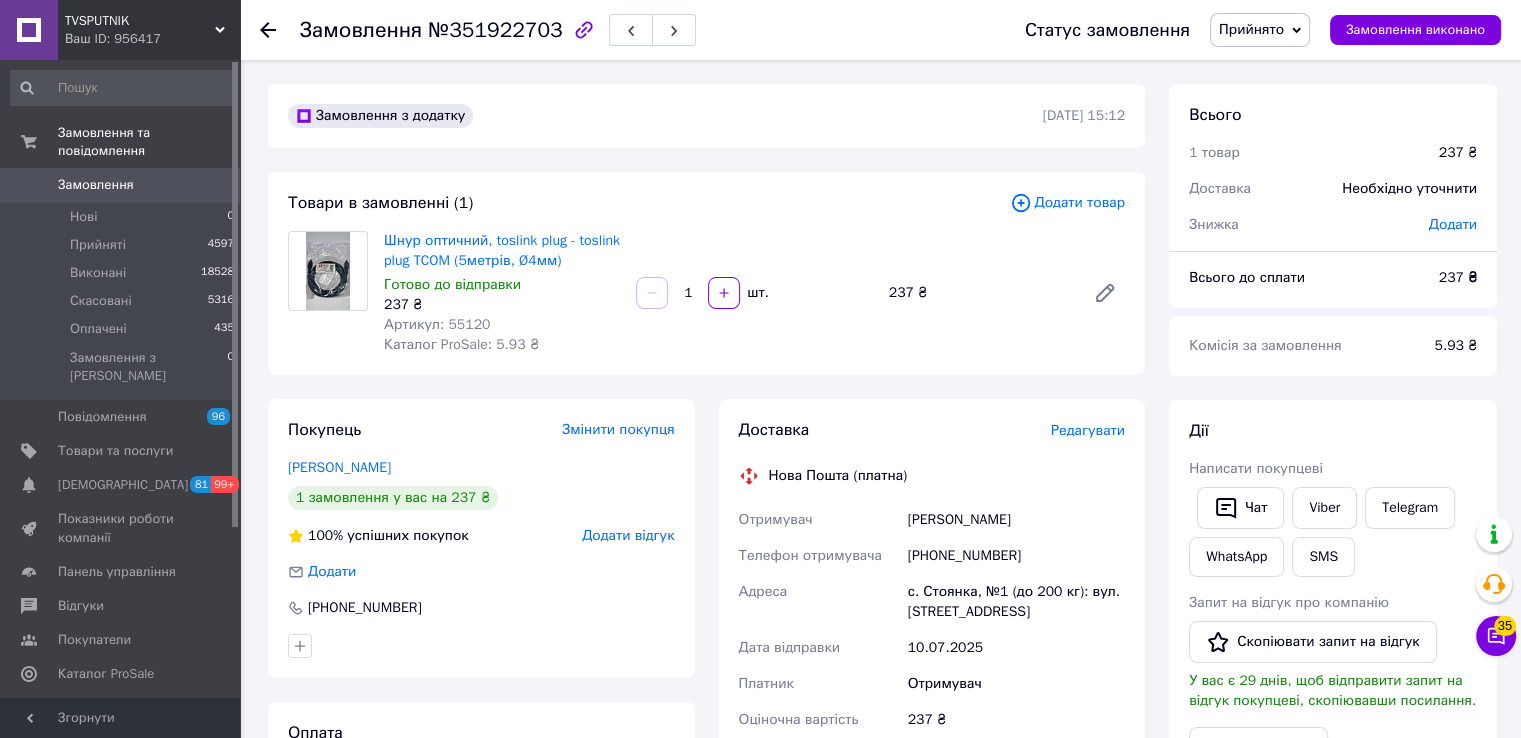 click on "Редагувати" at bounding box center (1088, 430) 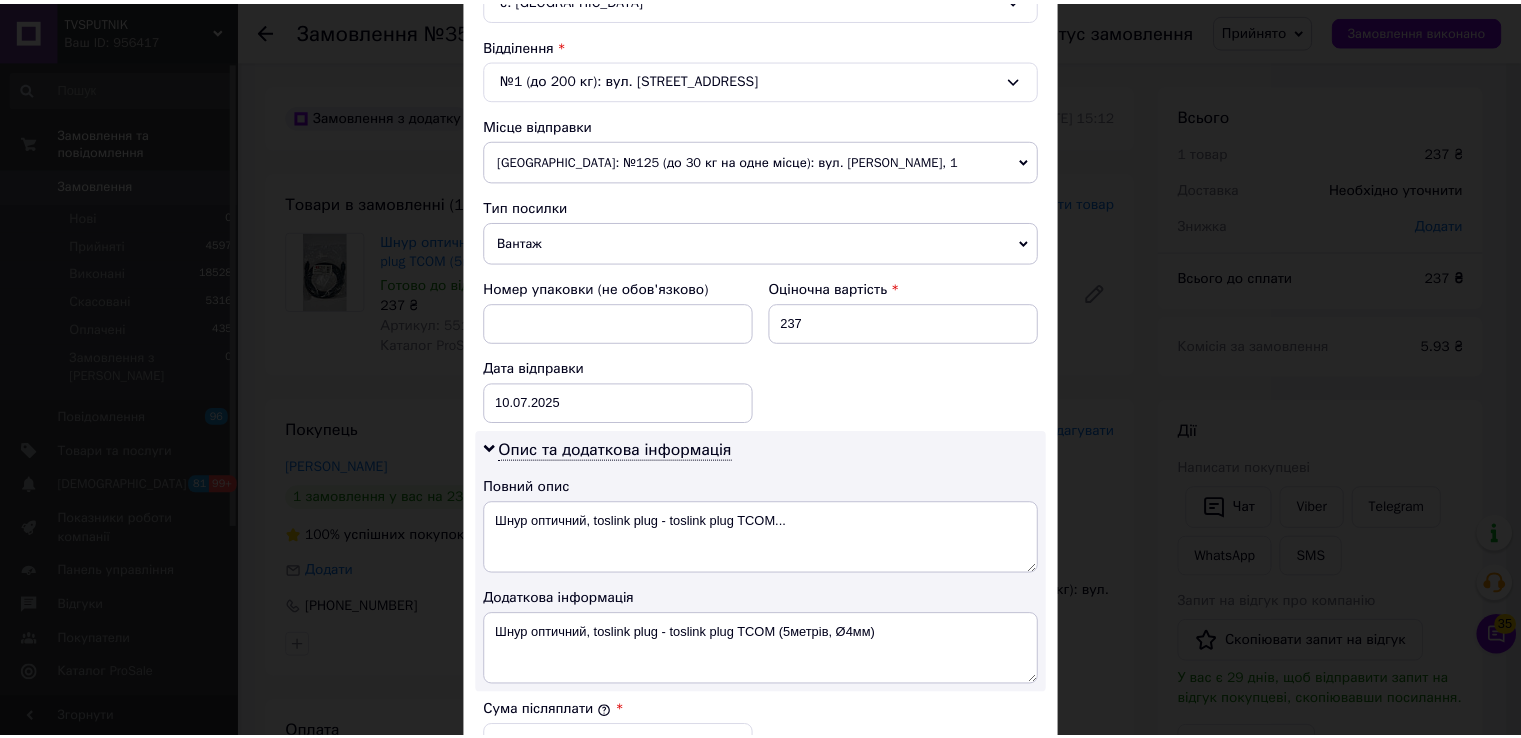 scroll, scrollTop: 1005, scrollLeft: 0, axis: vertical 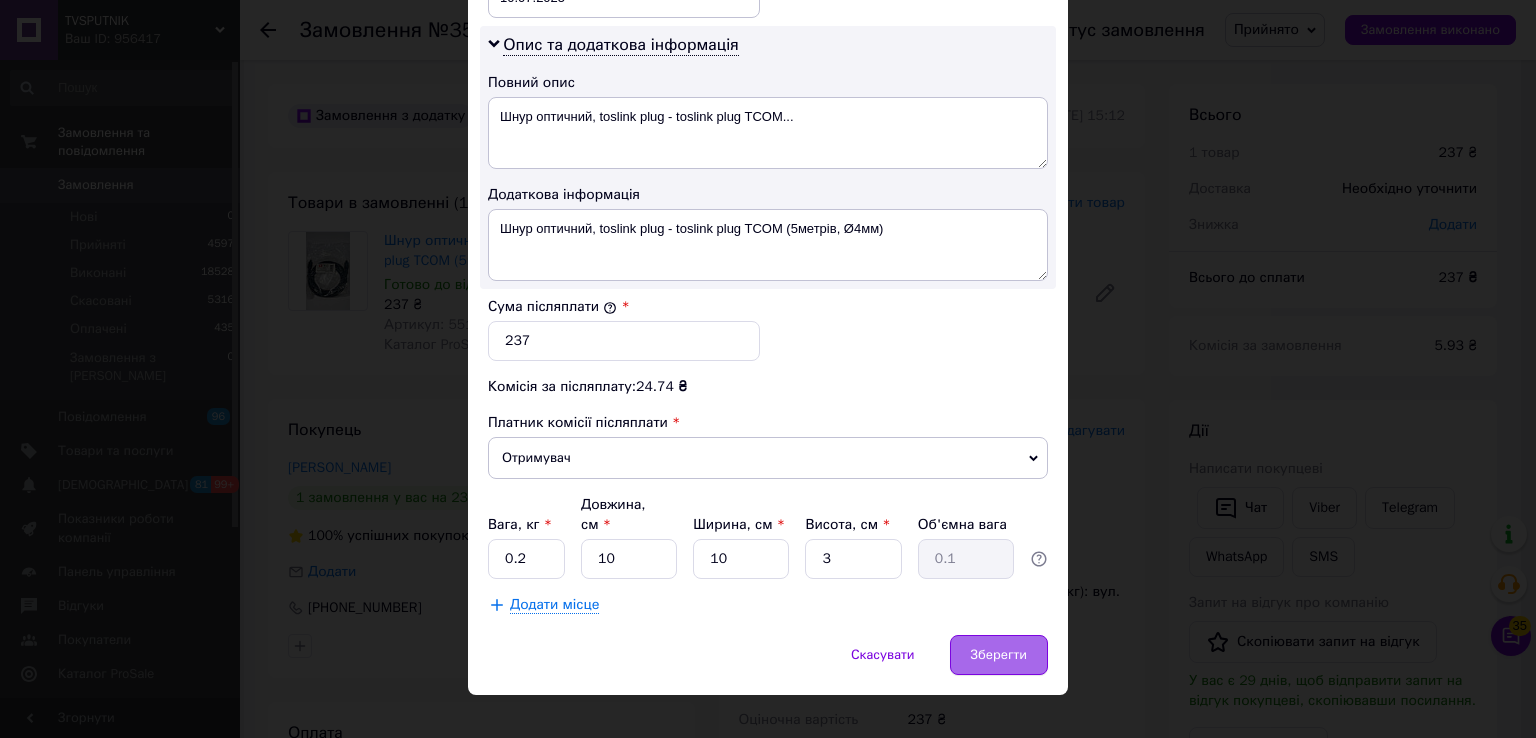click on "Зберегти" at bounding box center (999, 655) 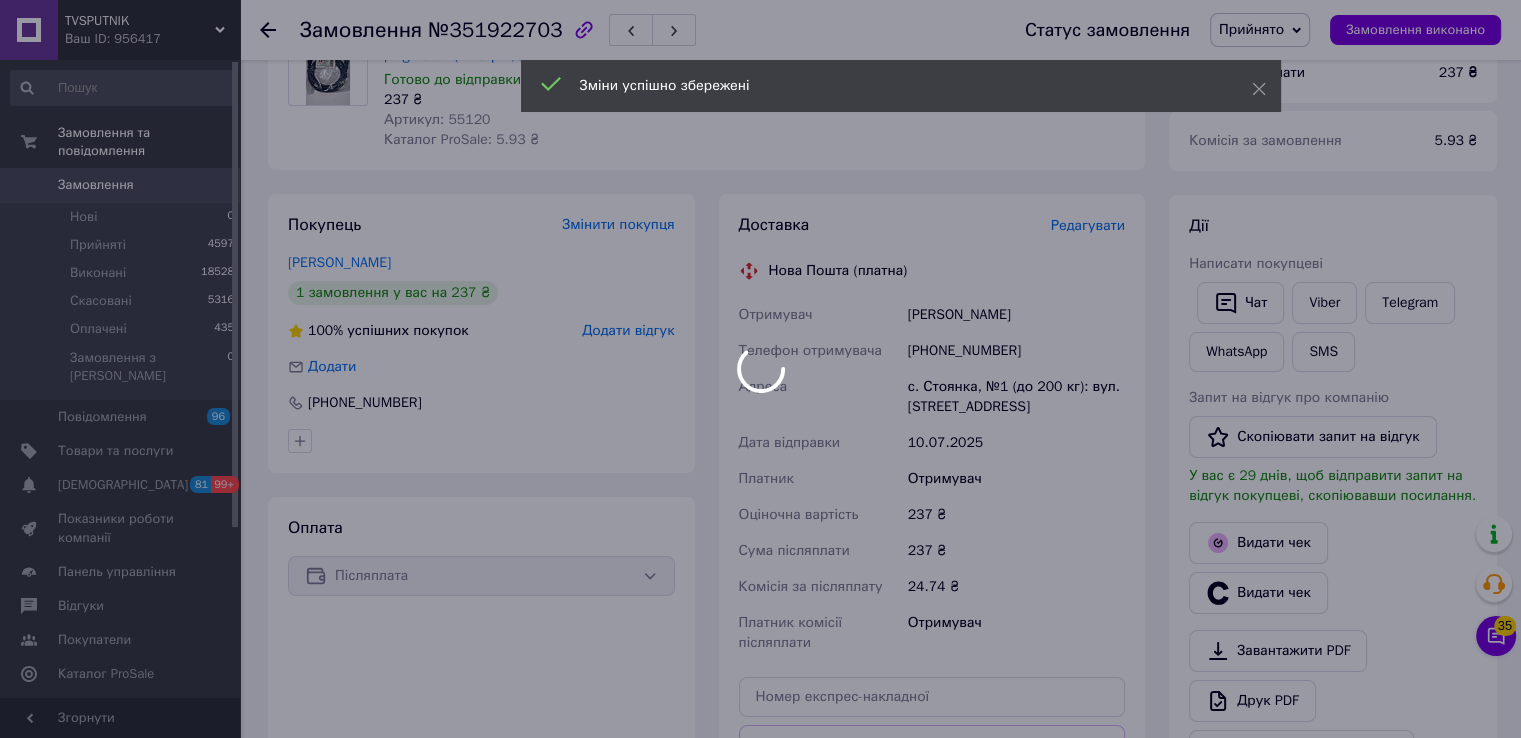 scroll, scrollTop: 600, scrollLeft: 0, axis: vertical 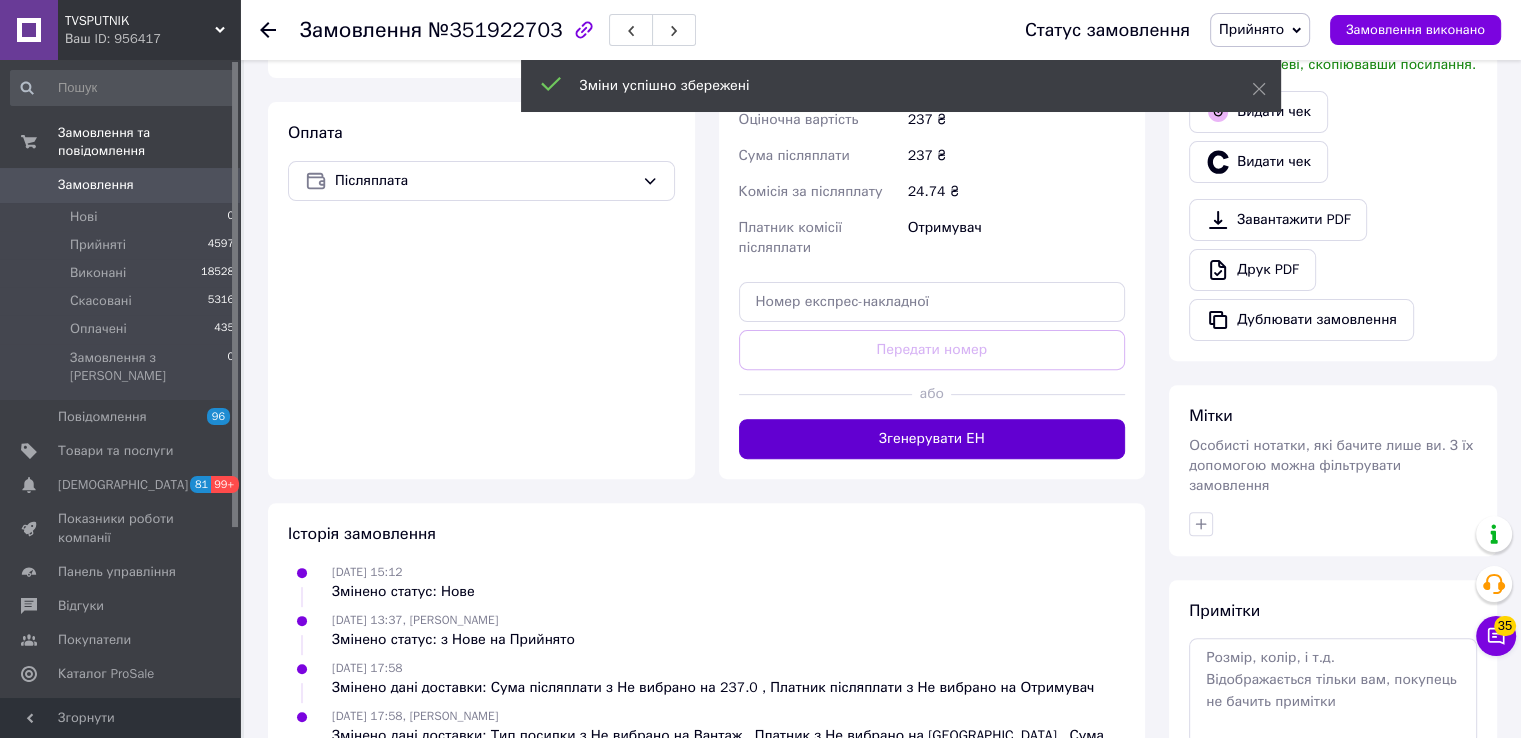 click on "Згенерувати ЕН" at bounding box center [932, 439] 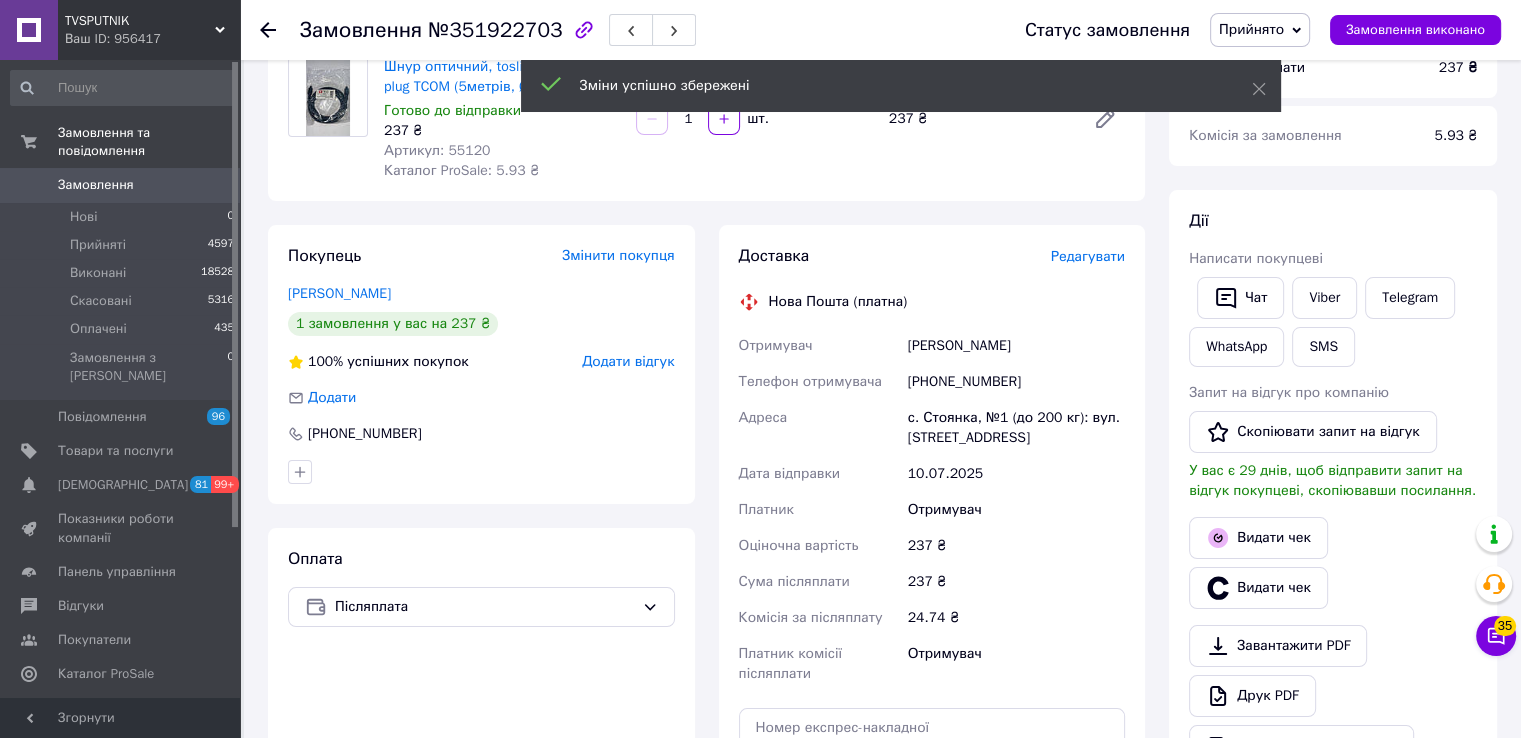 scroll, scrollTop: 100, scrollLeft: 0, axis: vertical 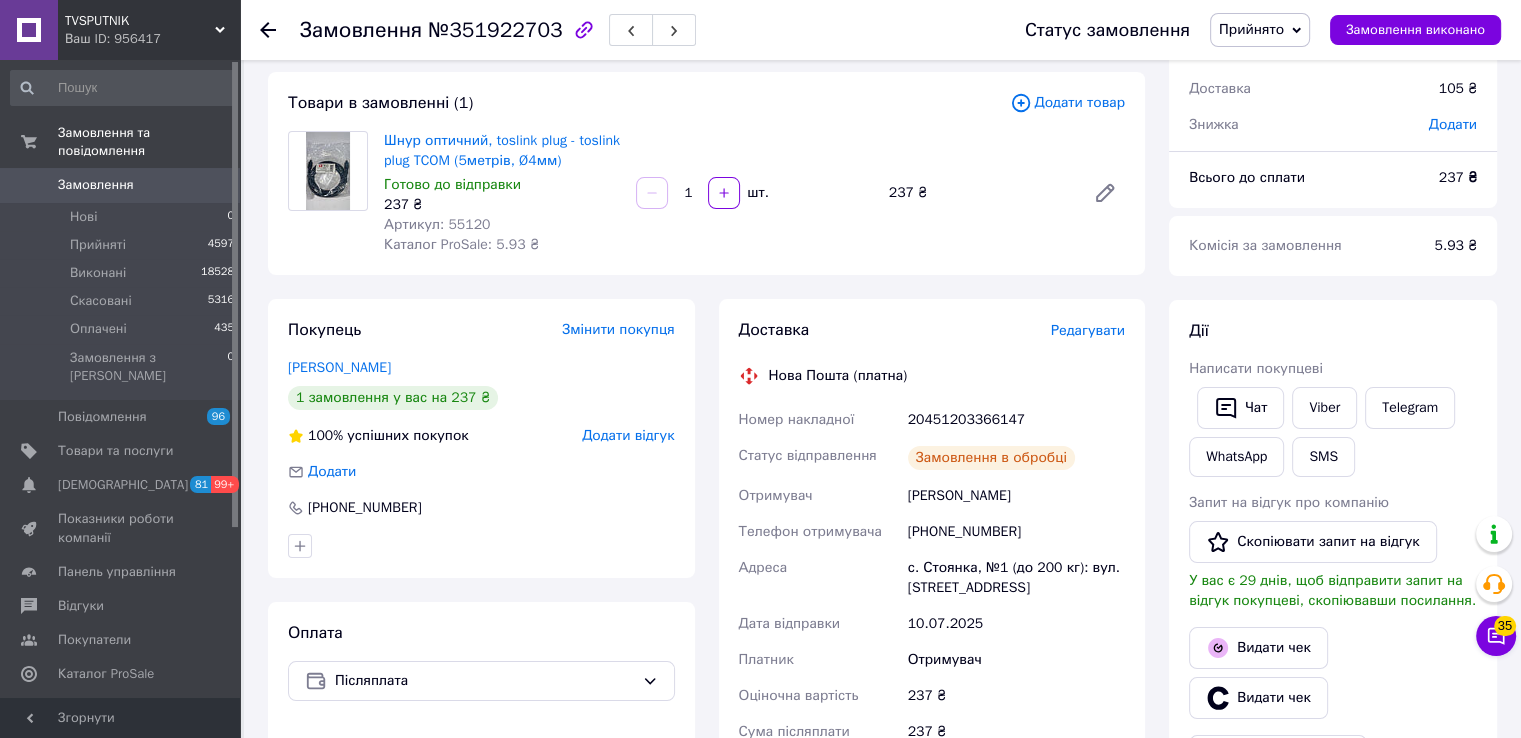 click on "20451203366147" at bounding box center [1016, 420] 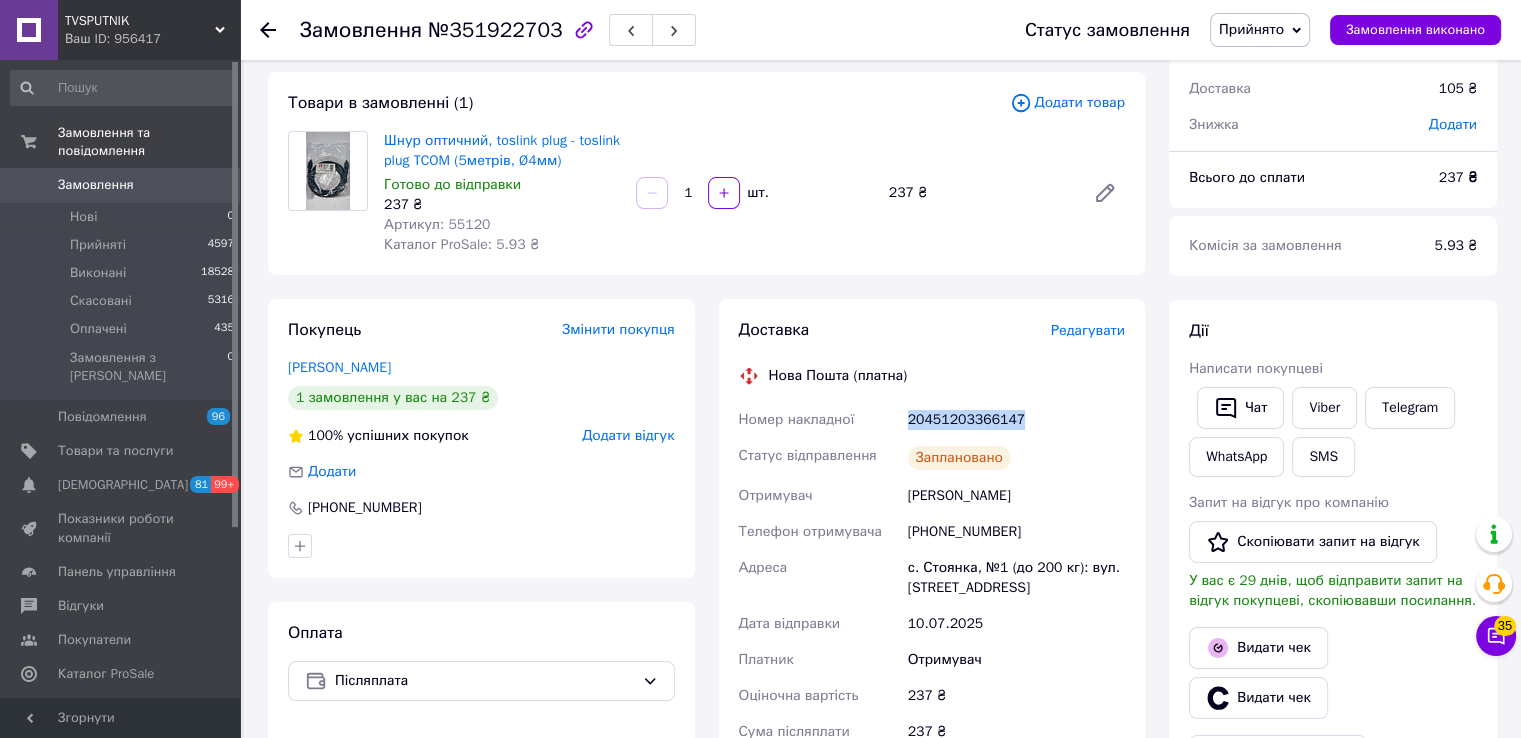 click on "20451203366147" at bounding box center (1016, 420) 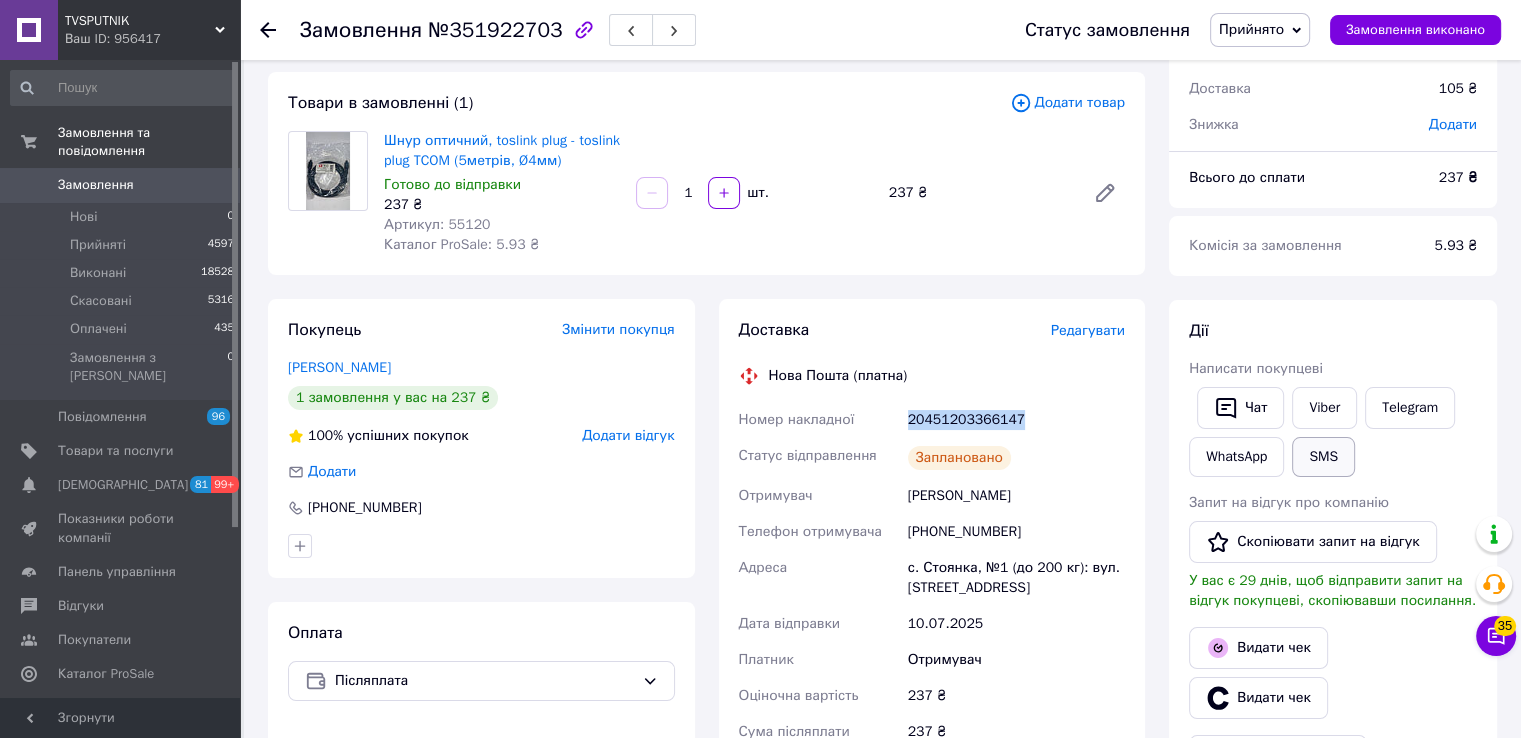 click on "SMS" at bounding box center [1323, 457] 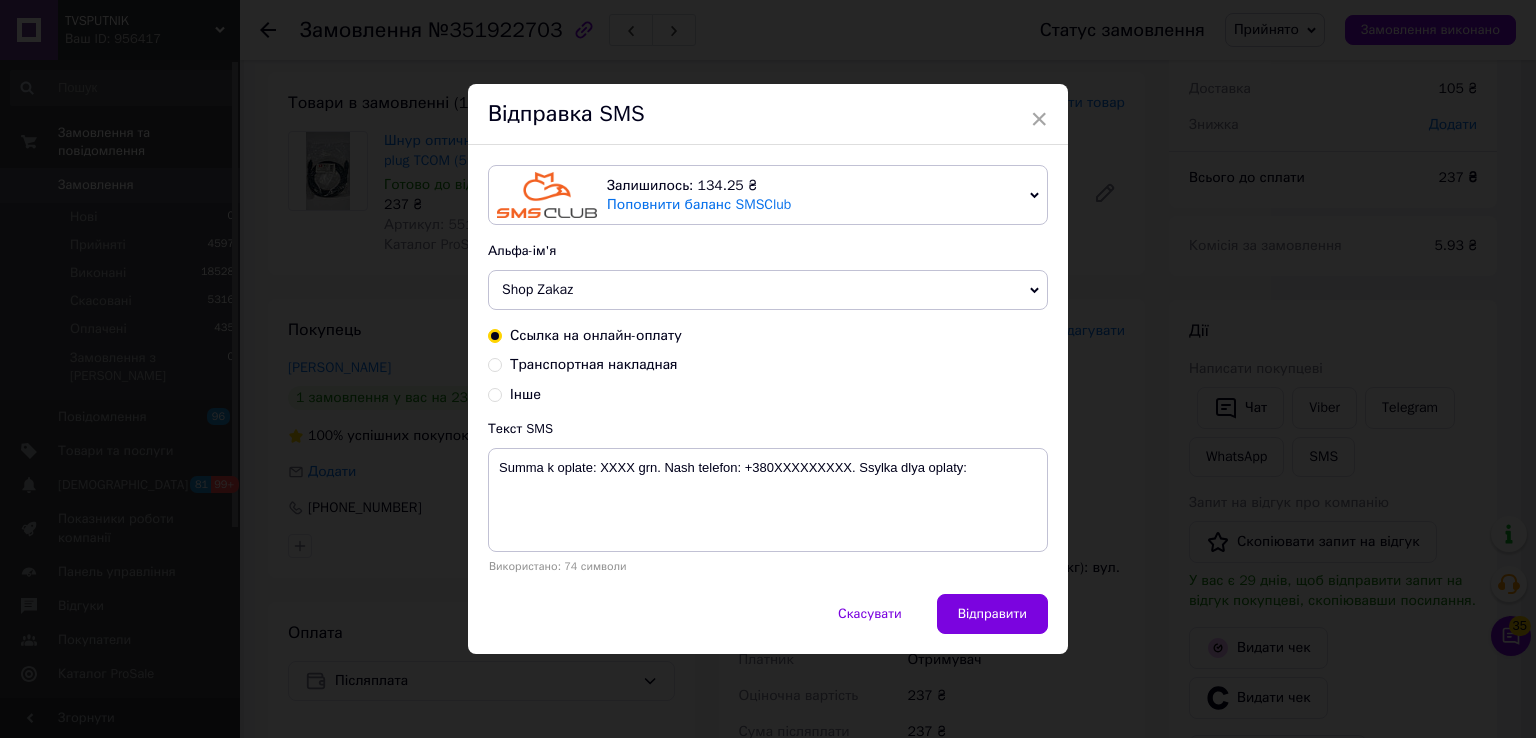 click on "Транспортная накладная" at bounding box center [594, 364] 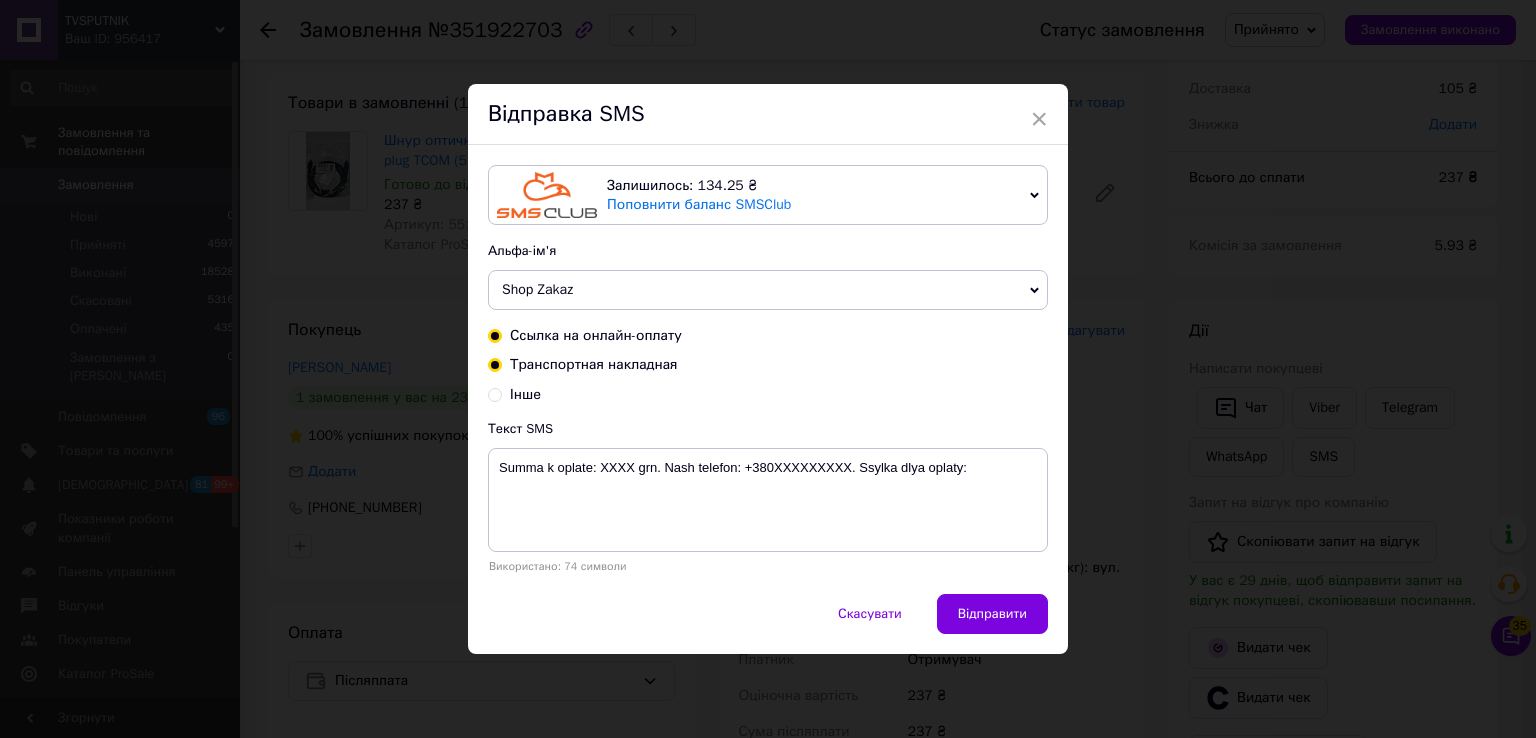 radio on "true" 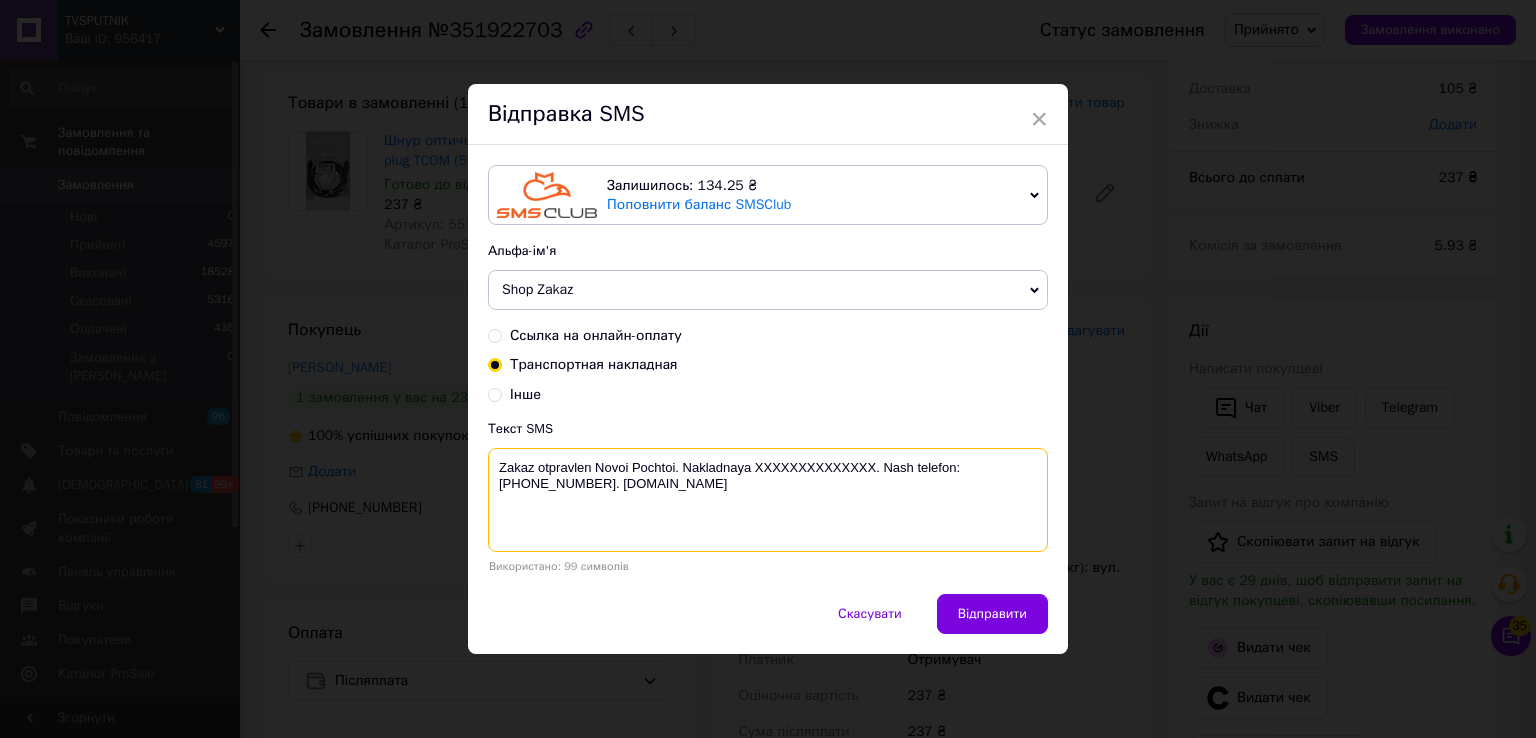 click on "Zakaz otpravlen Novoi Pochtoi. Nakladnaya XXXXXXXXXXXXXX. Nash telefon:[PHONE_NUMBER]. [DOMAIN_NAME]" at bounding box center [768, 500] 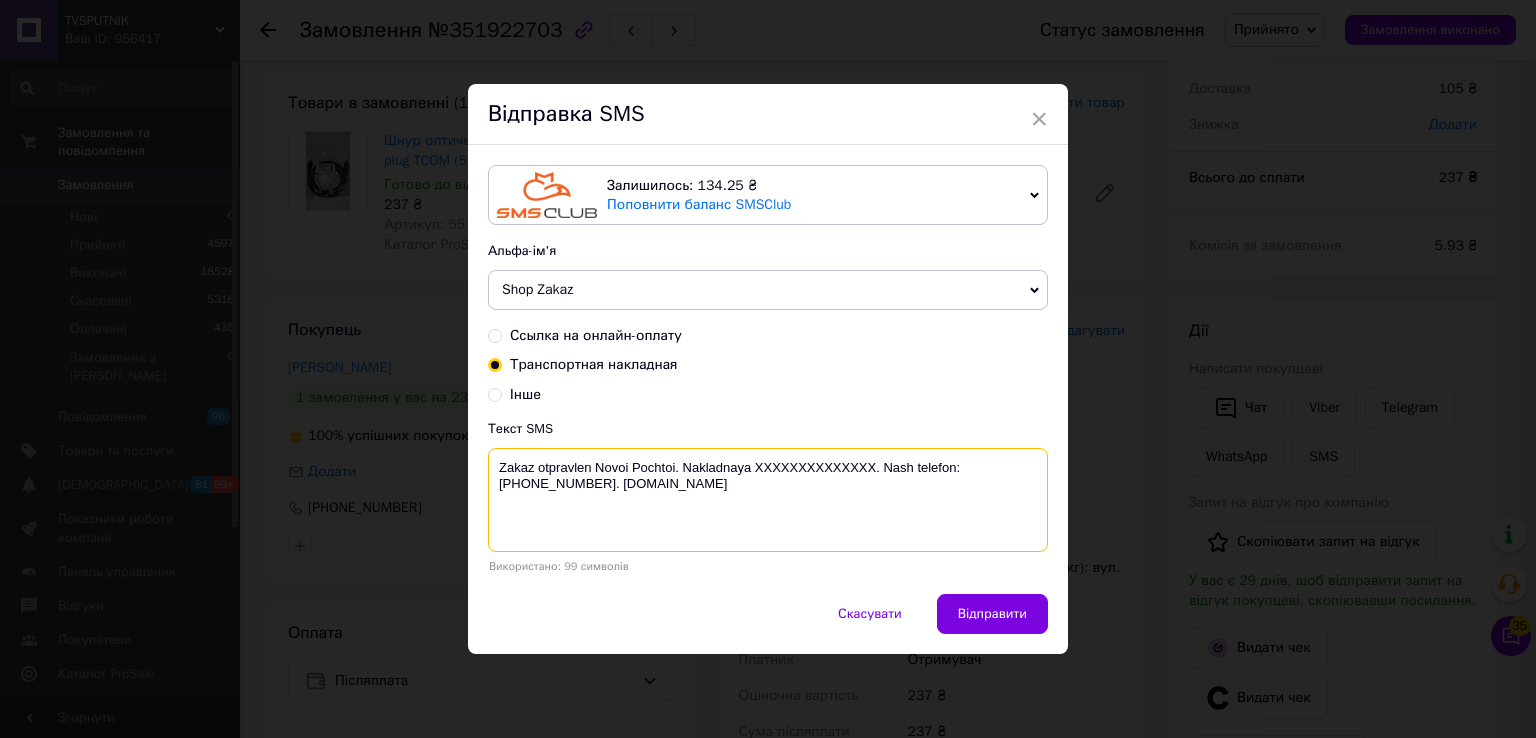 paste on "20451203366147" 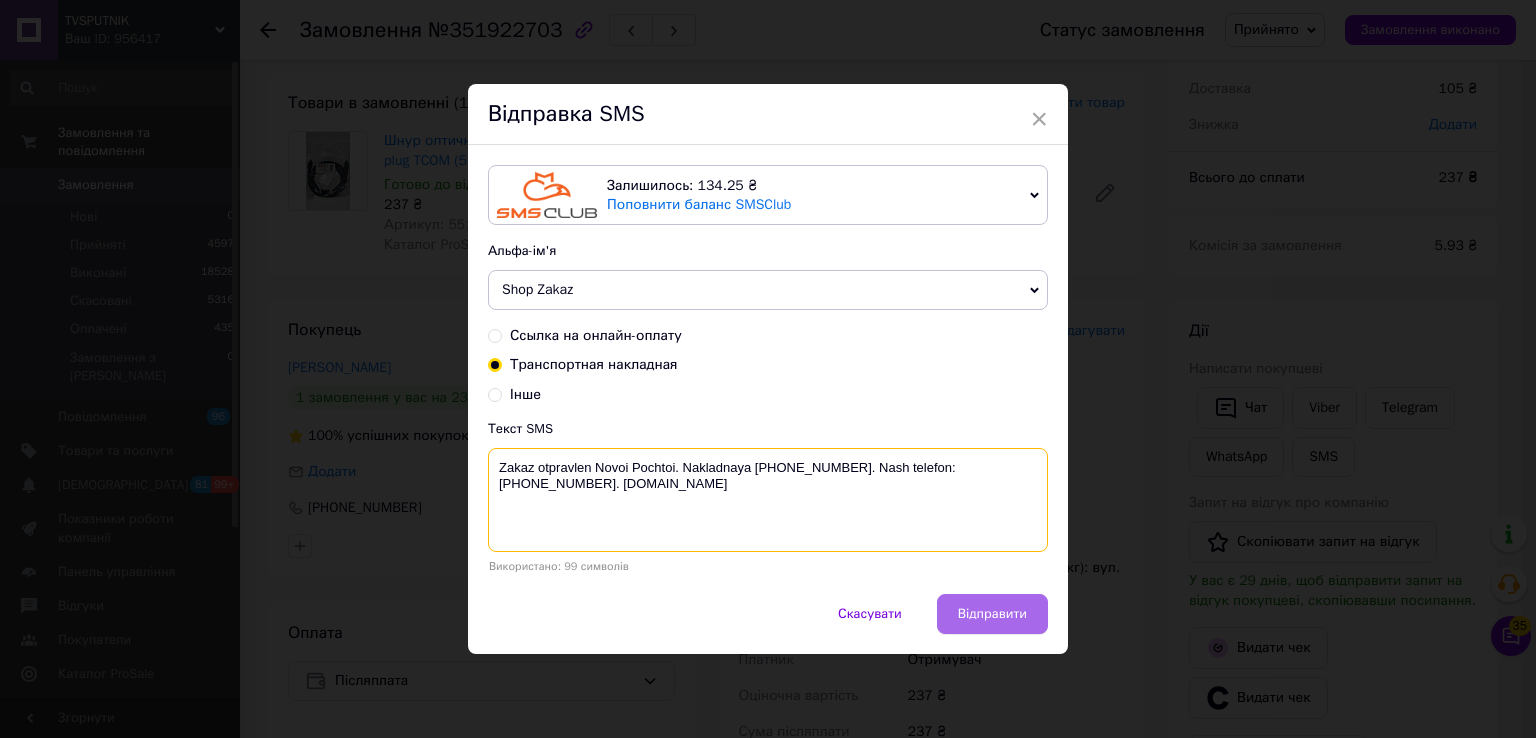 type on "Zakaz otpravlen Novoi Pochtoi. Nakladnaya 20451203366147. Nash telefon:+380500194515. Tvsputnik.net" 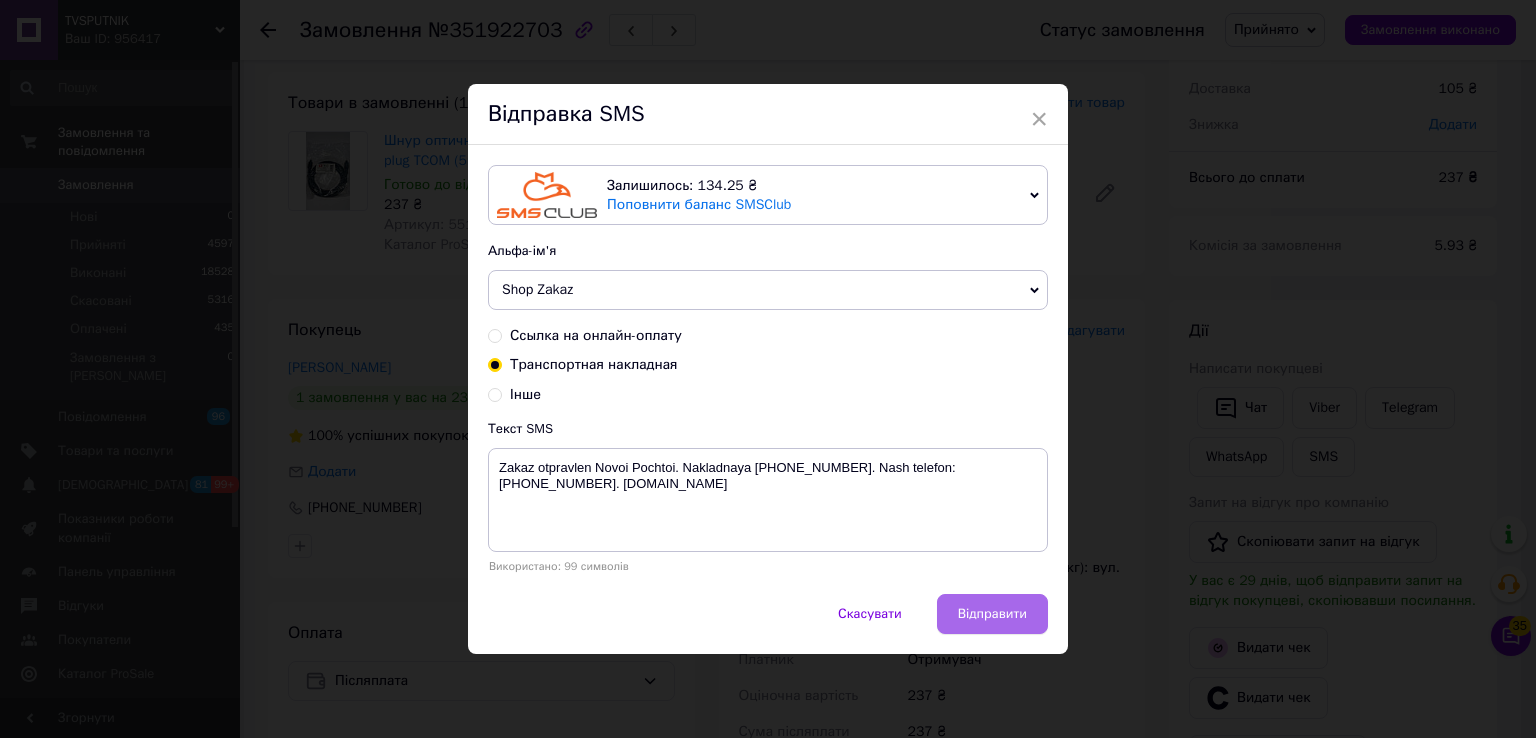 click on "Відправити" at bounding box center [992, 614] 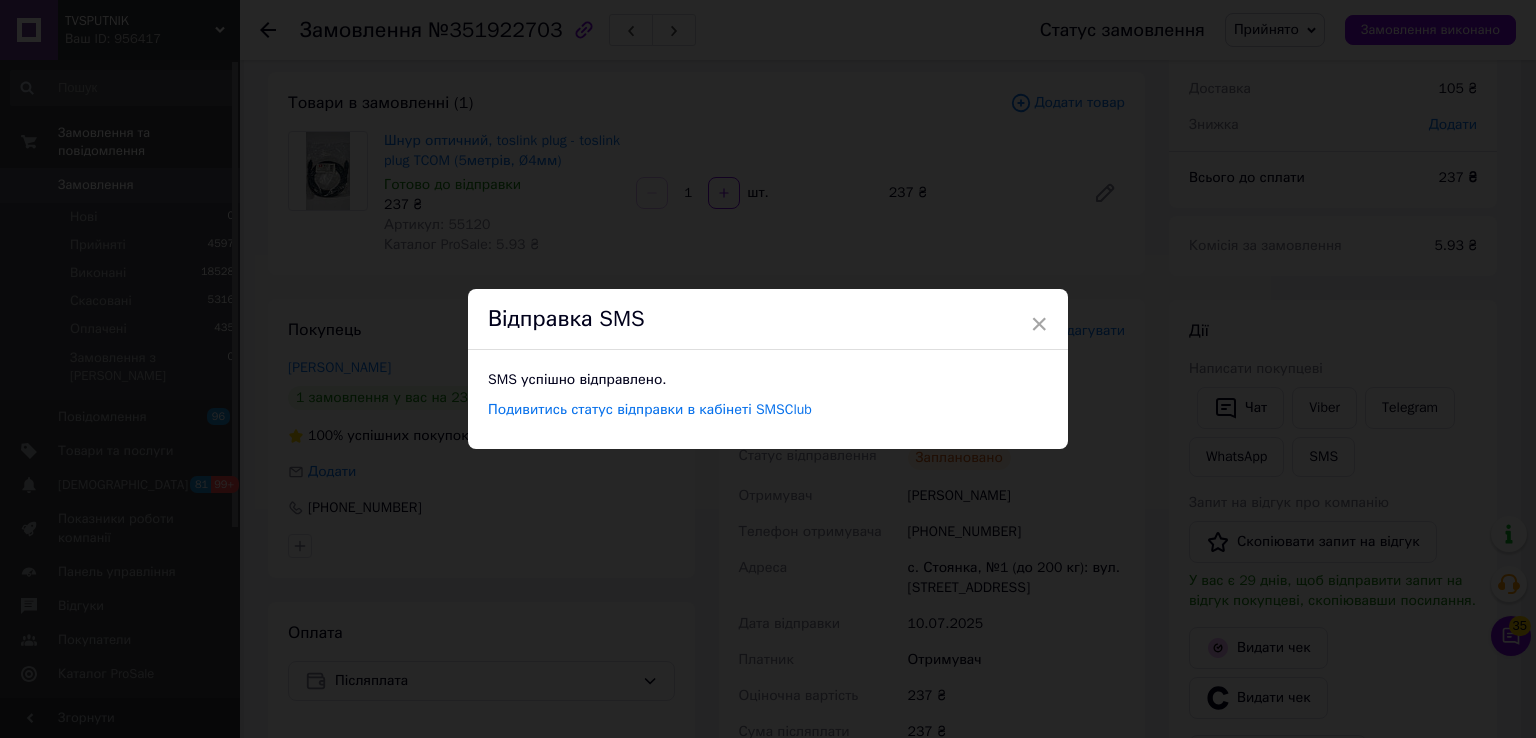 click on "× Відправка SMS SMS успішно відправлено. Подивитись статус відправки в кабінеті SMSClub" at bounding box center [768, 369] 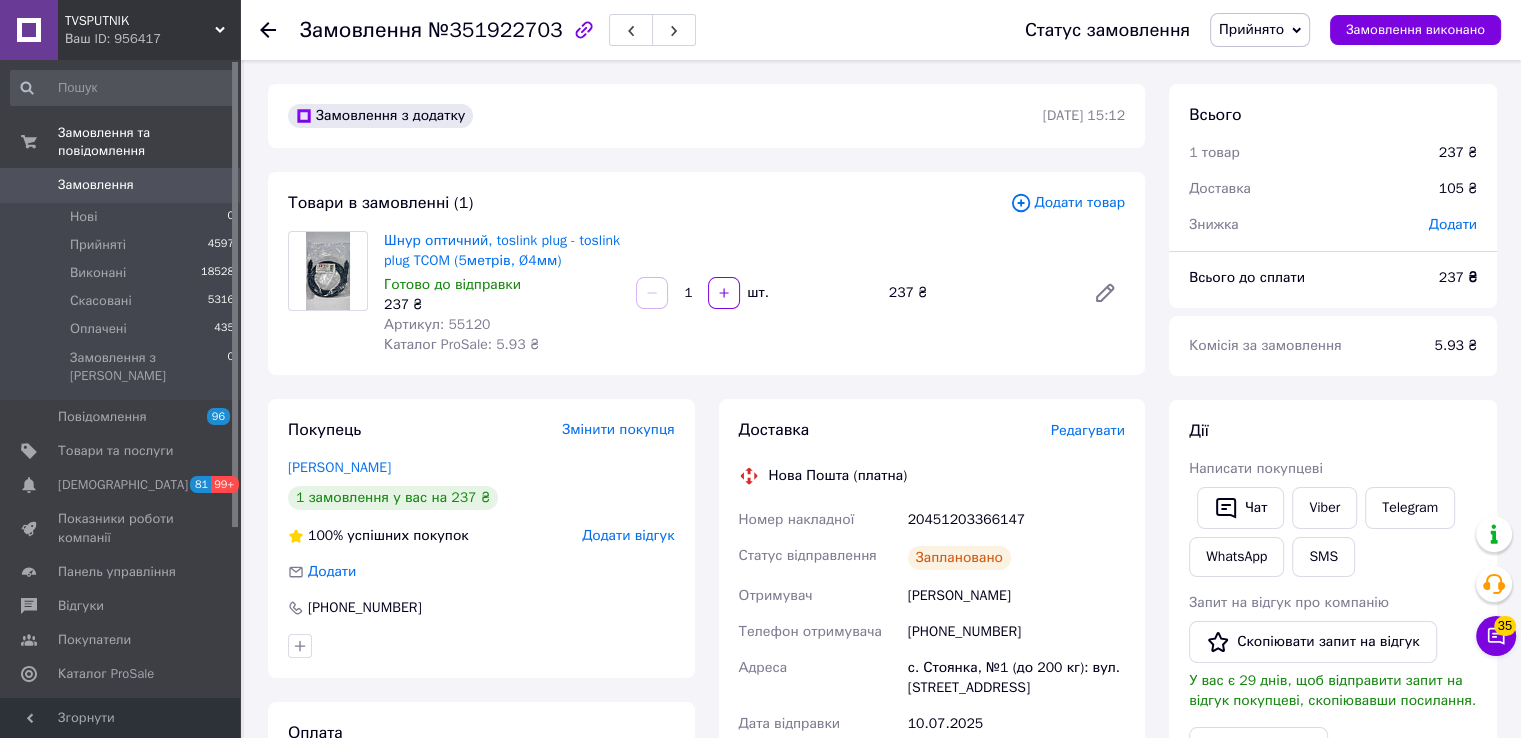 click 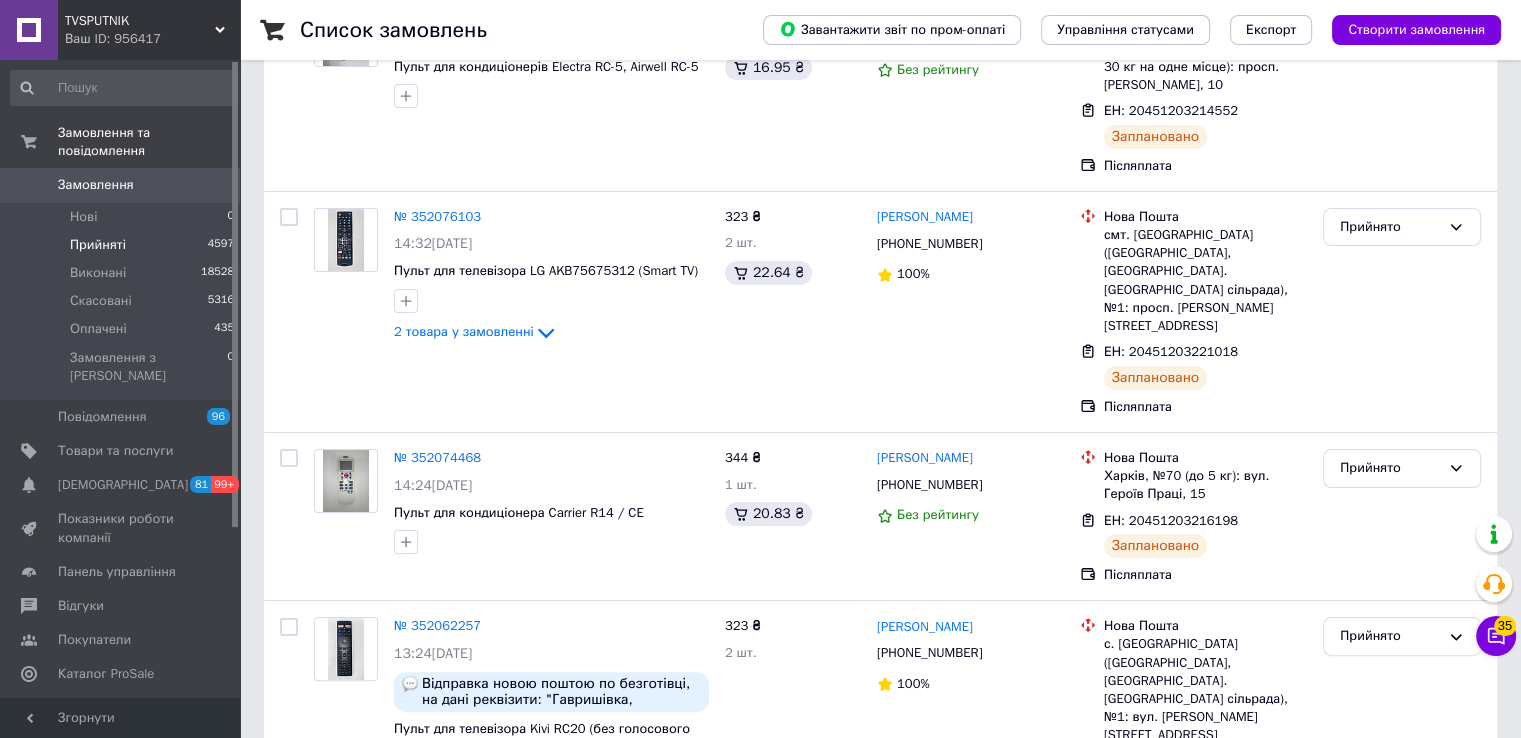 scroll, scrollTop: 0, scrollLeft: 0, axis: both 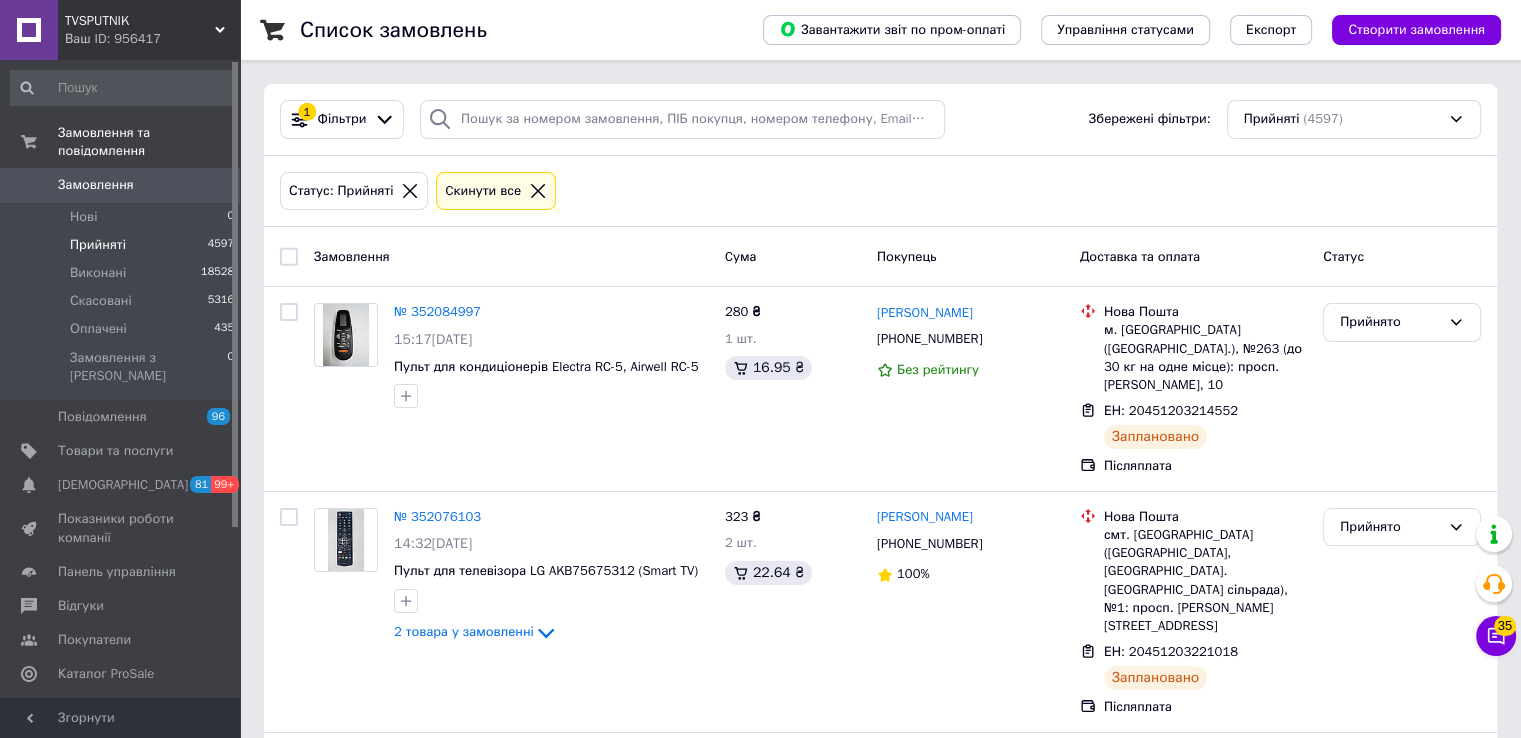 click on "Список замовлень   Завантажити звіт по пром-оплаті Управління статусами Експорт Створити замовлення 1 Фільтри Збережені фільтри: Прийняті (4597) Статус: Прийняті Cкинути все Замовлення Cума Покупець Доставка та оплата Статус № 352084997 15:17, 10.07.2025 Пульт для кондиціонерів Electra RC-5, Airwell RC-5 280 ₴ 1 шт. 16.95 ₴ Микола Рябухін +380672912308 Без рейтингу Нова Пошта м. Київ (Київська обл.), №263 (до 30 кг на одне місце): просп. Воскресенський, 10 ЕН: 20451203214552 Заплановано Післяплата Прийнято № 352076103 14:32, 10.07.2025 Пульт для телевізора LG AKB75675312 (Smart TV) 2 товара у замовленні 323 ₴ 2 шт. 22.64 ₴ +380970033750 100%" at bounding box center (880, 2179) 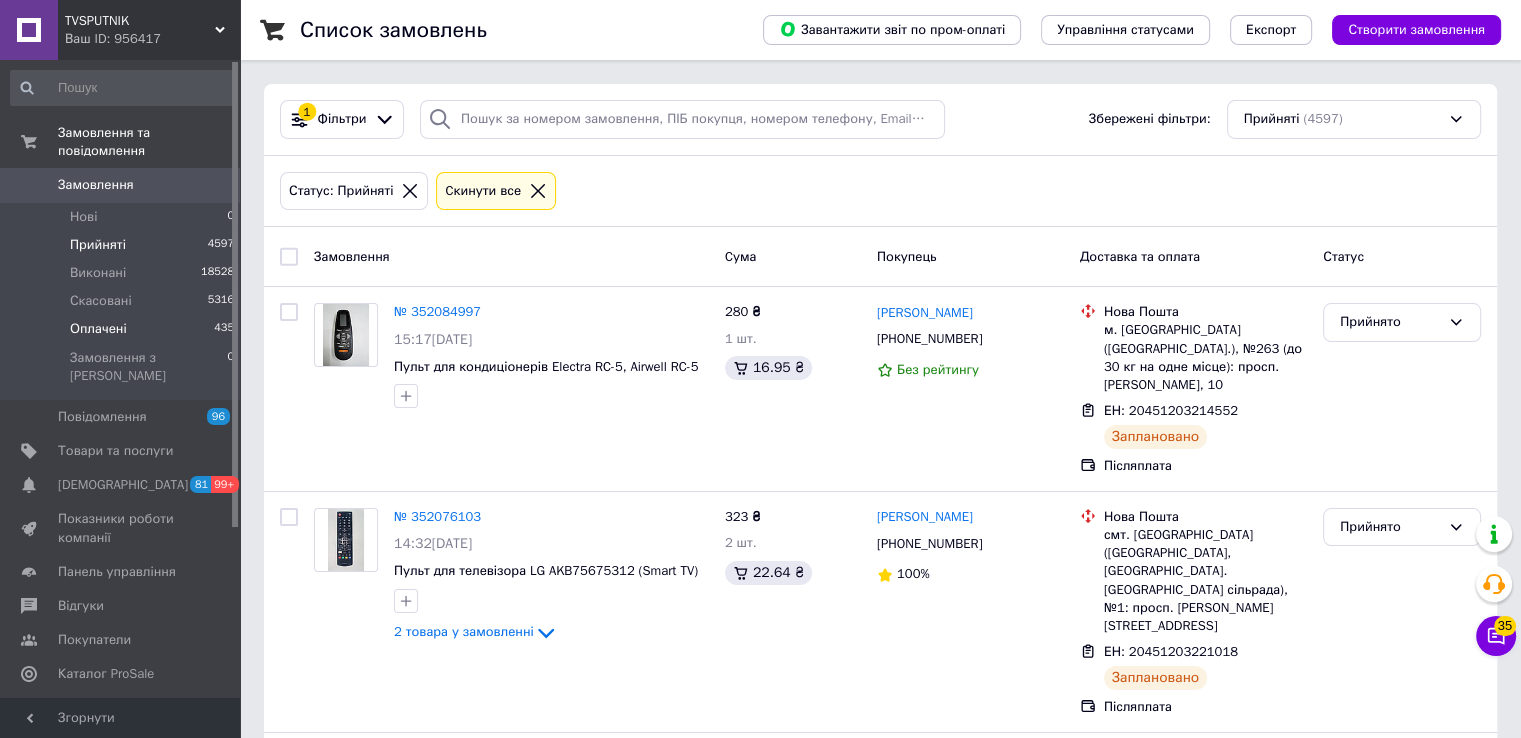 click on "Оплачені 435" at bounding box center [123, 329] 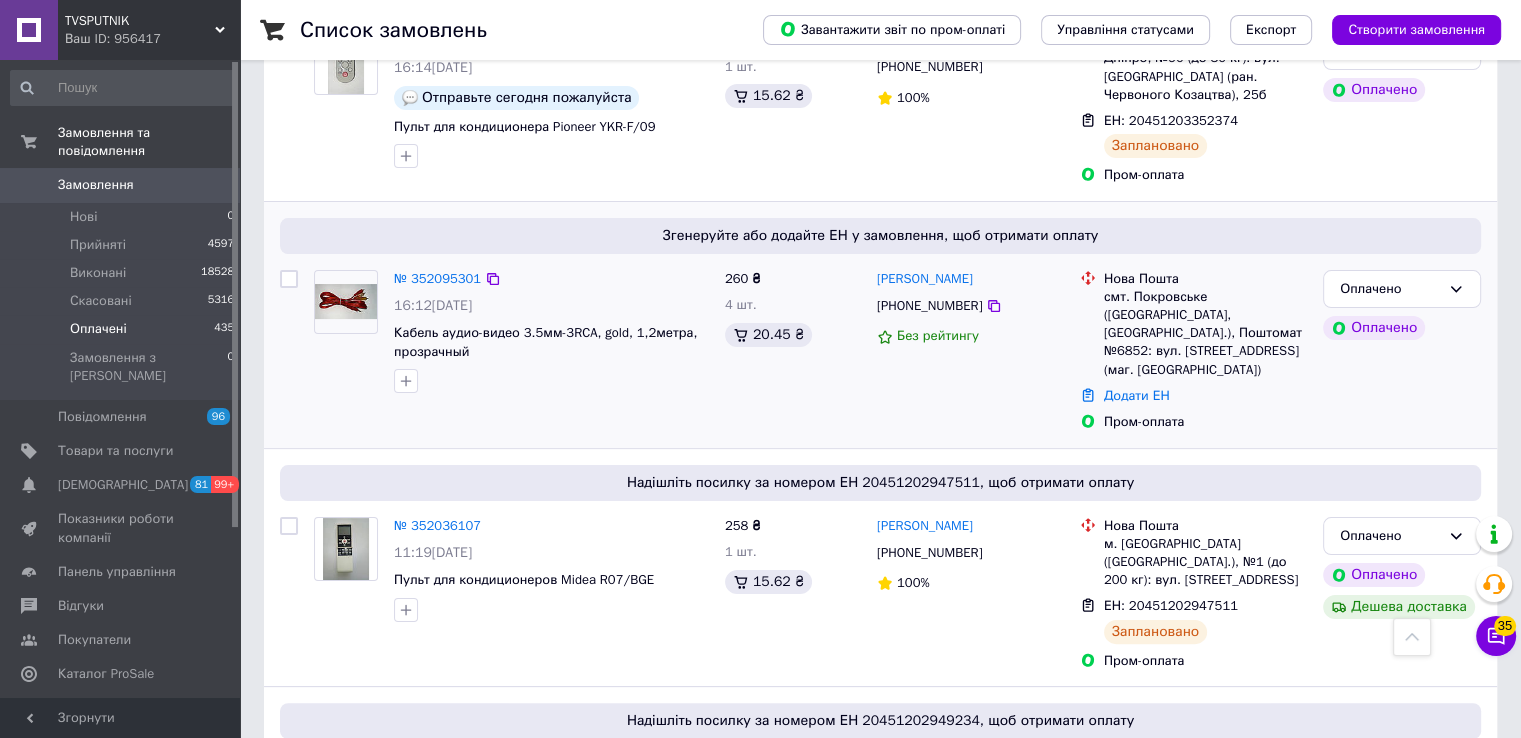 scroll, scrollTop: 300, scrollLeft: 0, axis: vertical 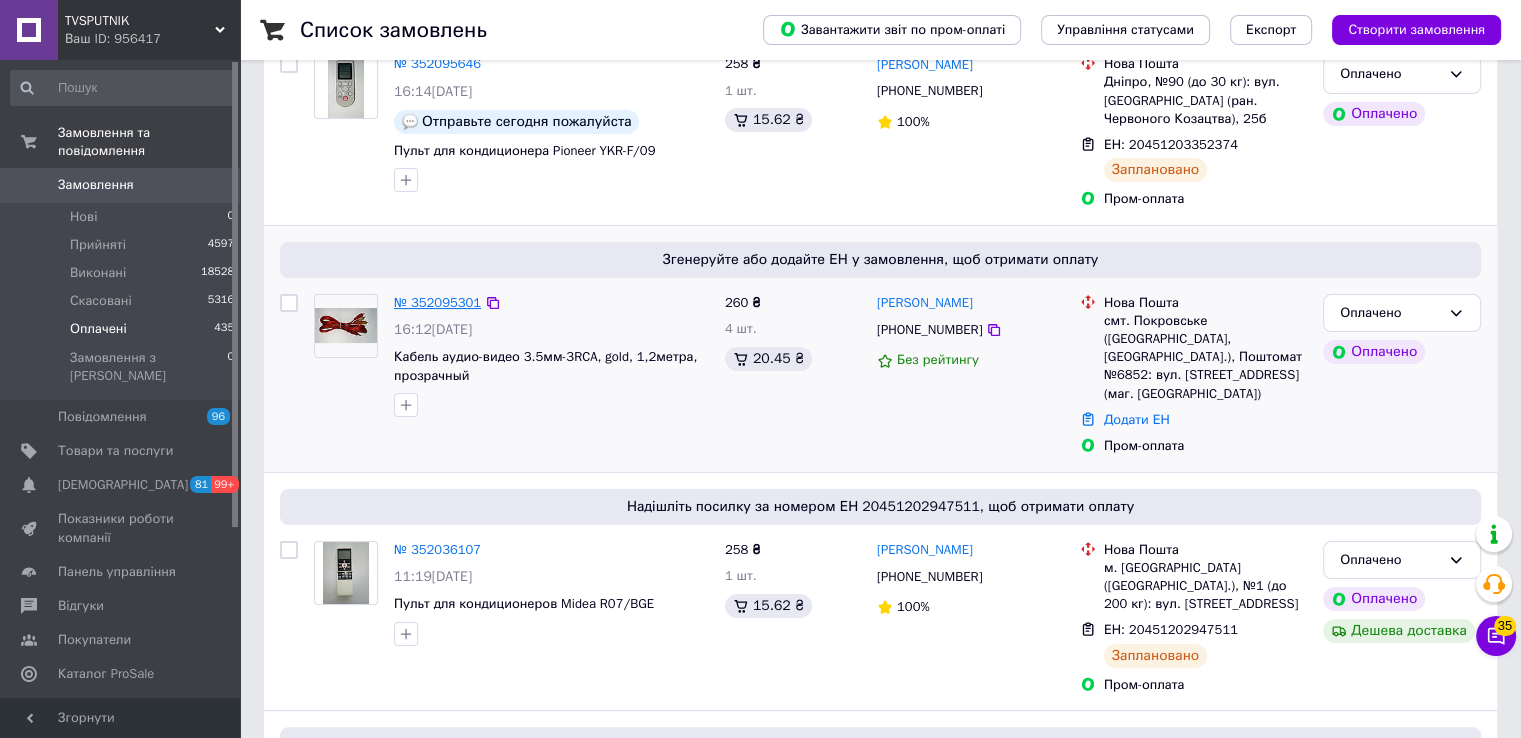 click on "№ 352095301" at bounding box center (437, 302) 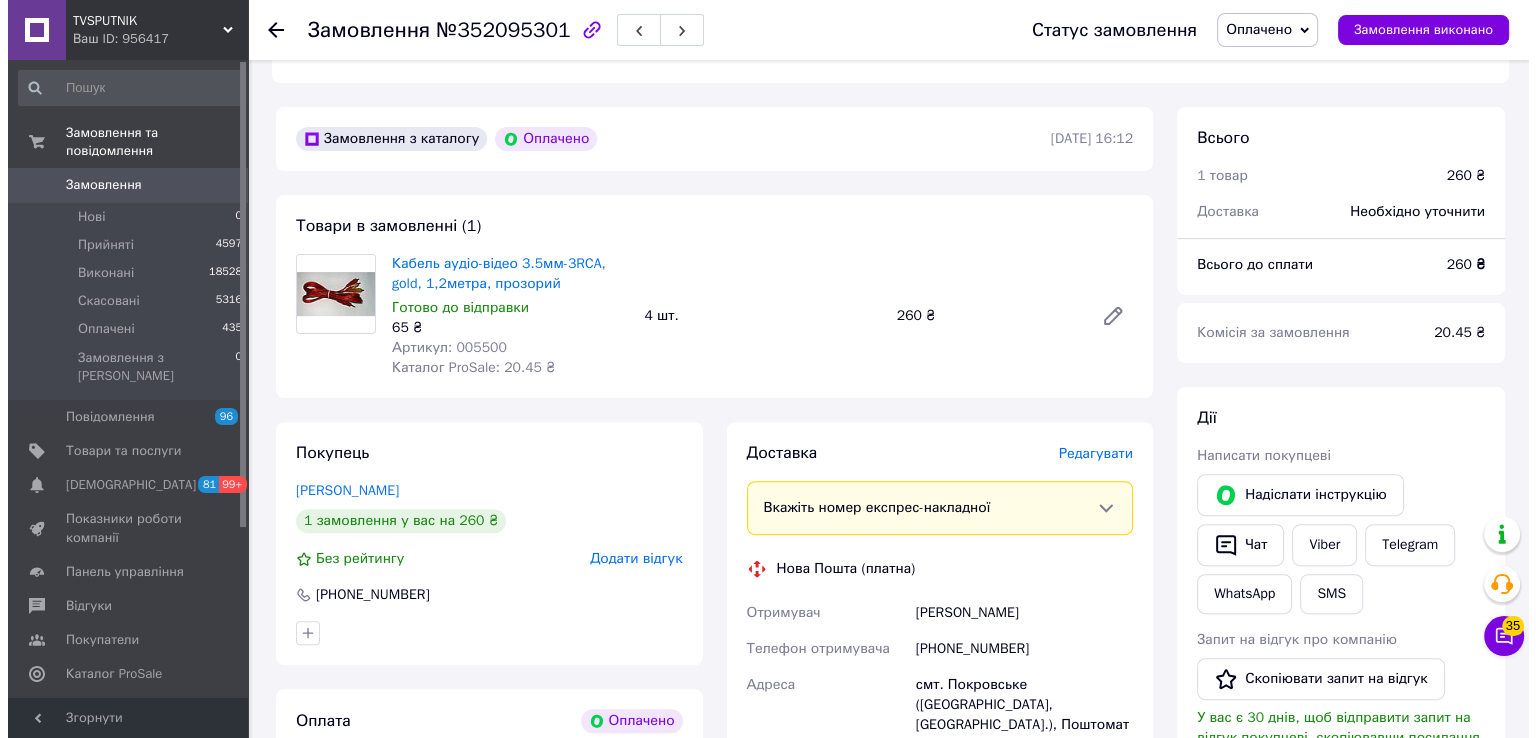 scroll, scrollTop: 500, scrollLeft: 0, axis: vertical 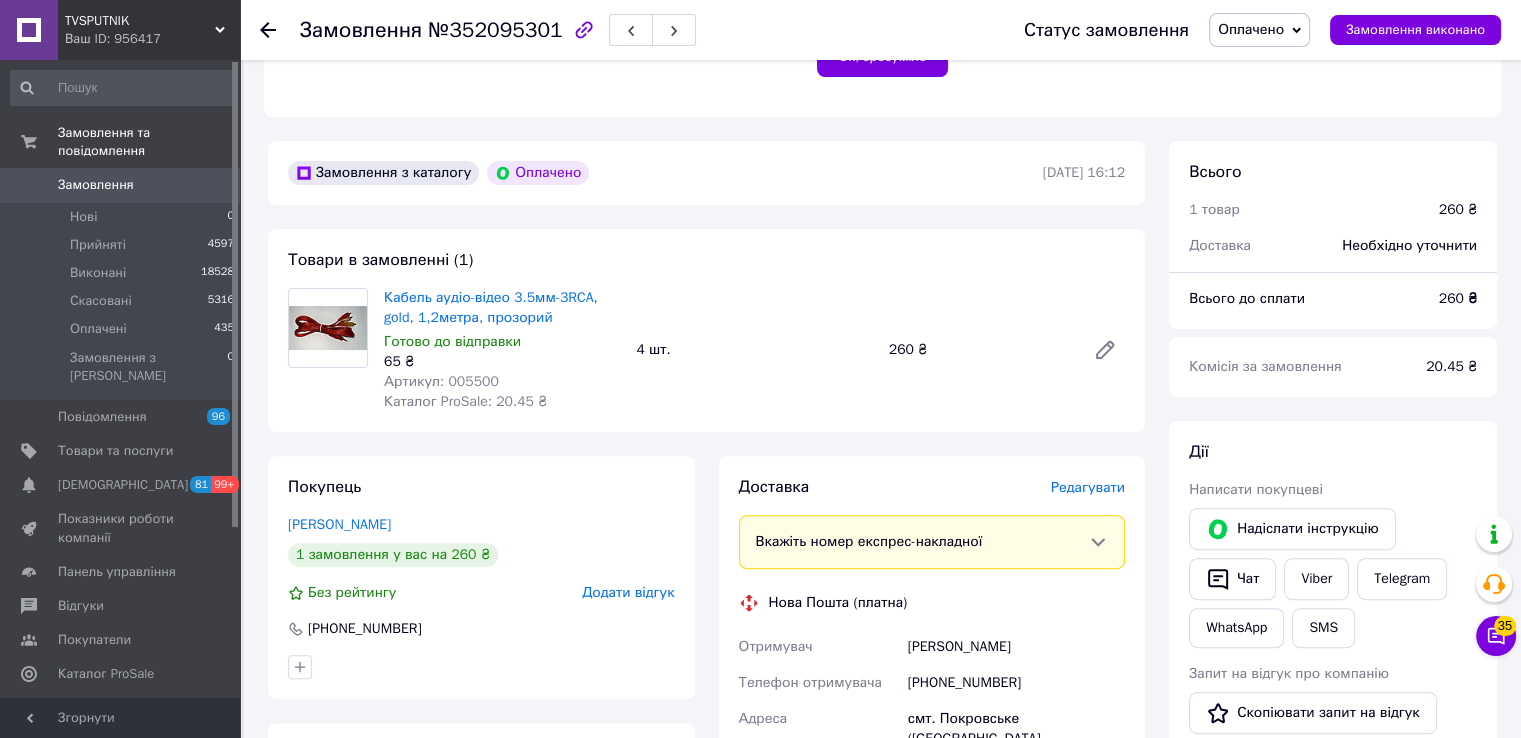 click on "Редагувати" at bounding box center (1088, 487) 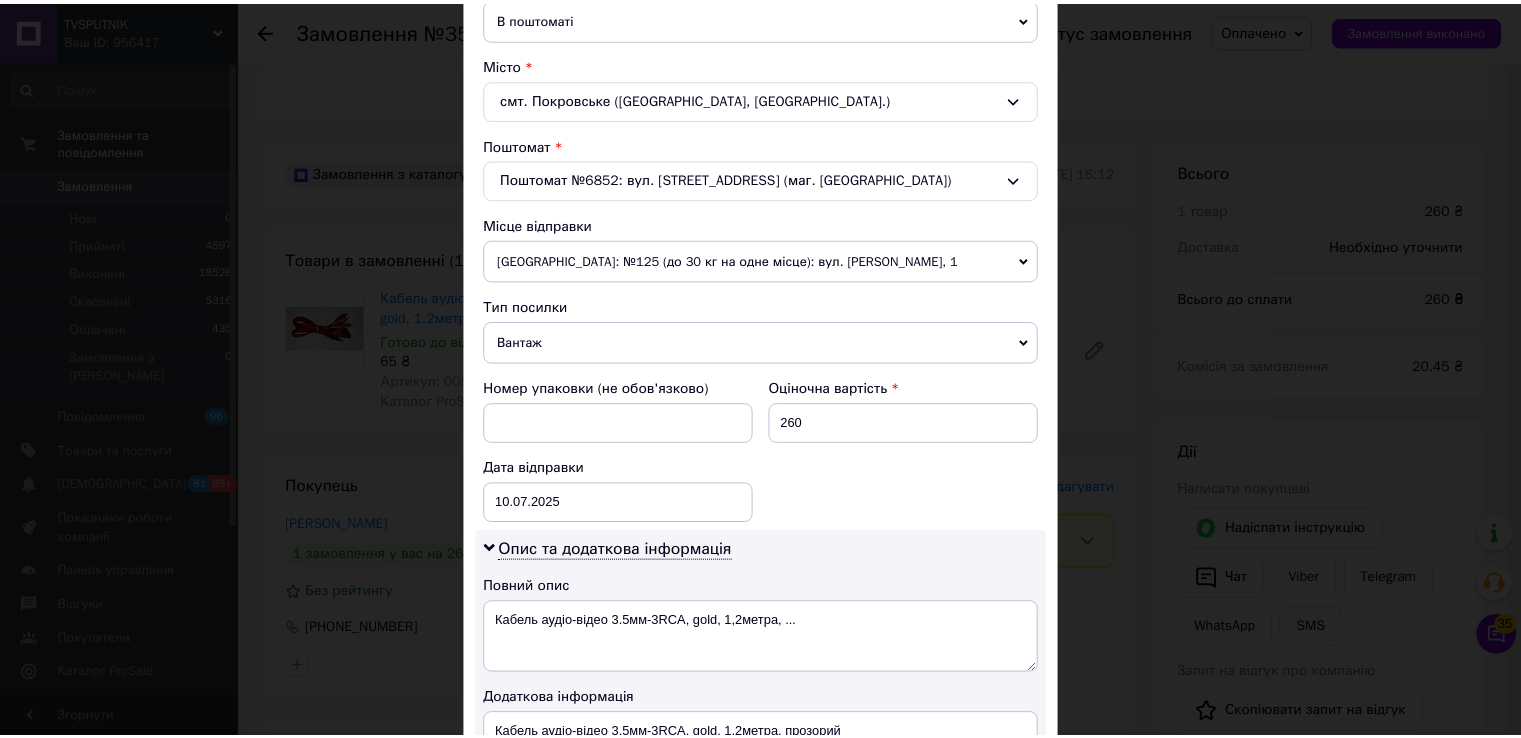 scroll, scrollTop: 808, scrollLeft: 0, axis: vertical 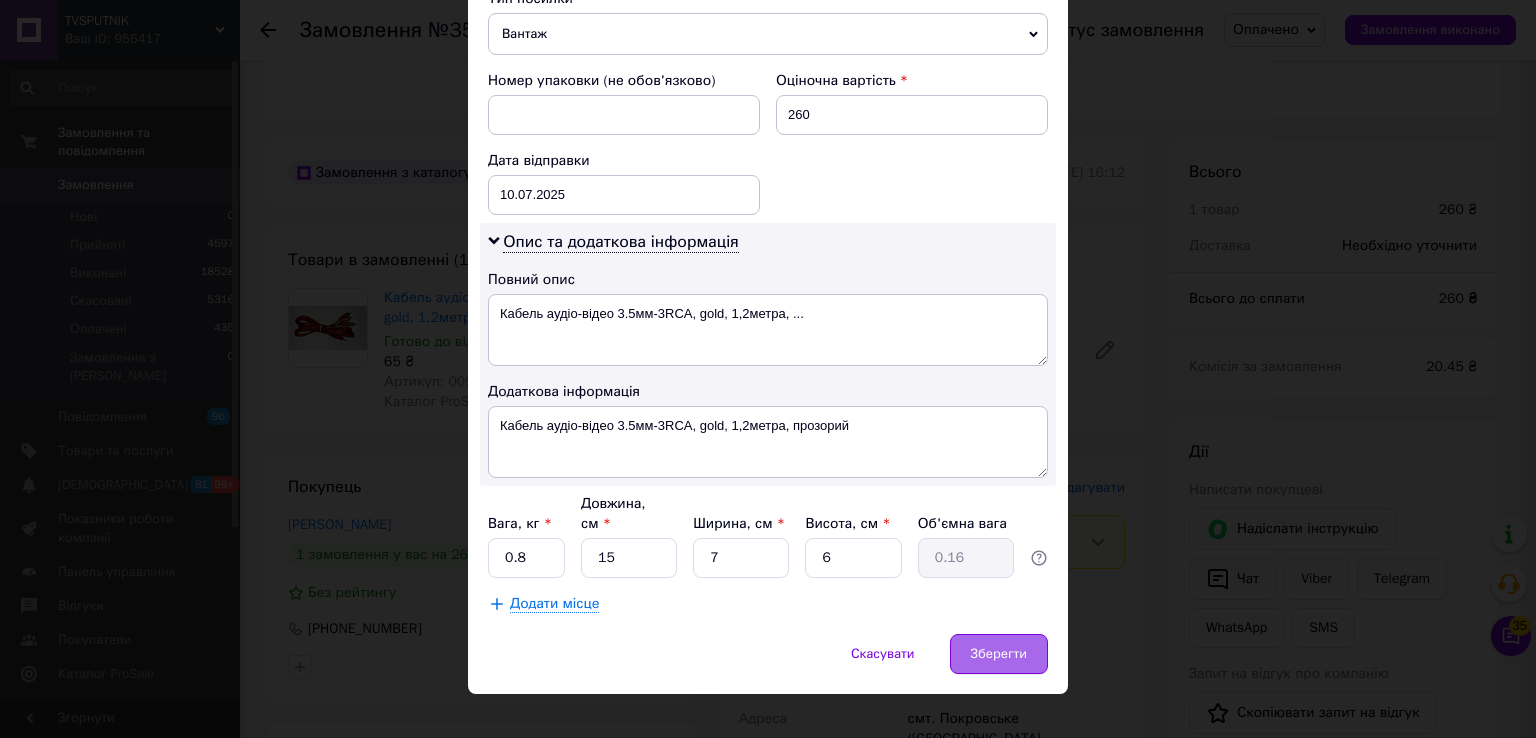 click on "Зберегти" at bounding box center (999, 654) 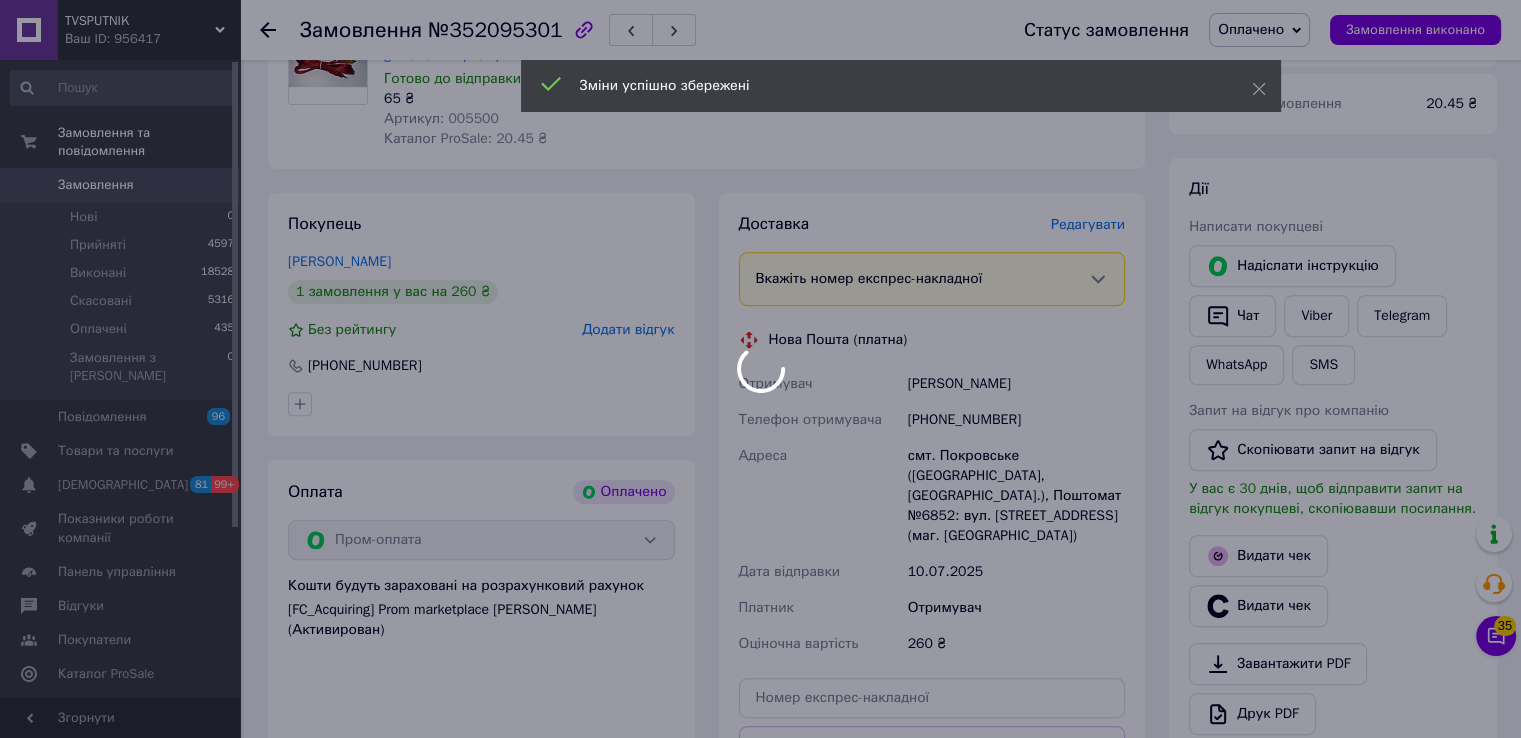 scroll, scrollTop: 900, scrollLeft: 0, axis: vertical 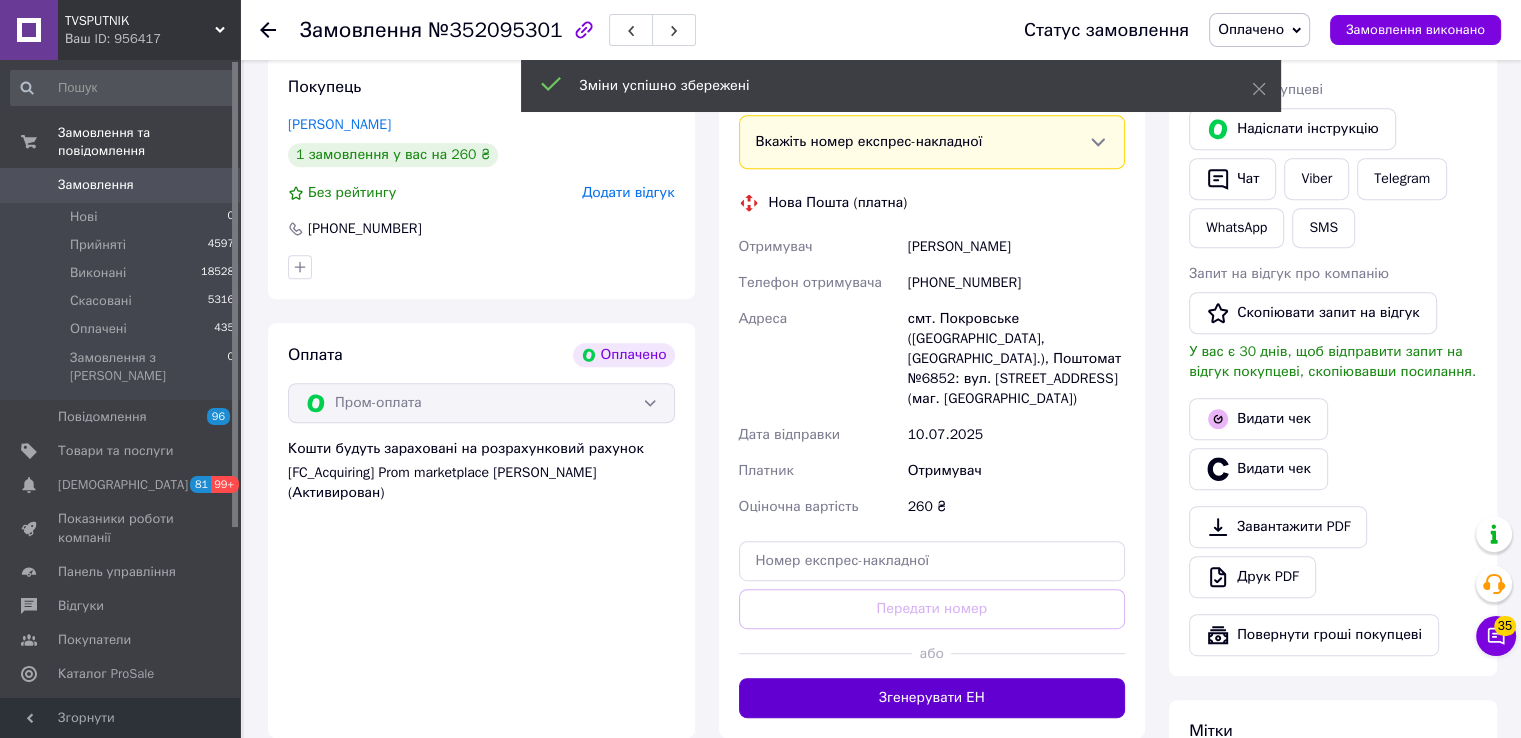 click on "Згенерувати ЕН" at bounding box center (932, 698) 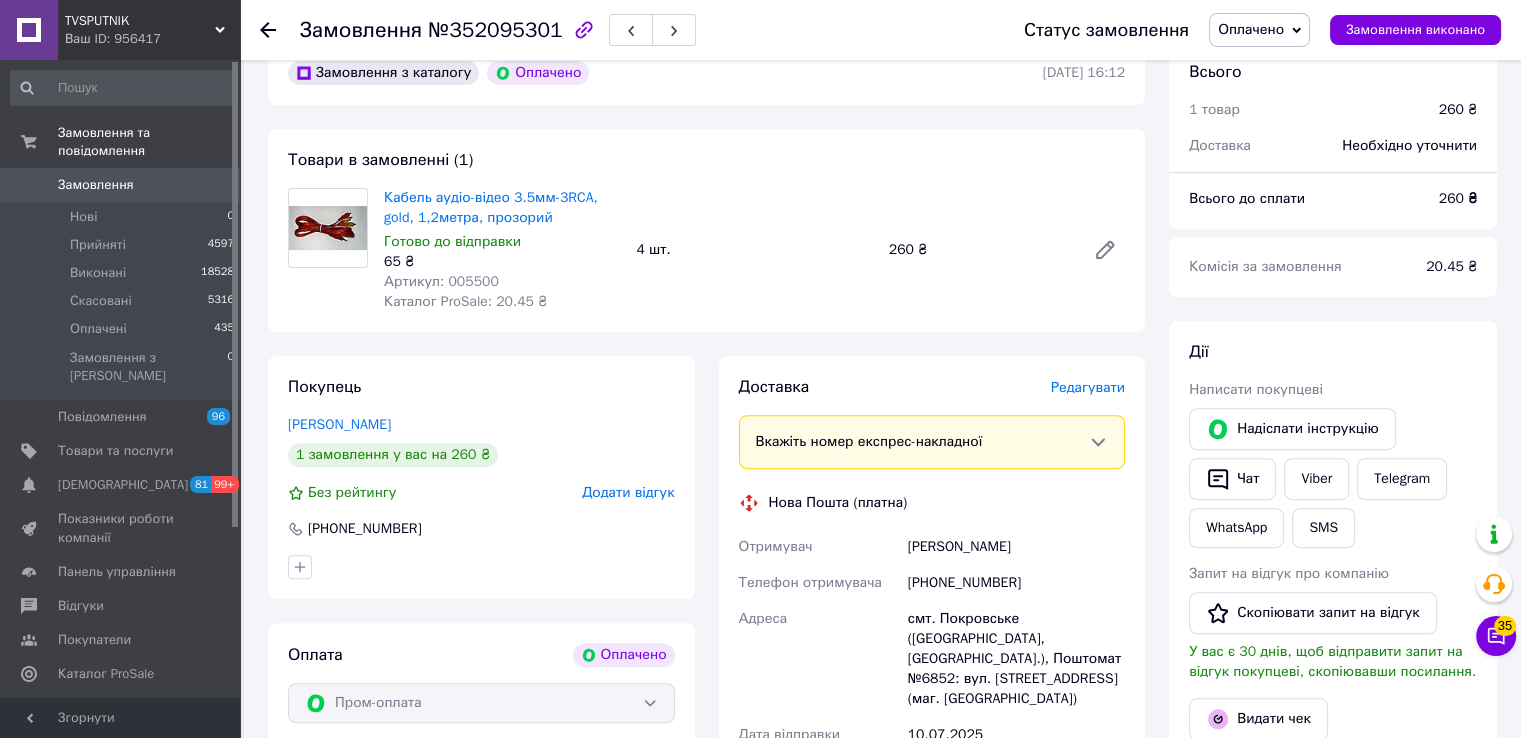 scroll, scrollTop: 600, scrollLeft: 0, axis: vertical 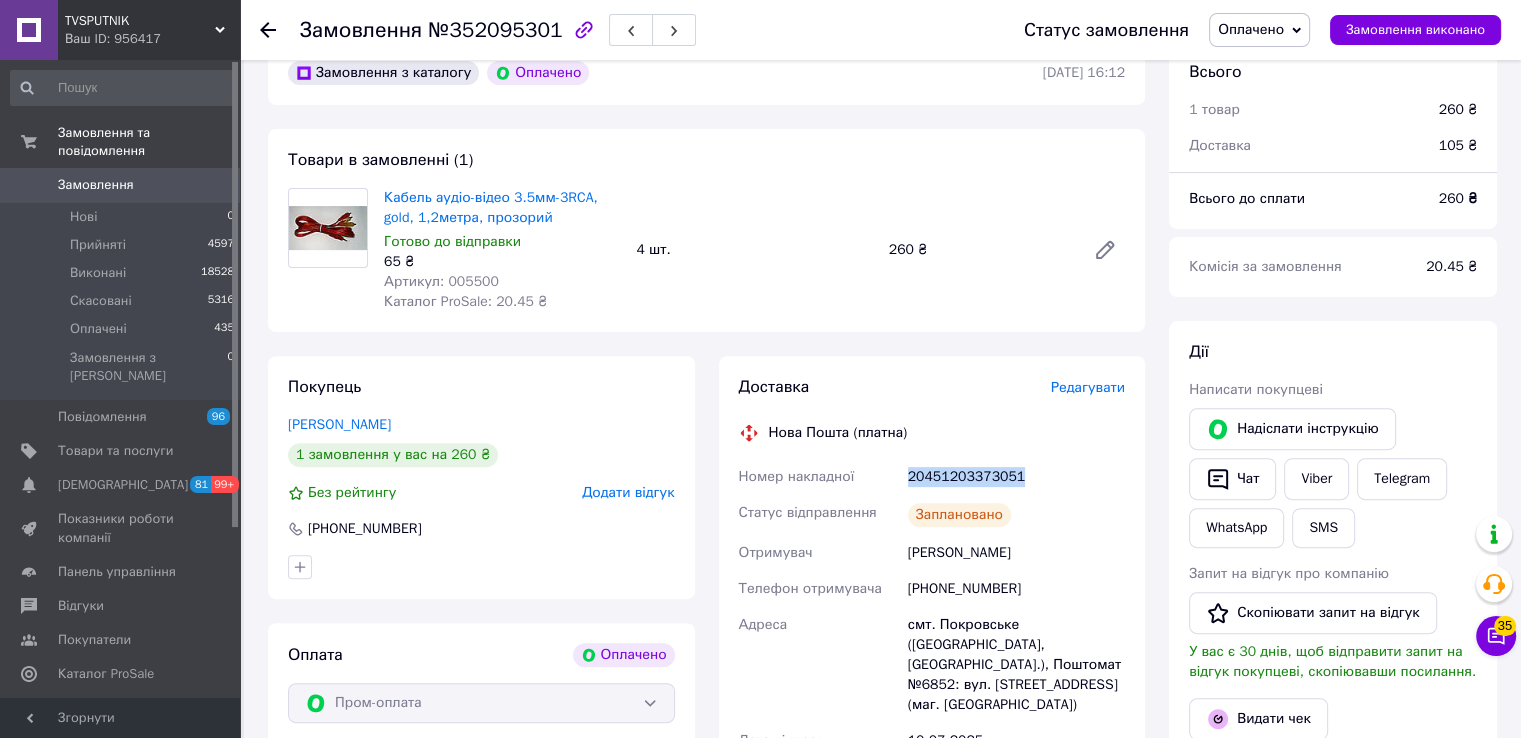 drag, startPoint x: 904, startPoint y: 471, endPoint x: 1046, endPoint y: 472, distance: 142.00352 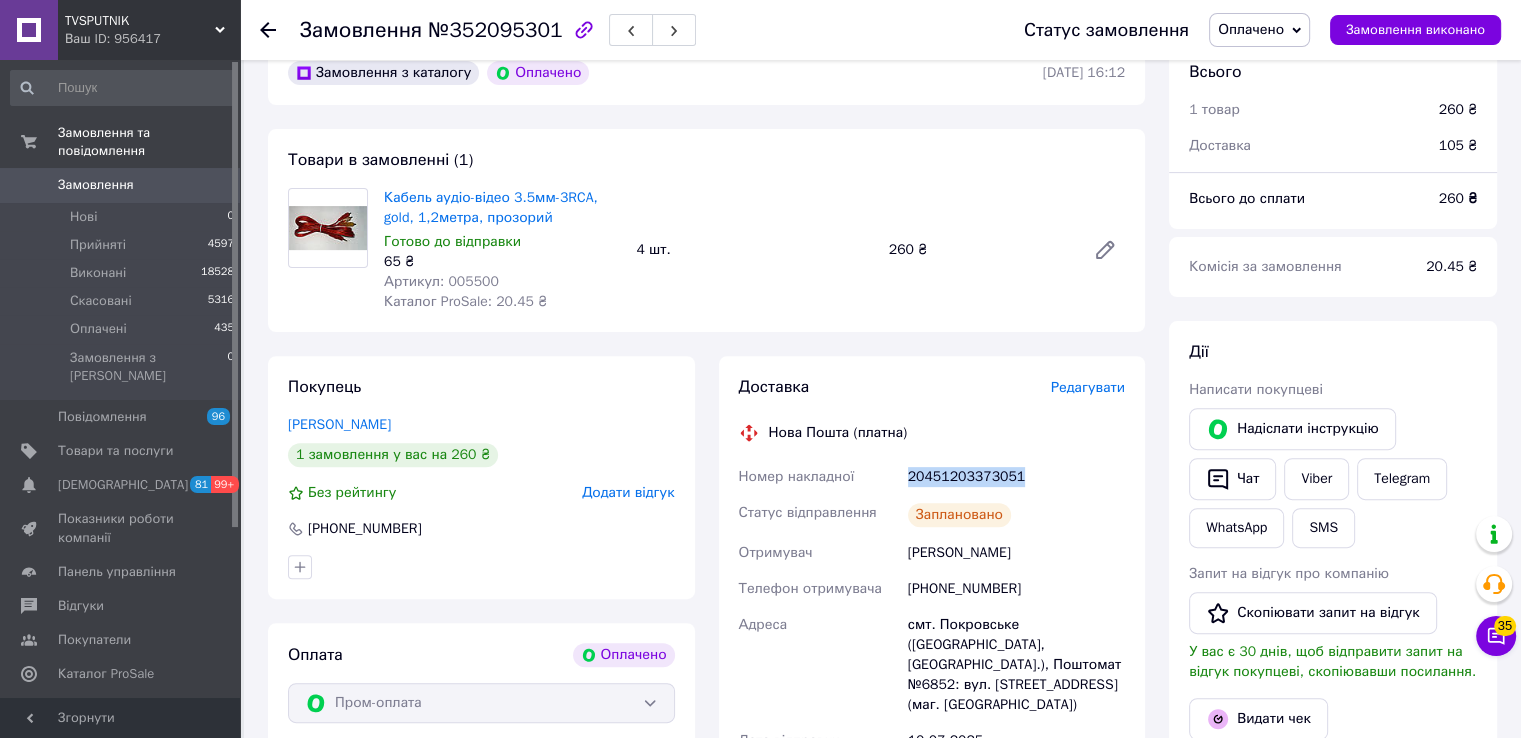 copy on "20451203373051" 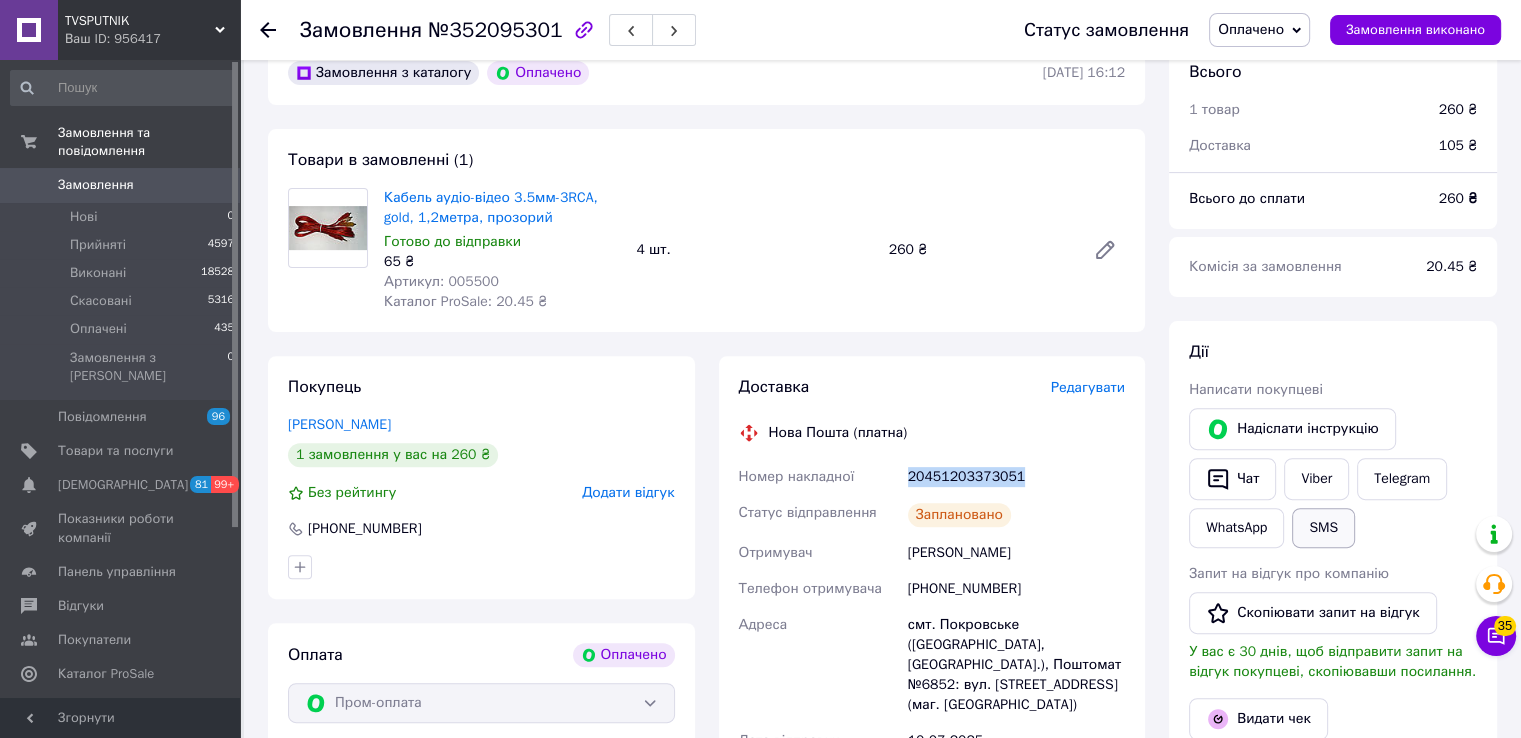 click on "SMS" at bounding box center (1323, 528) 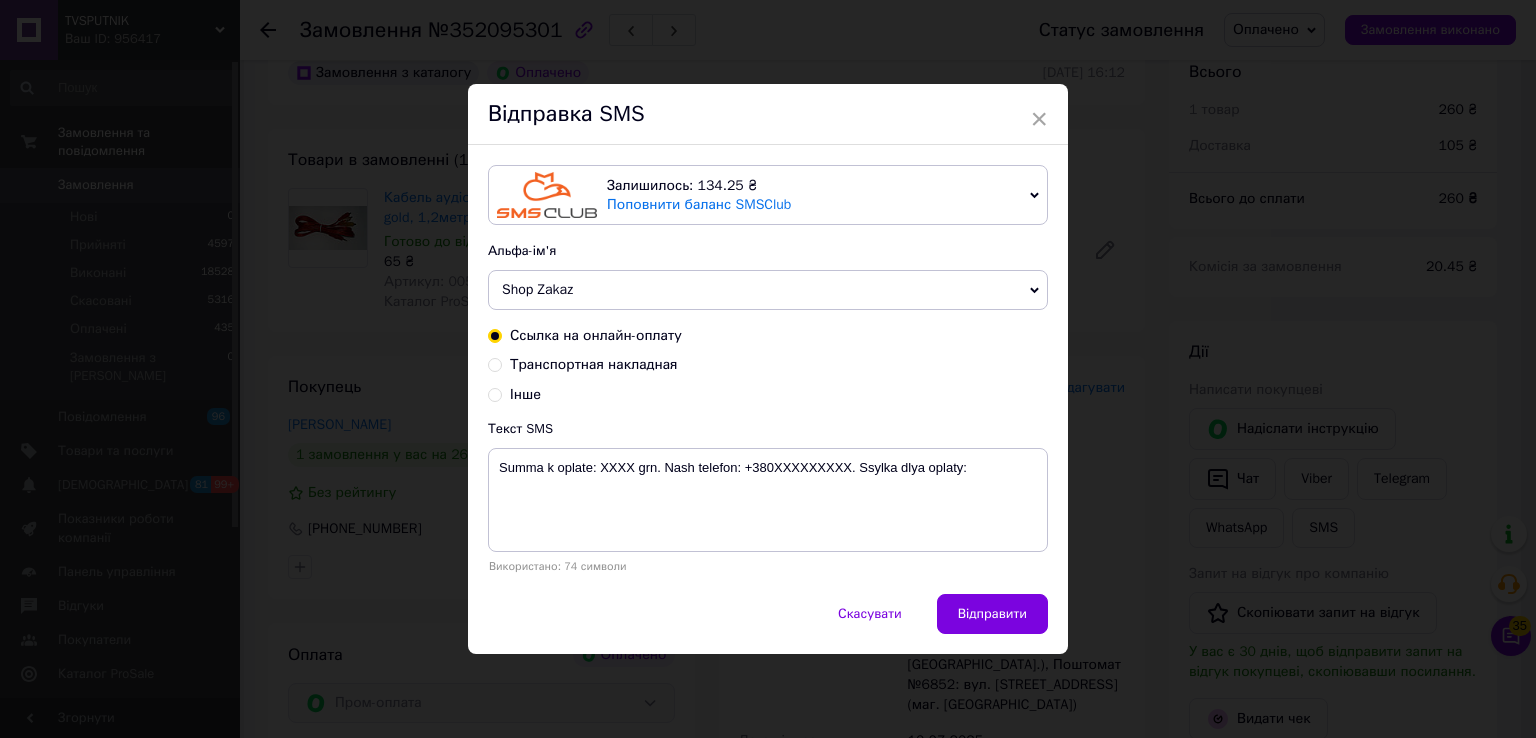 click on "Транспортная накладная" at bounding box center [594, 364] 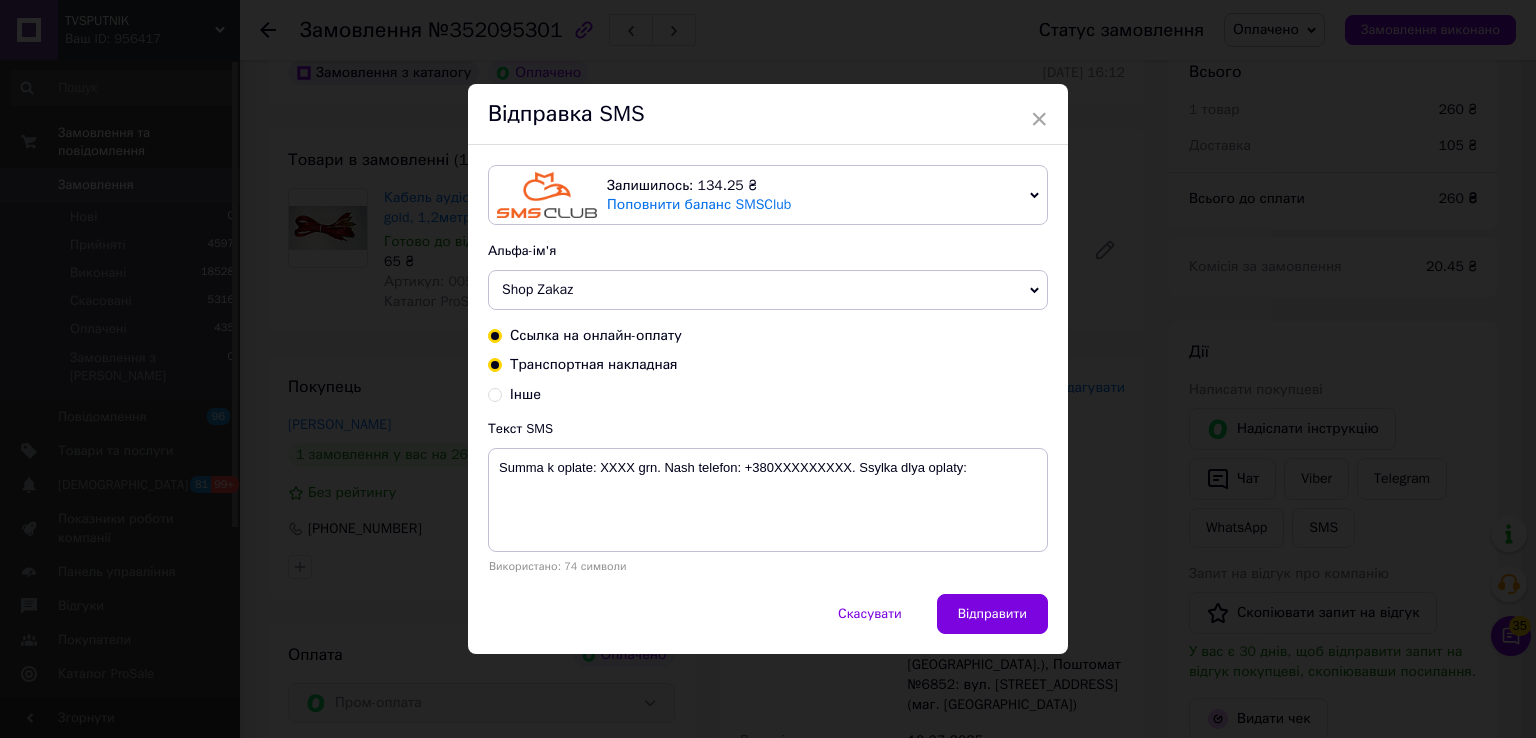 radio on "true" 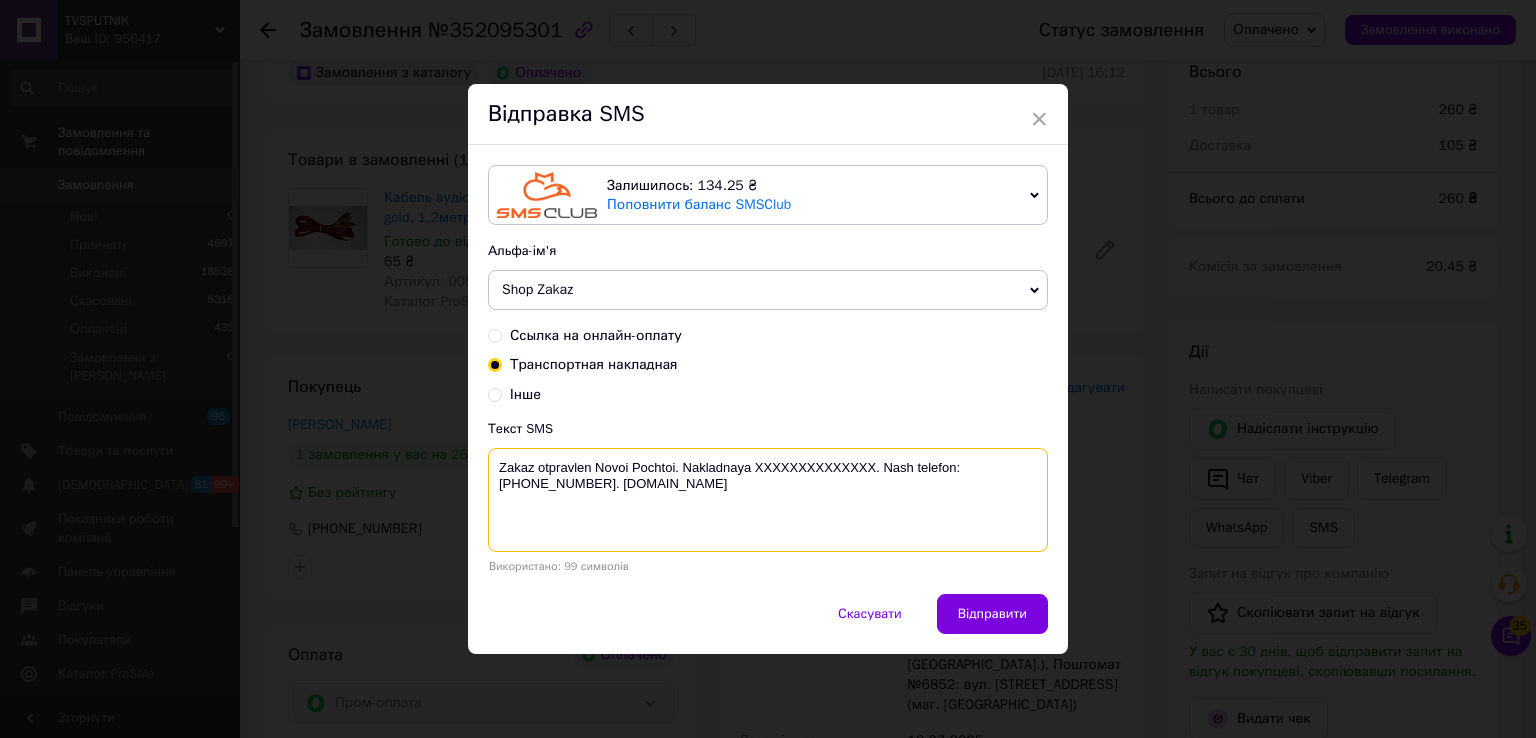 click on "Zakaz otpravlen Novoi Pochtoi. Nakladnaya XXXXXXXXXXXXXX. Nash telefon:[PHONE_NUMBER]. [DOMAIN_NAME]" at bounding box center [768, 500] 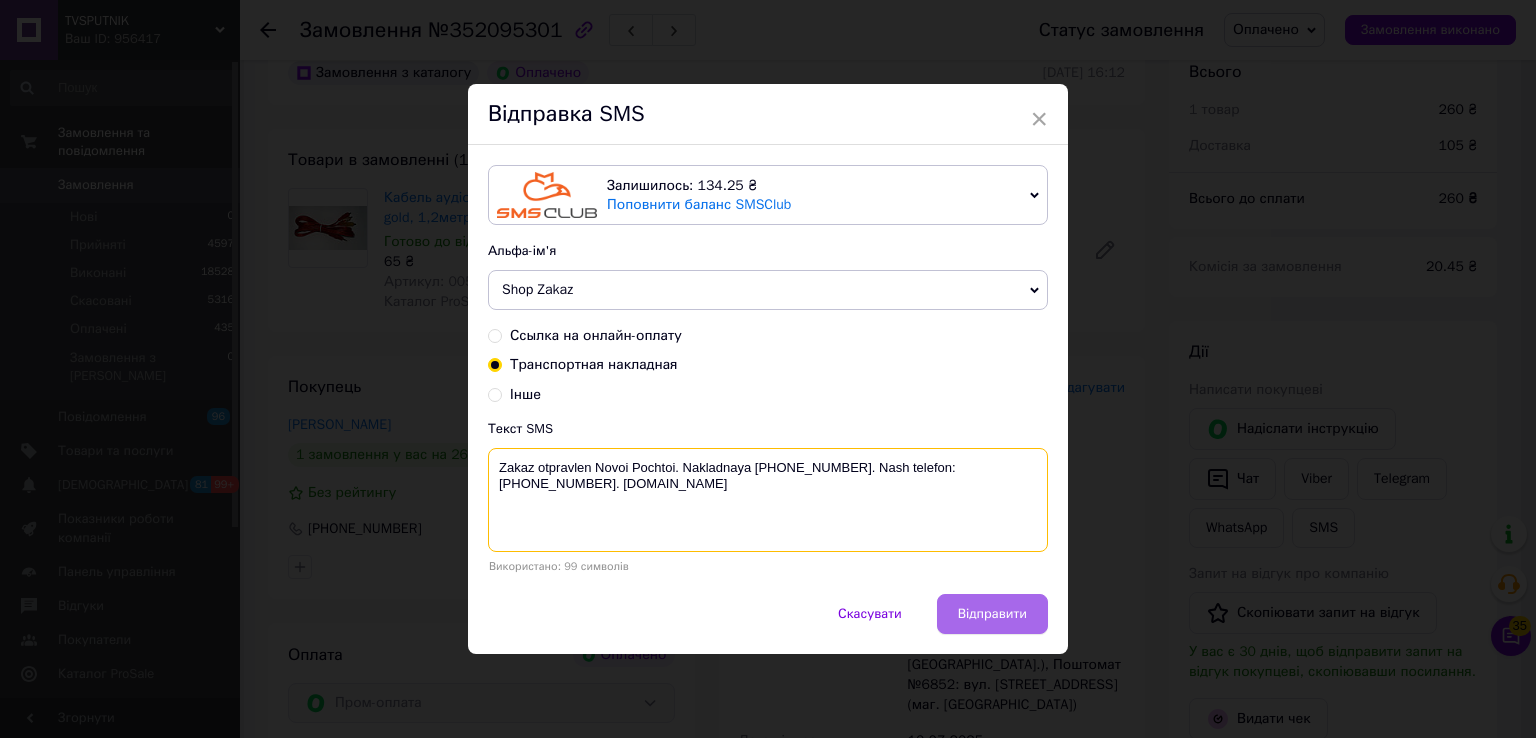 type on "Zakaz otpravlen Novoi Pochtoi. Nakladnaya 20451203373051. Nash telefon:+380500194515. Tvsputnik.net" 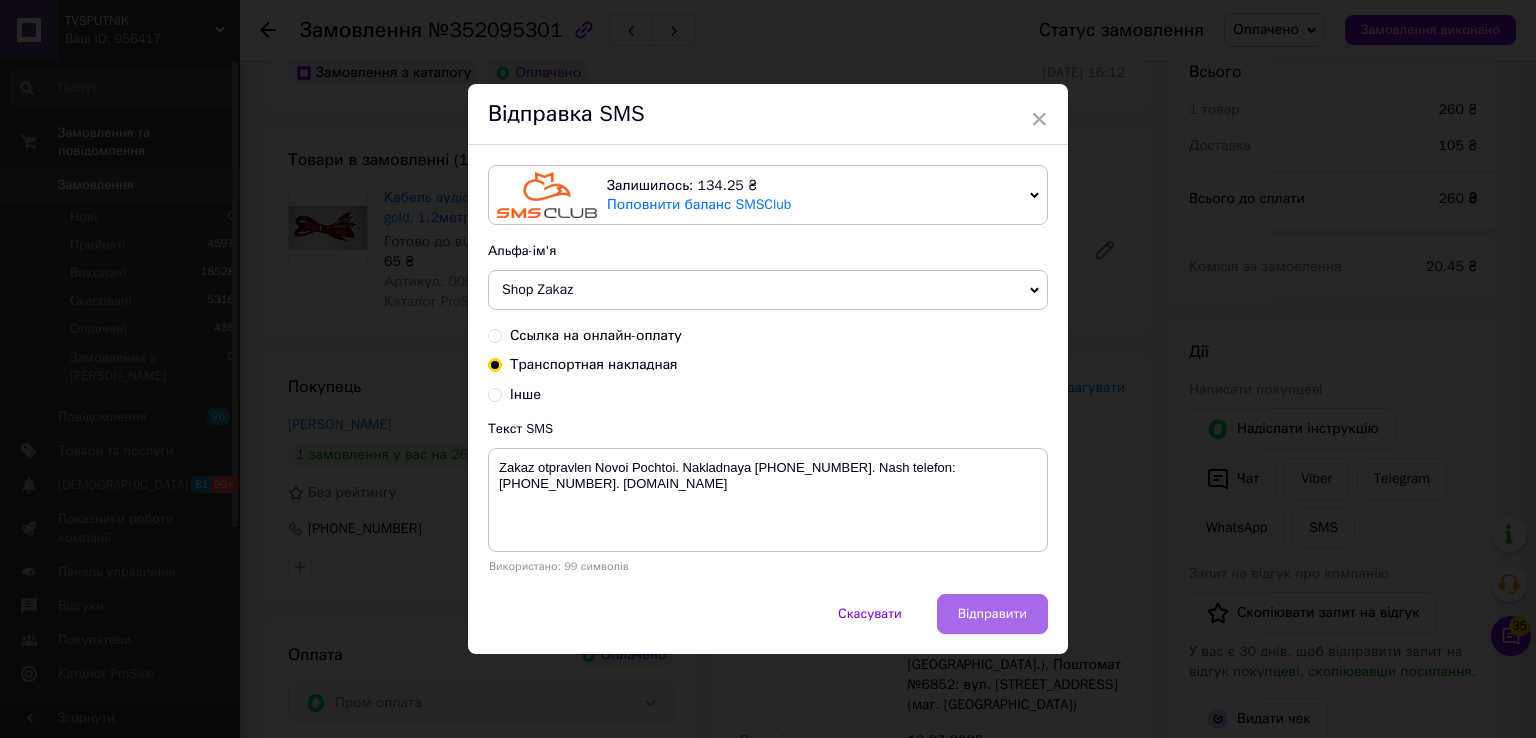 click on "Відправити" at bounding box center (992, 614) 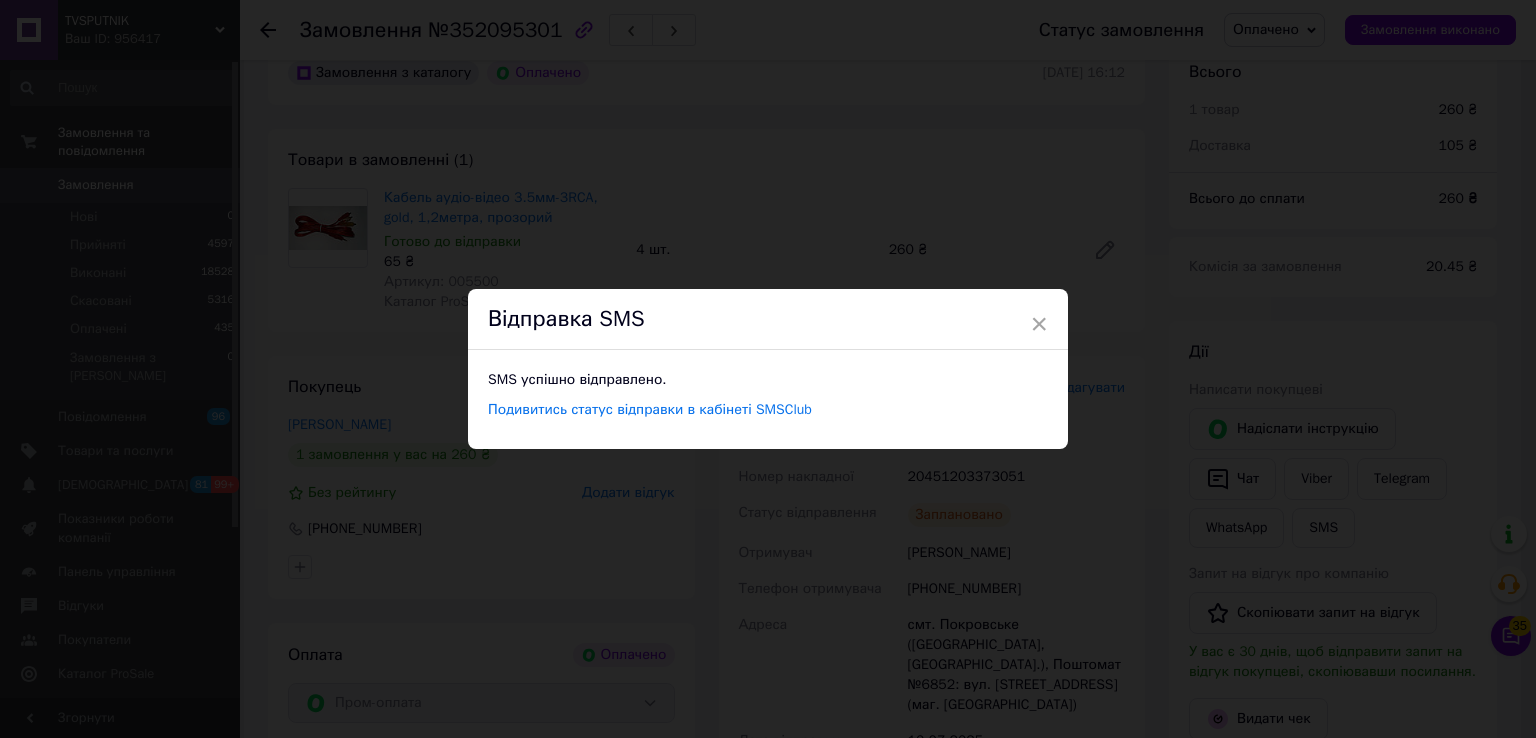 click on "× Відправка SMS SMS успішно відправлено. Подивитись статус відправки в кабінеті SMSClub" at bounding box center (768, 369) 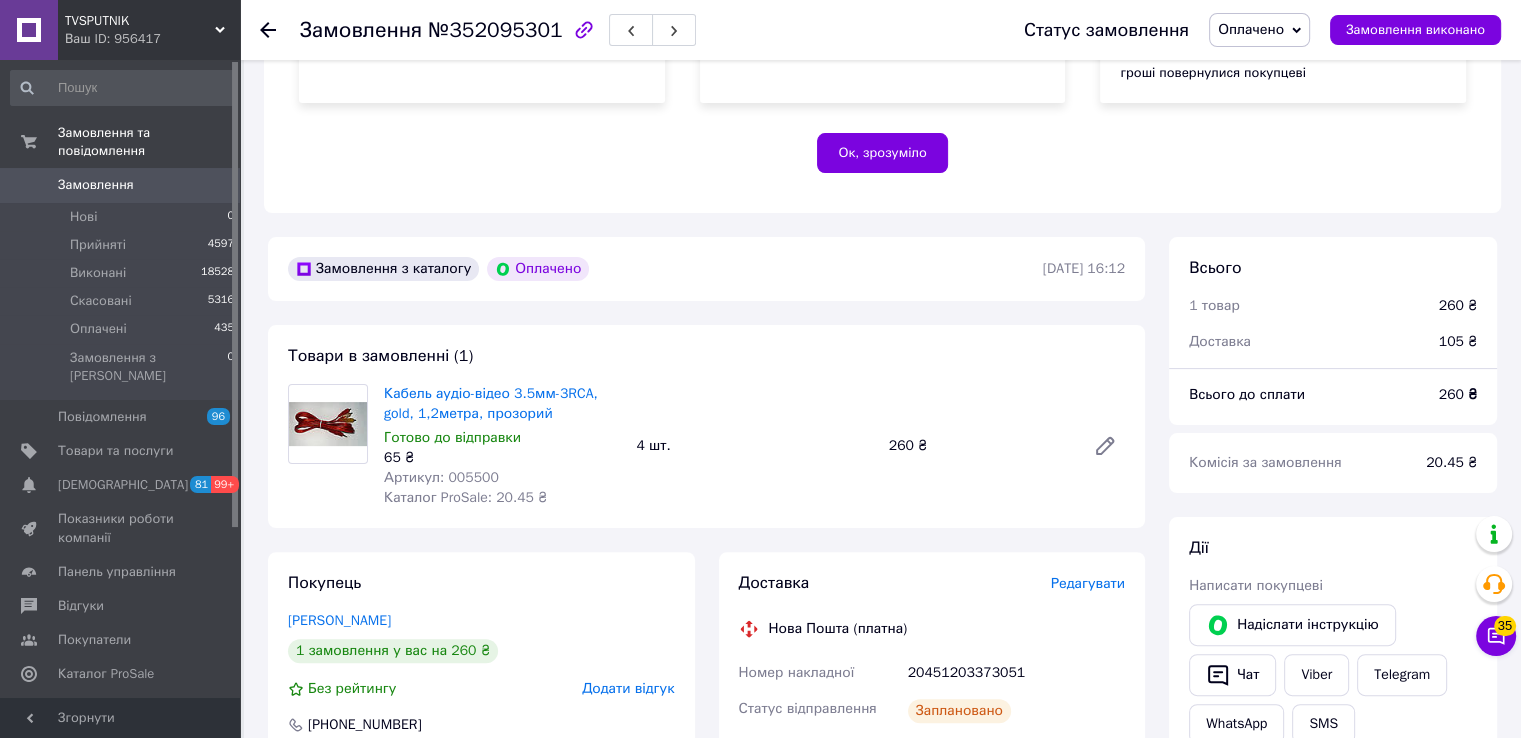 scroll, scrollTop: 500, scrollLeft: 0, axis: vertical 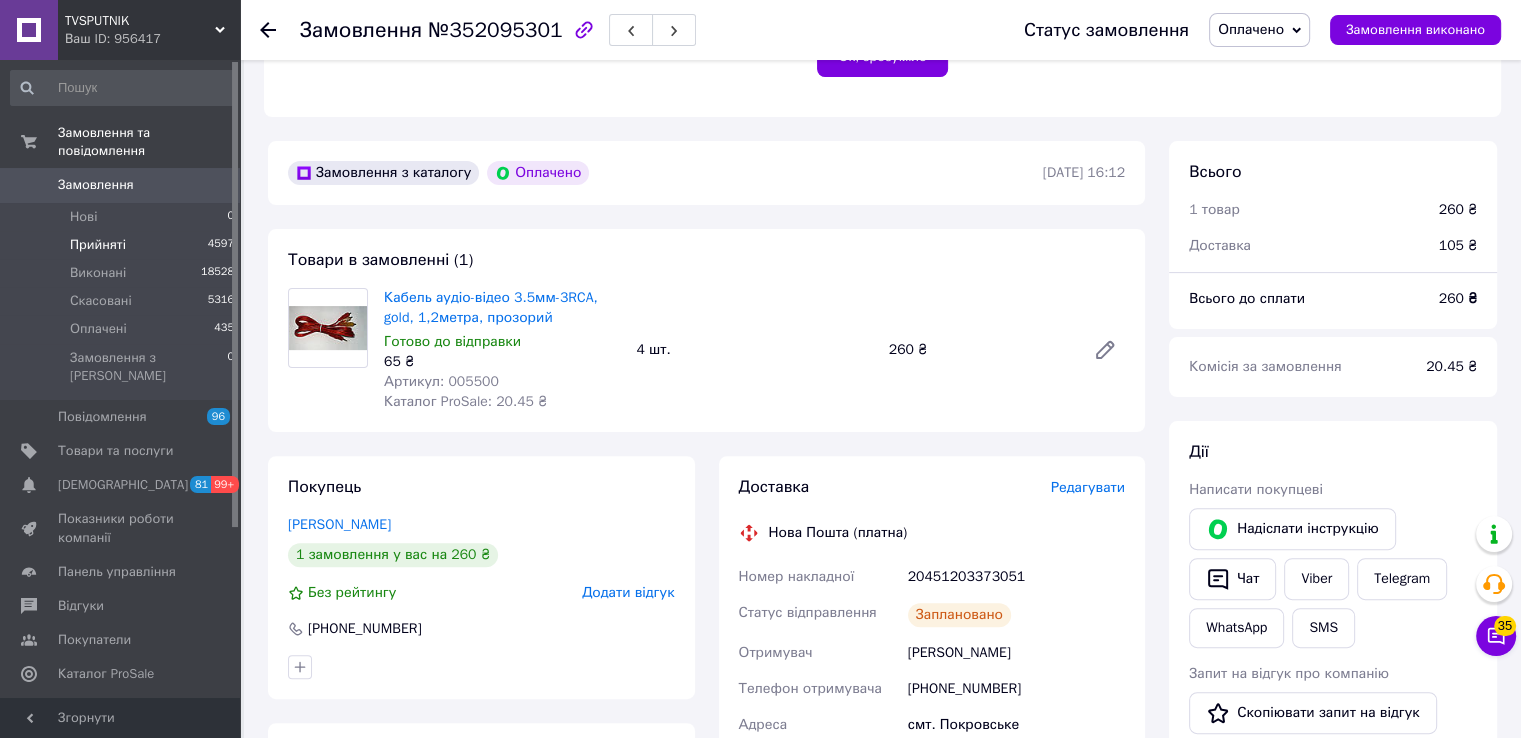 click on "Прийняті 4597" at bounding box center (123, 245) 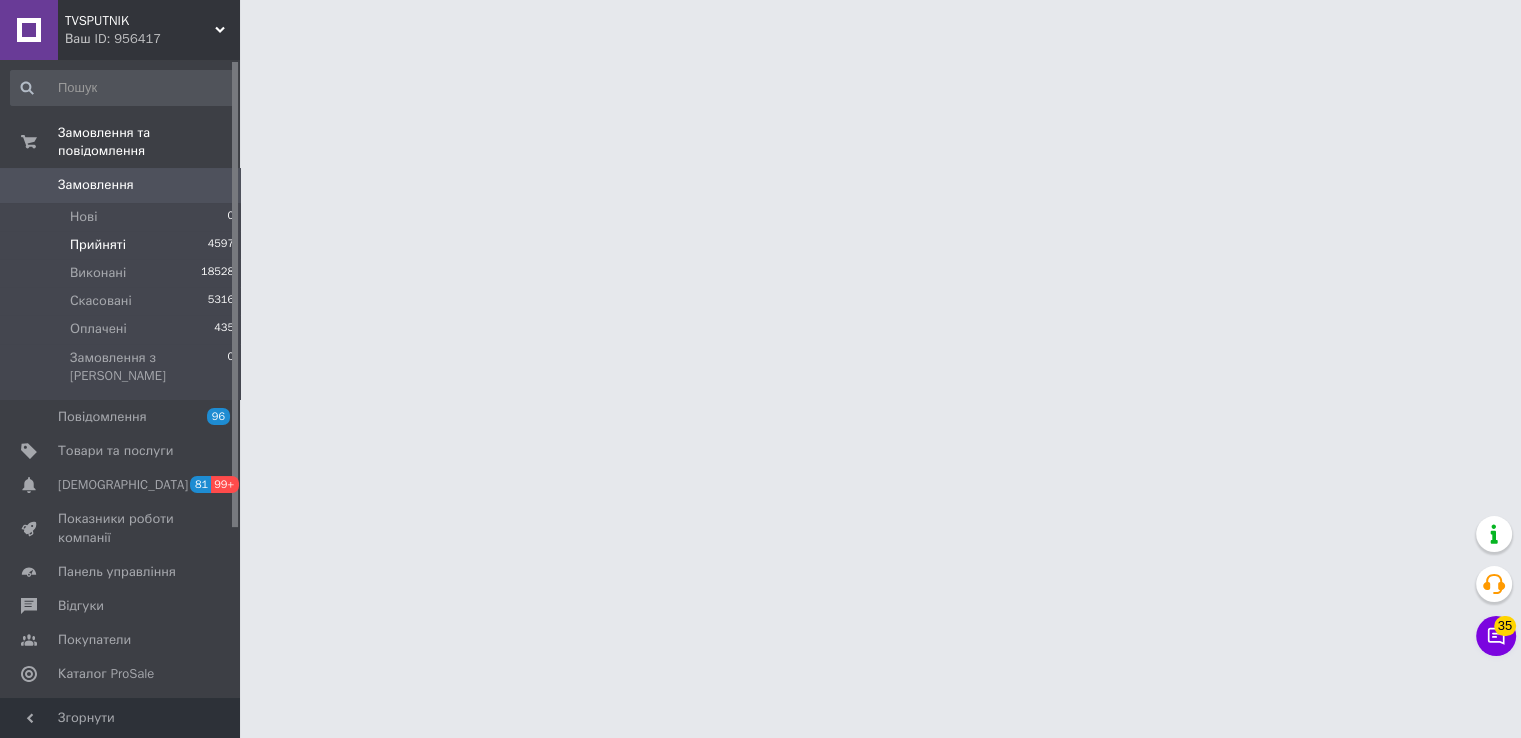 scroll, scrollTop: 0, scrollLeft: 0, axis: both 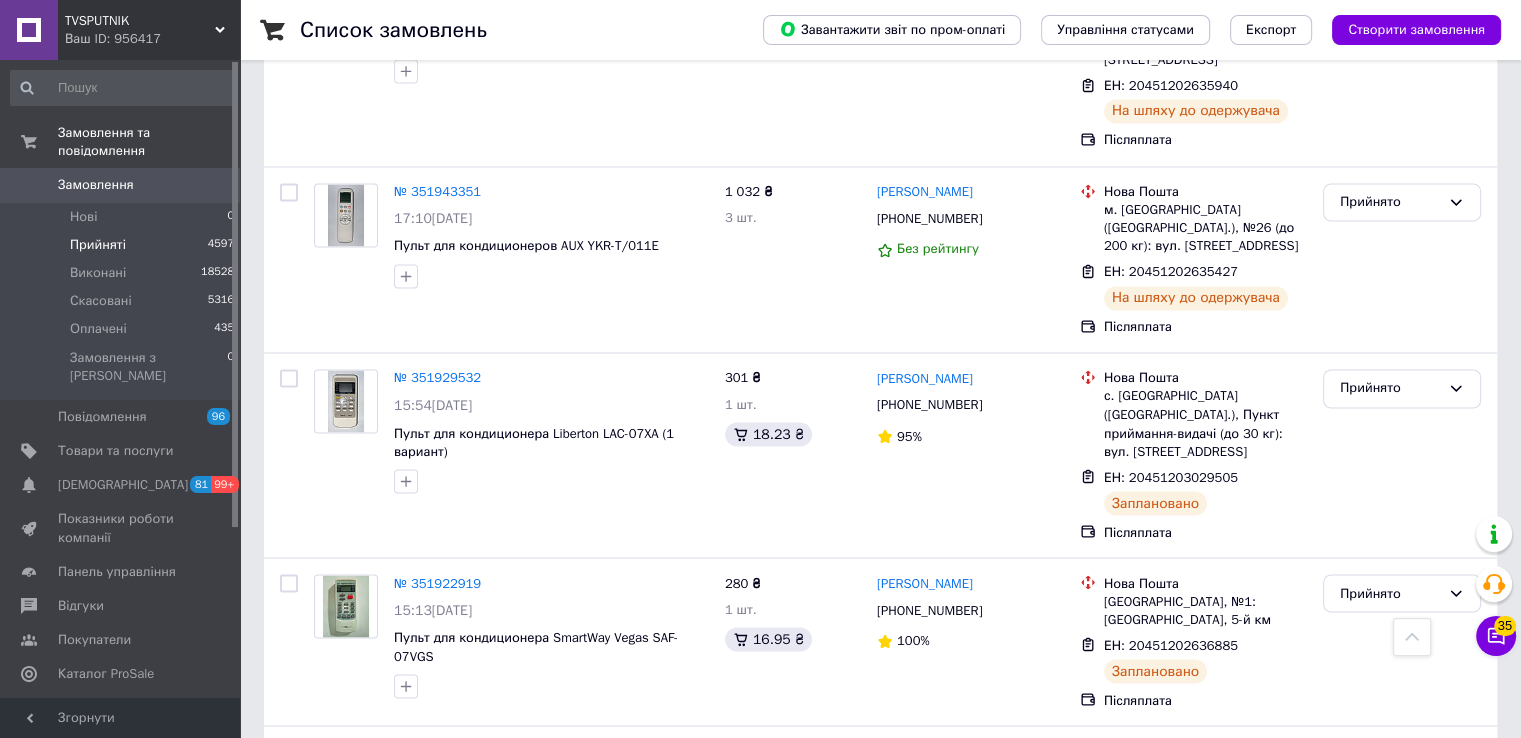 click on "2" at bounding box center (327, 939) 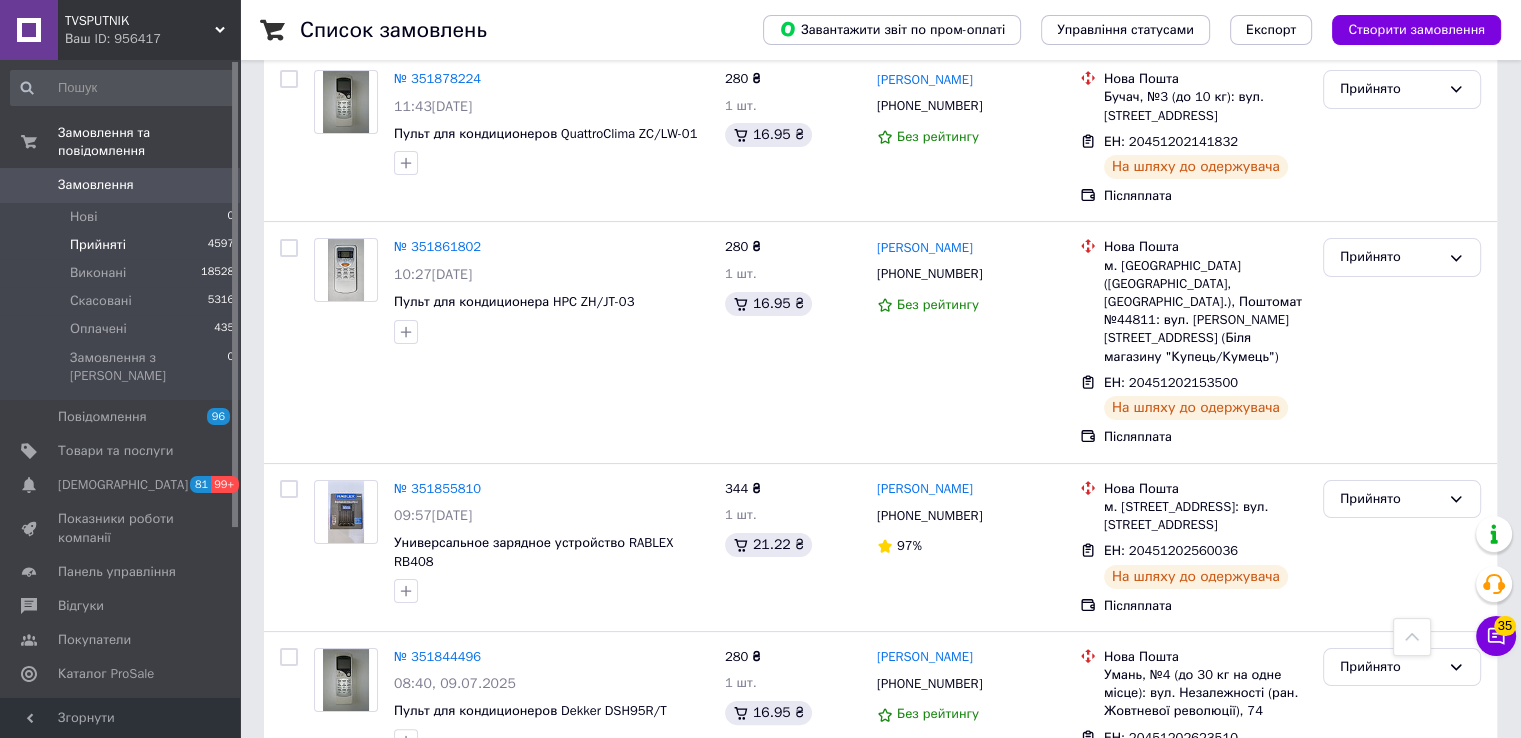 scroll, scrollTop: 0, scrollLeft: 0, axis: both 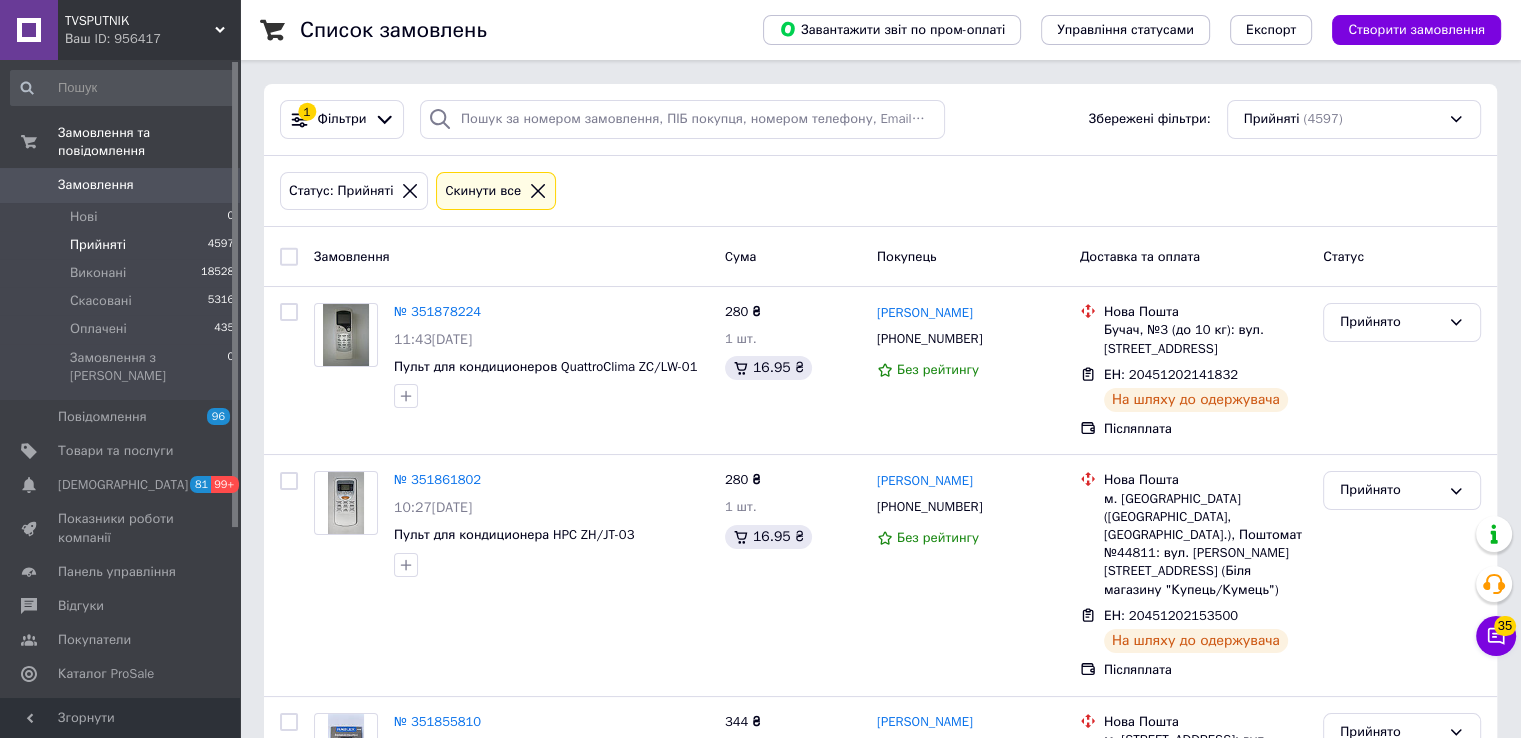 click 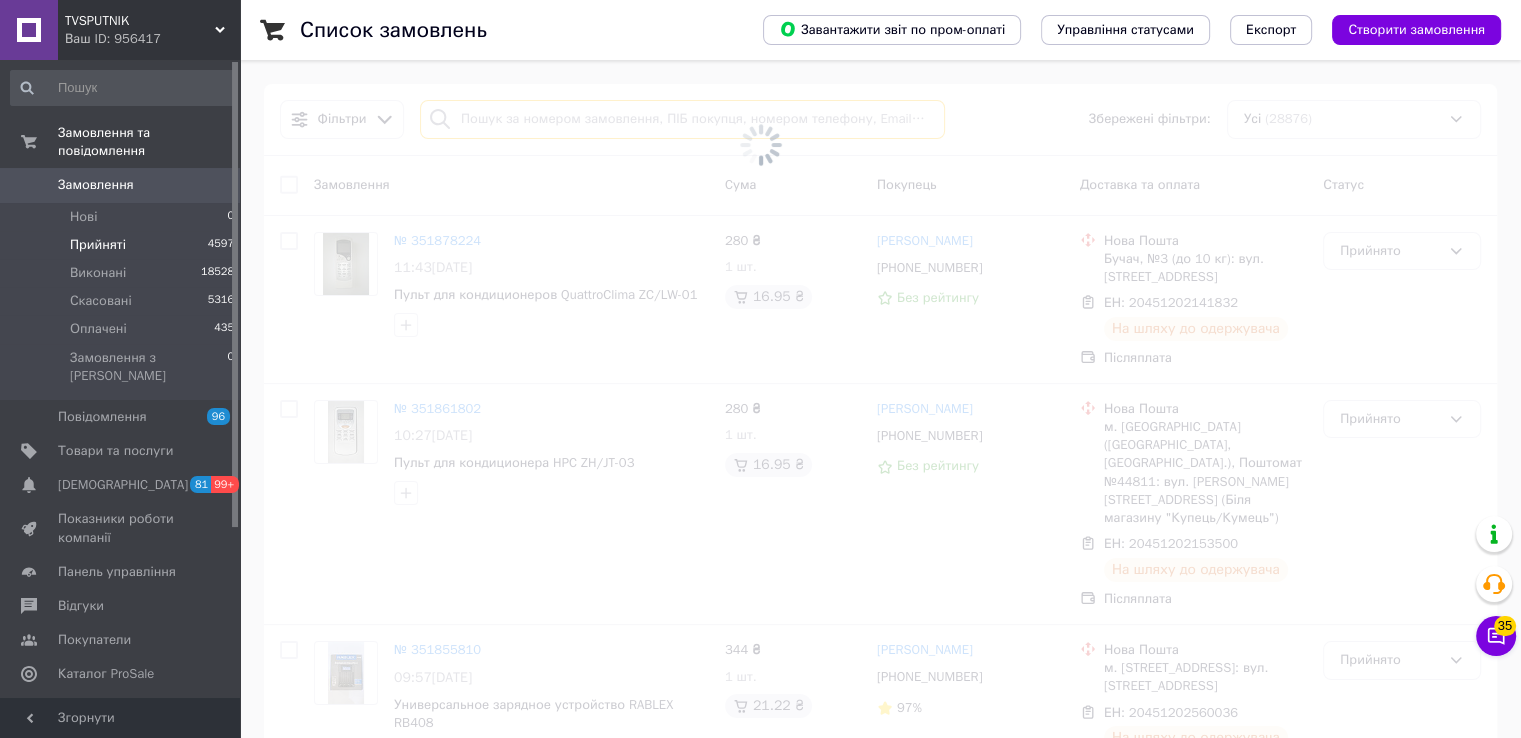 click at bounding box center (682, 119) 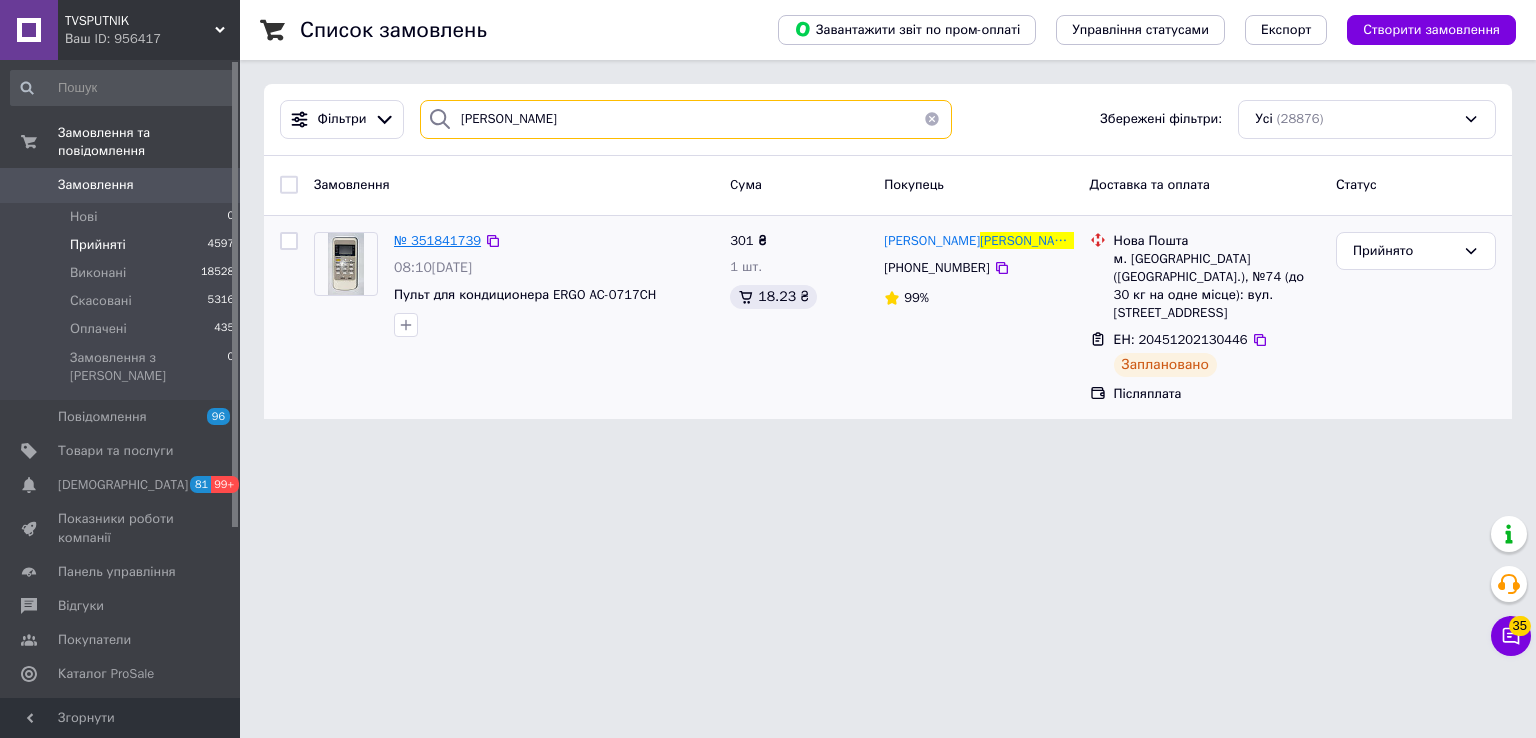 type on "Пустовой" 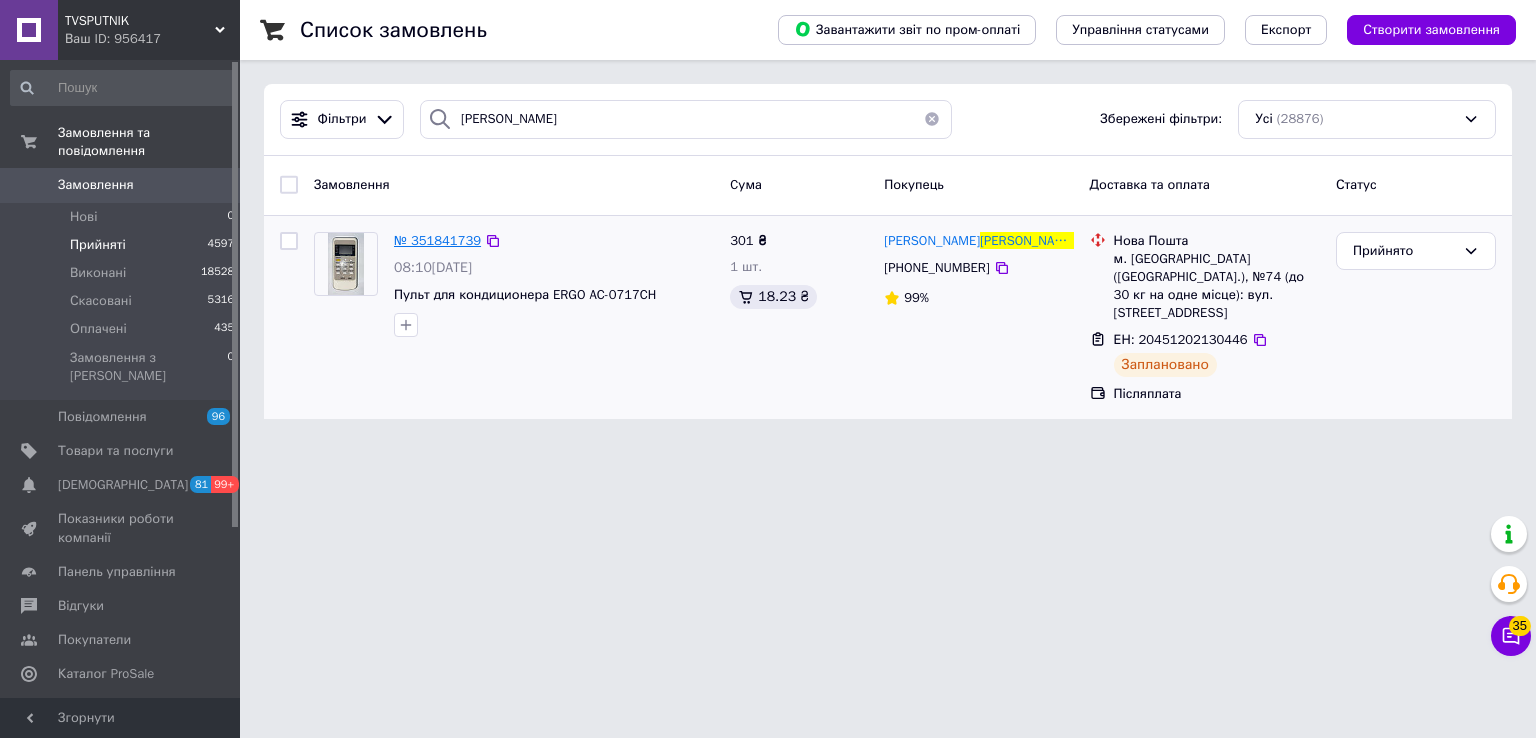 click on "№ 351841739" at bounding box center [437, 240] 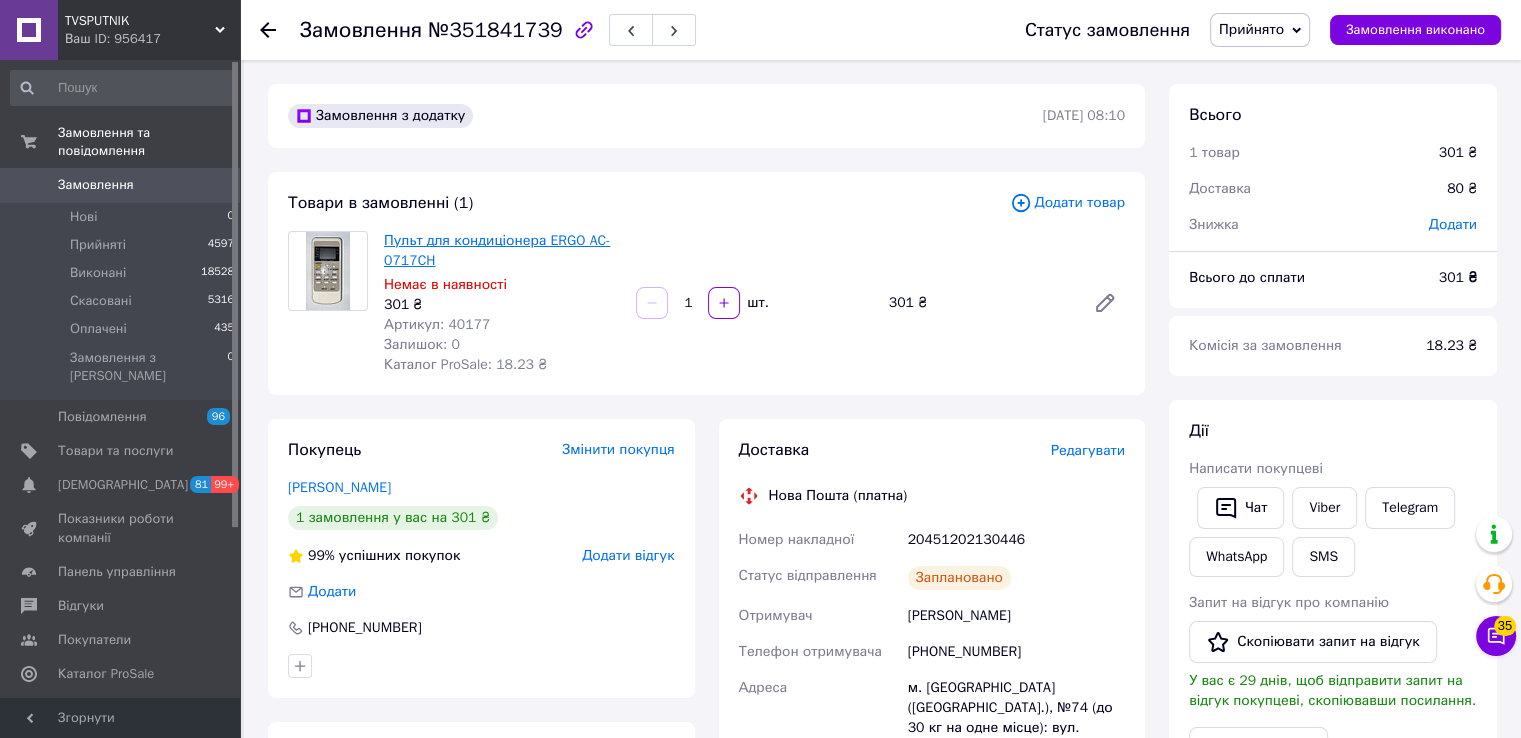 click on "Пульт для кондиціонера ERGO AC-0717CH" at bounding box center (497, 250) 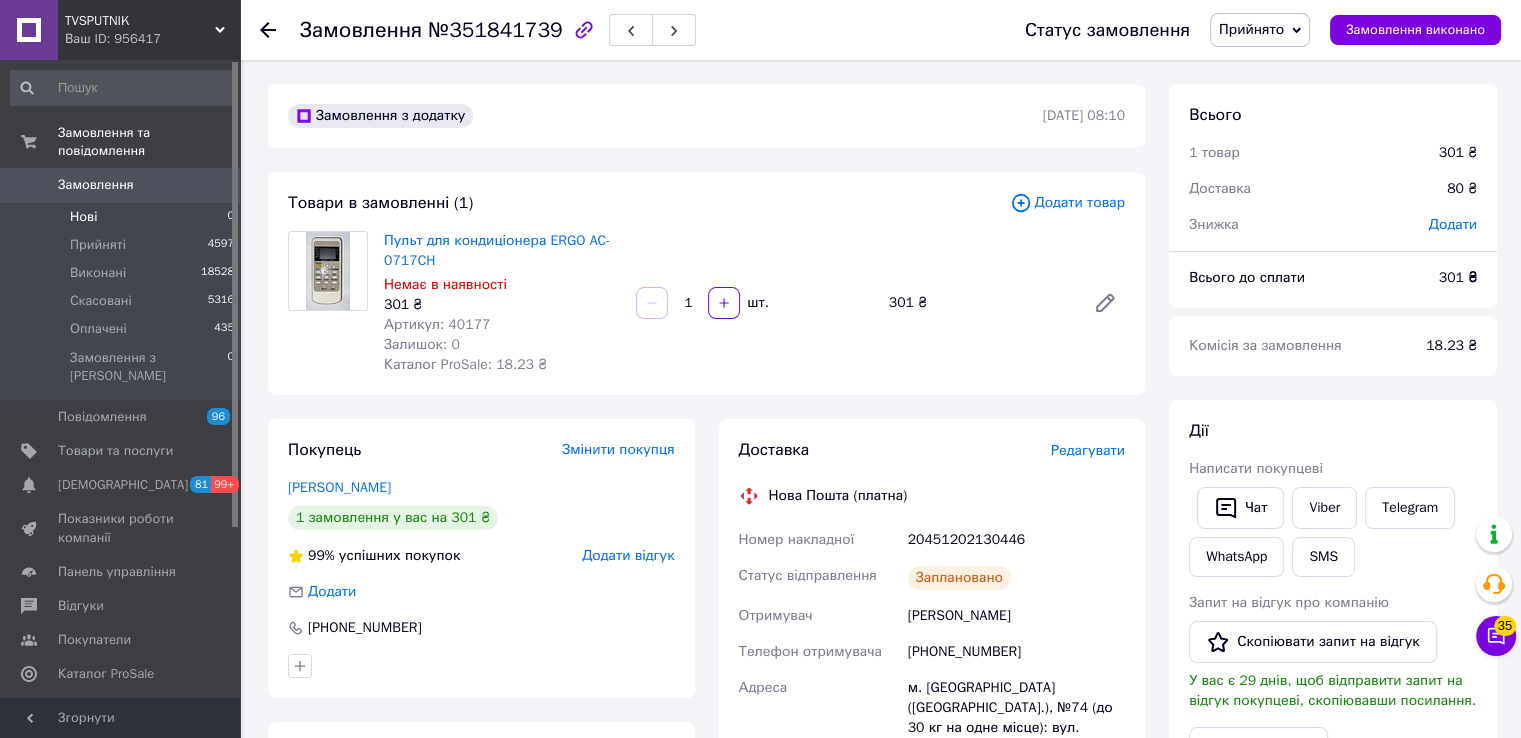 click on "Нові 0" at bounding box center (123, 217) 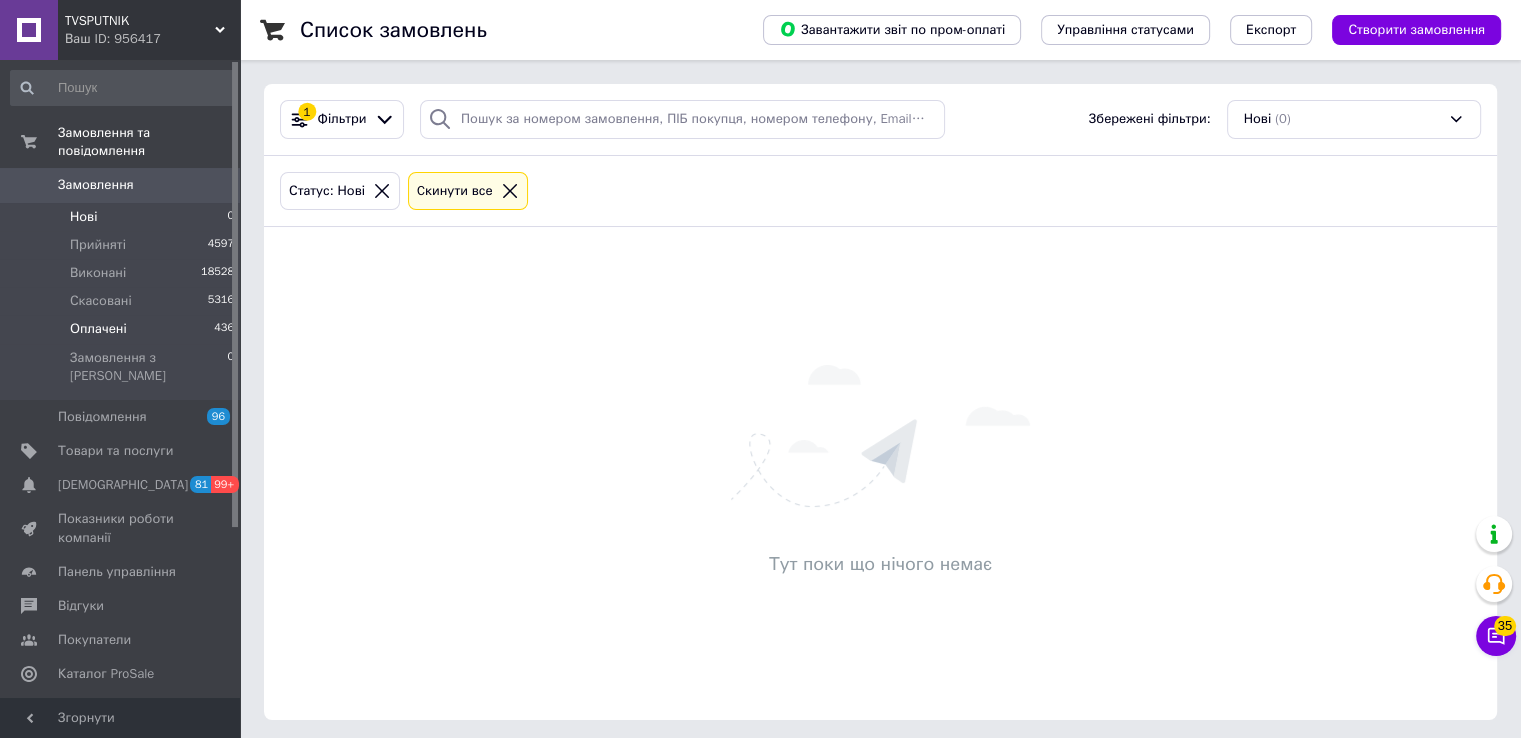 click on "Оплачені 436" at bounding box center (123, 329) 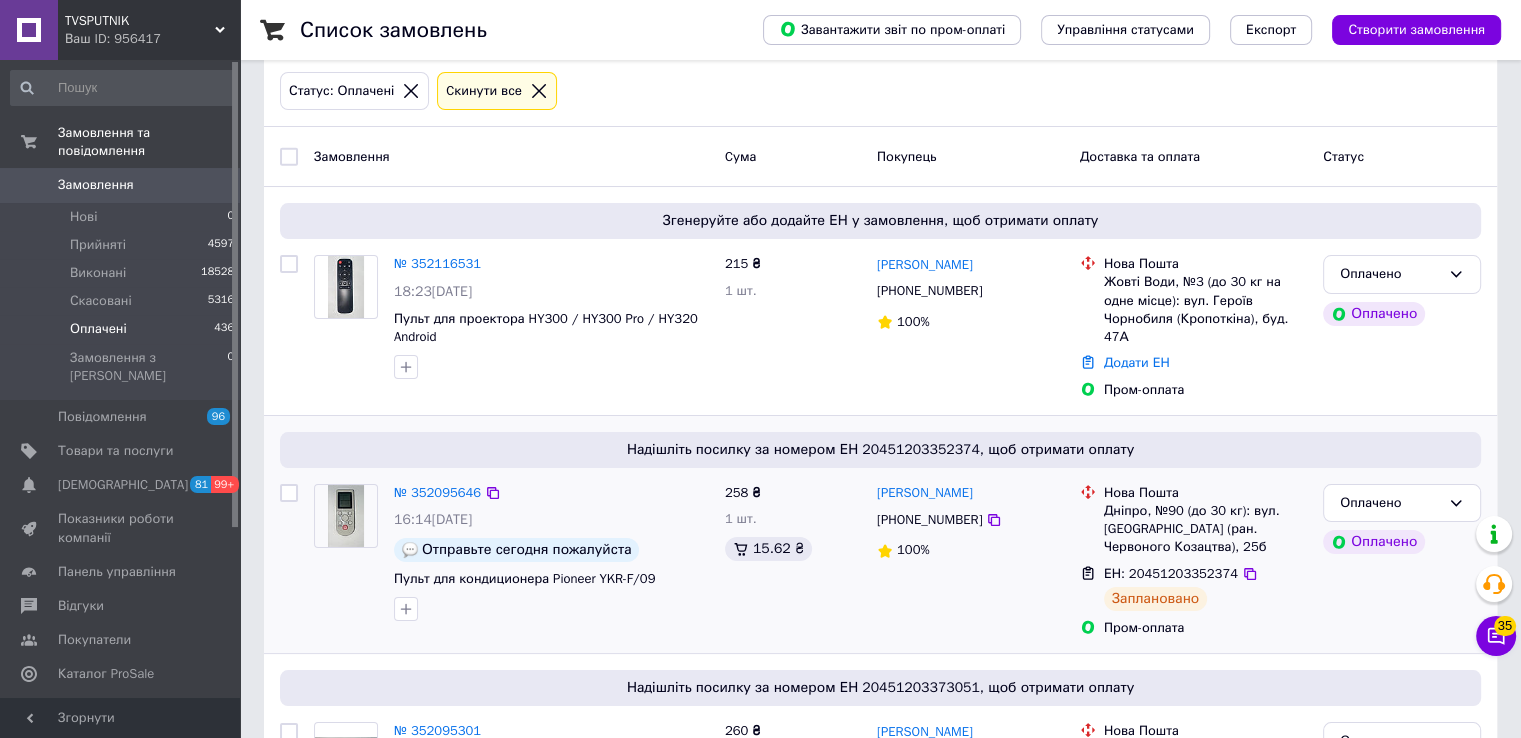 scroll, scrollTop: 200, scrollLeft: 0, axis: vertical 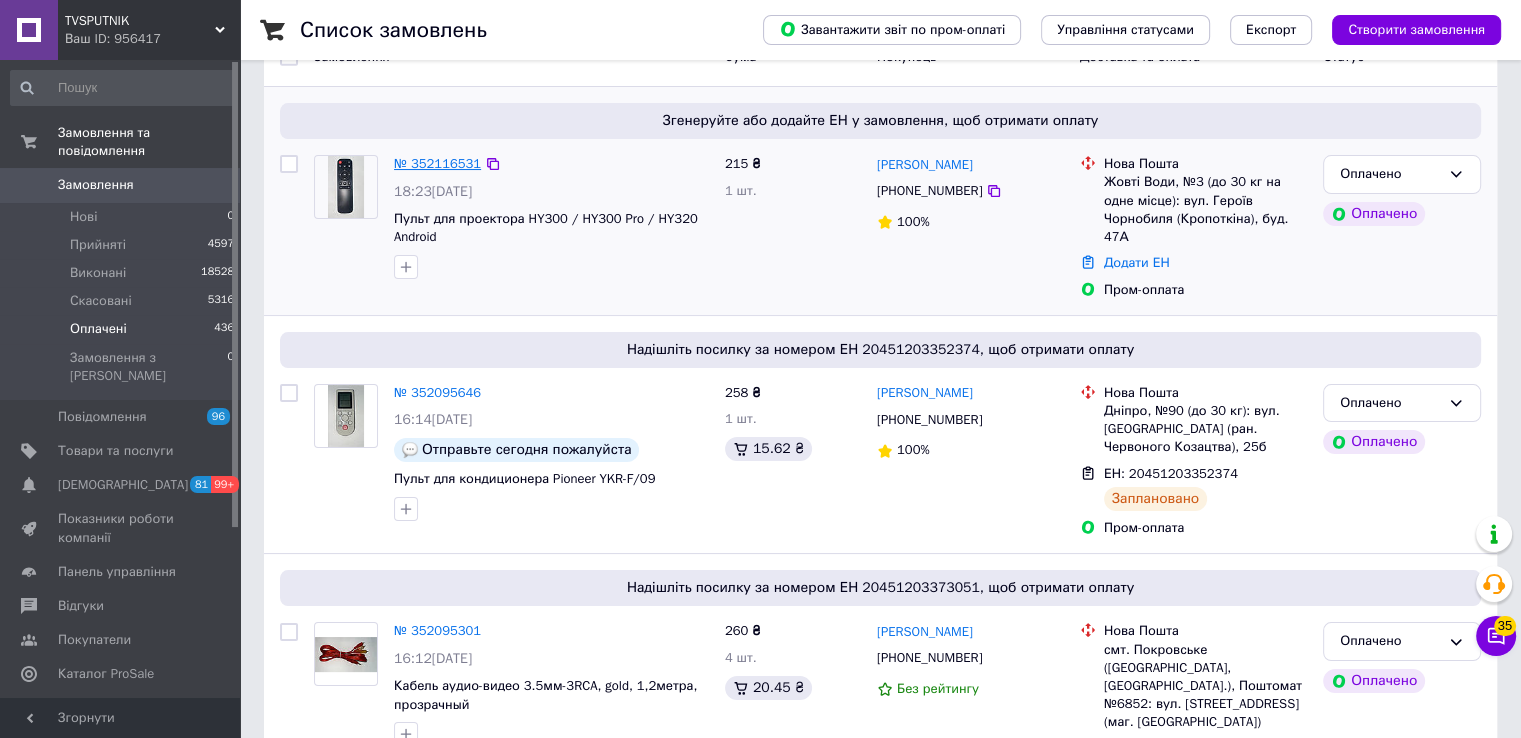 click on "№ 352116531" at bounding box center [437, 163] 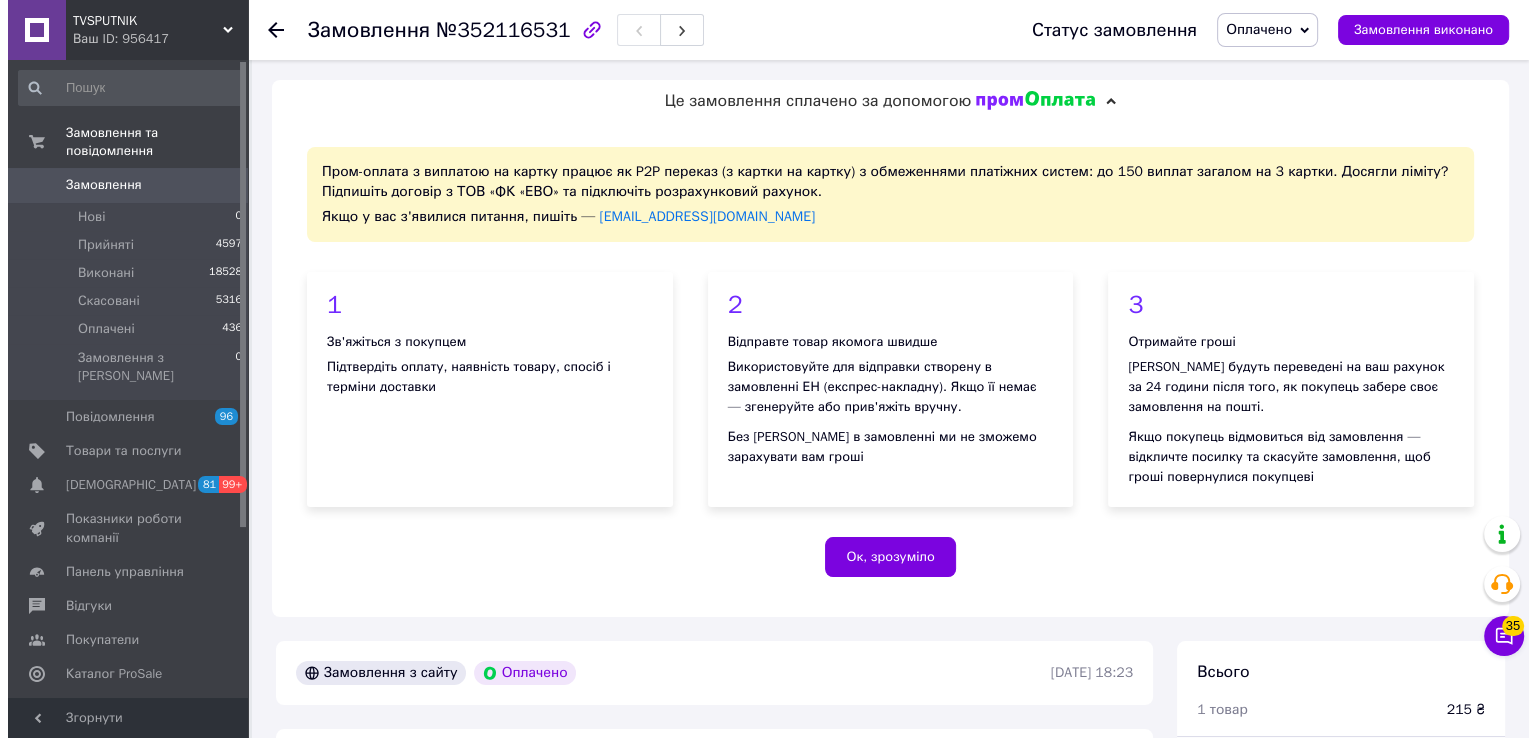 scroll, scrollTop: 400, scrollLeft: 0, axis: vertical 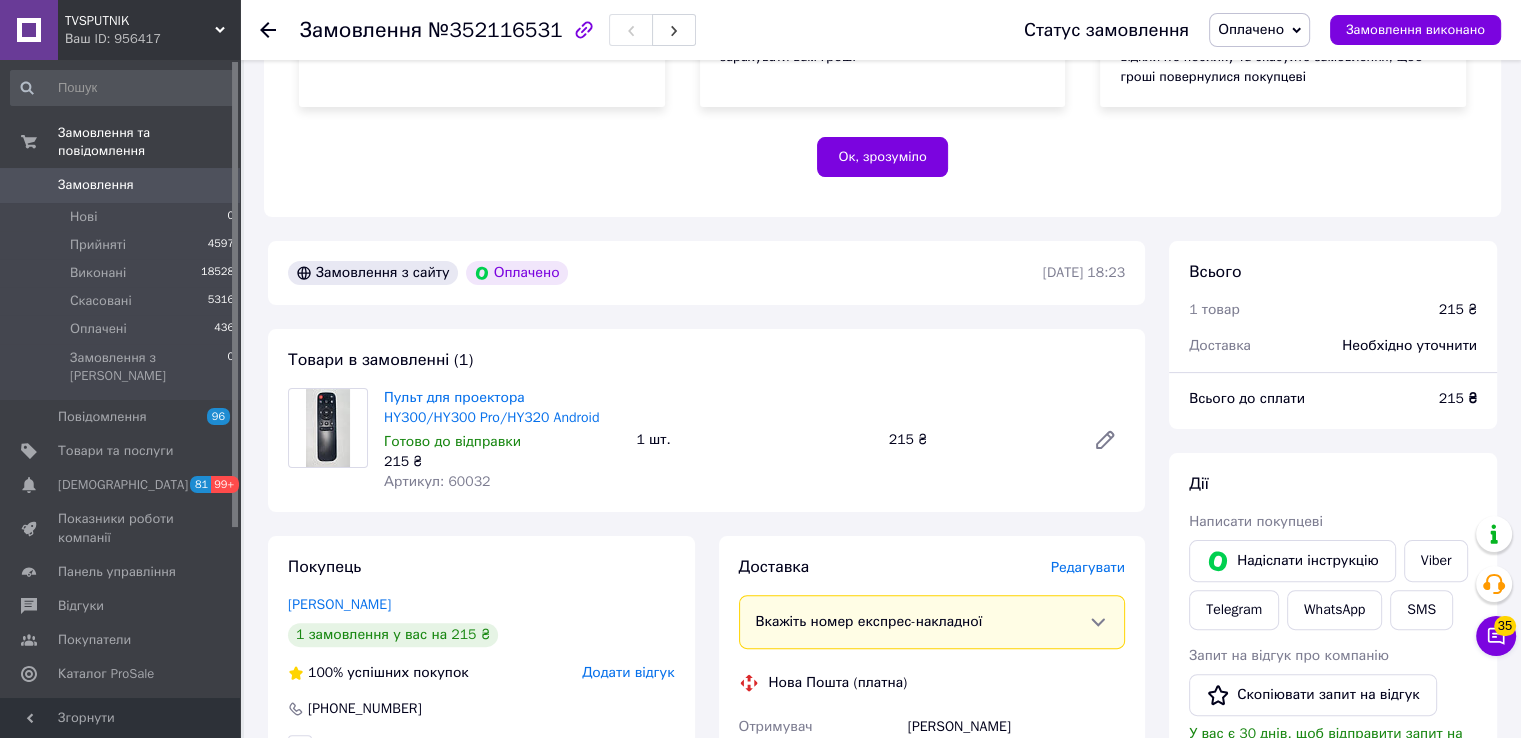 click on "Редагувати" at bounding box center (1088, 567) 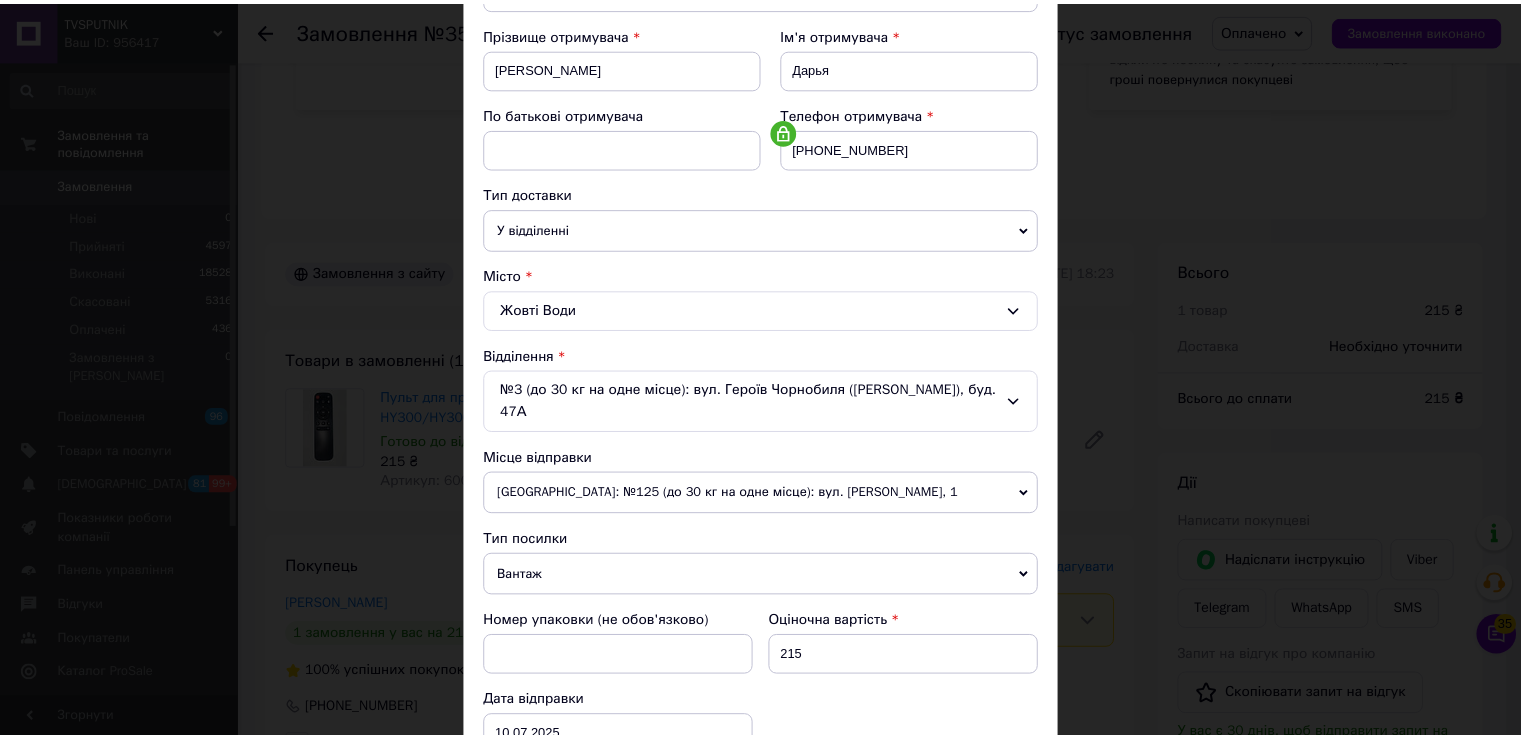 scroll, scrollTop: 584, scrollLeft: 0, axis: vertical 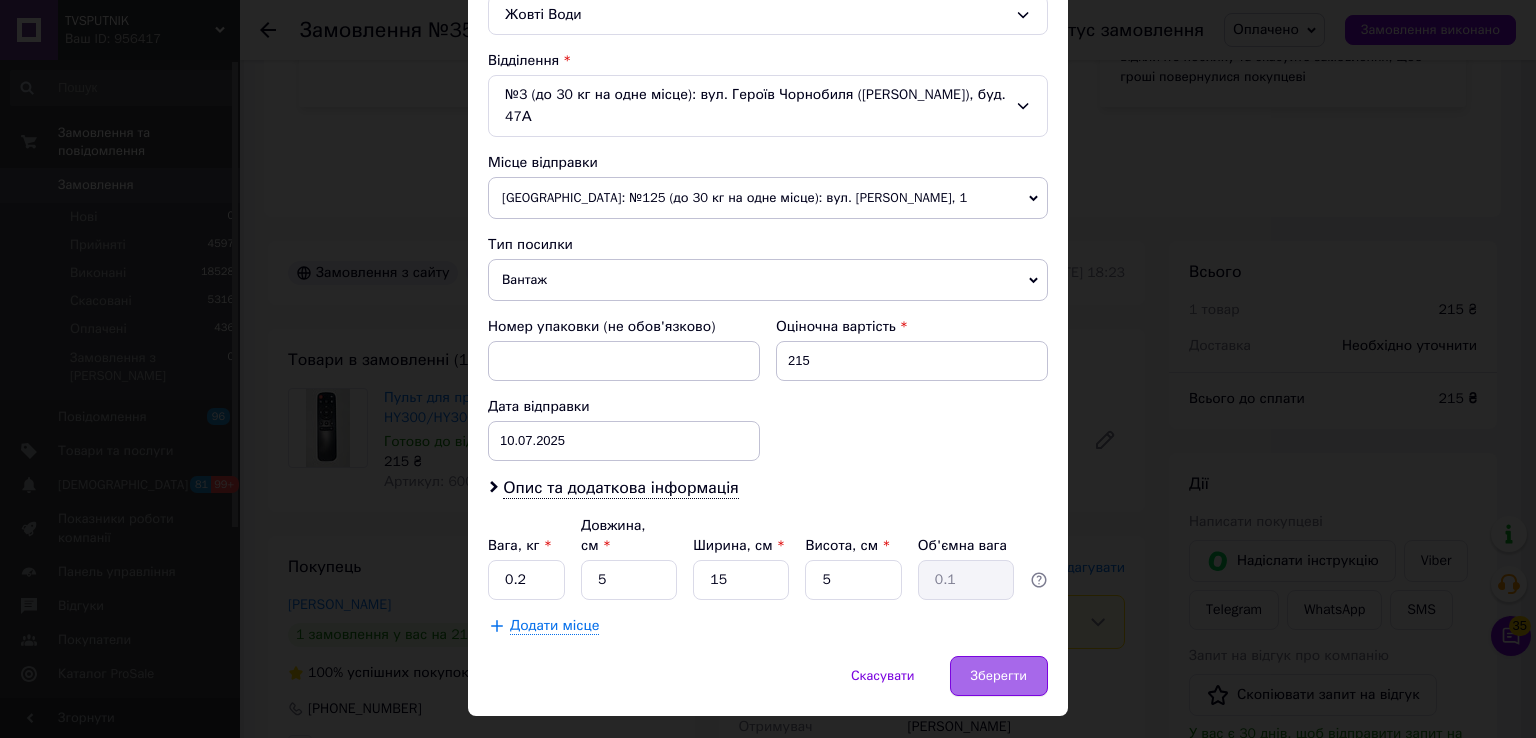 click on "Зберегти" at bounding box center [999, 676] 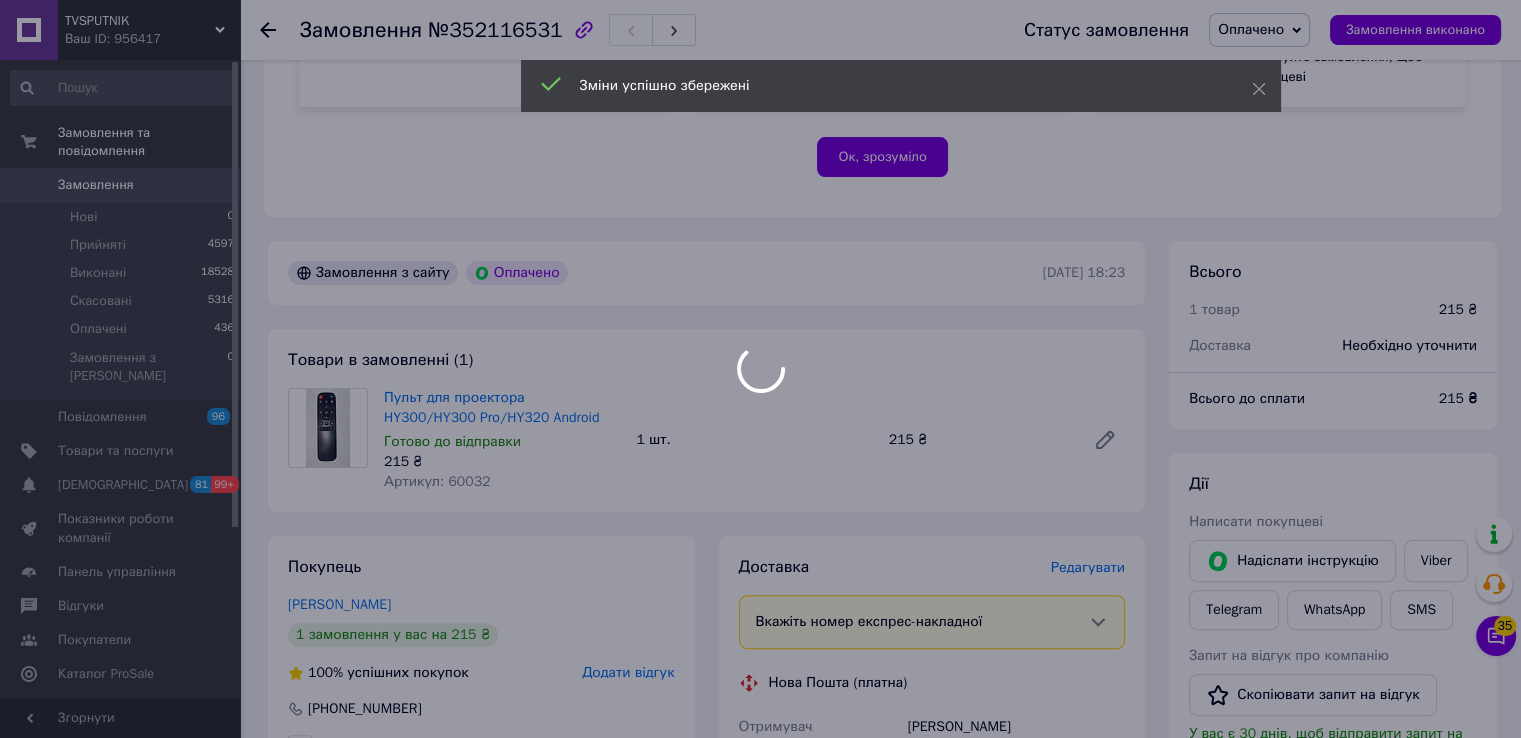 scroll, scrollTop: 900, scrollLeft: 0, axis: vertical 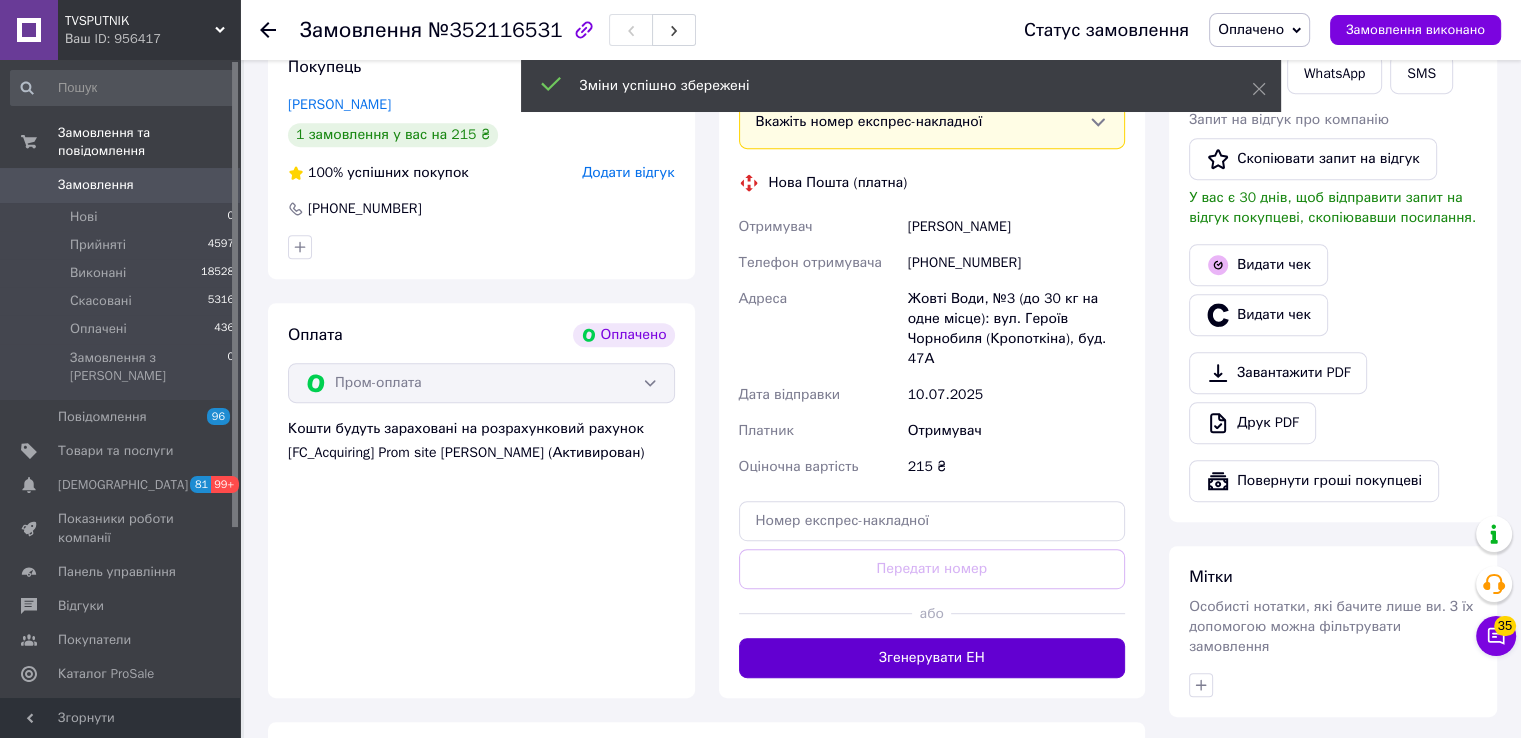 click on "Згенерувати ЕН" at bounding box center [932, 658] 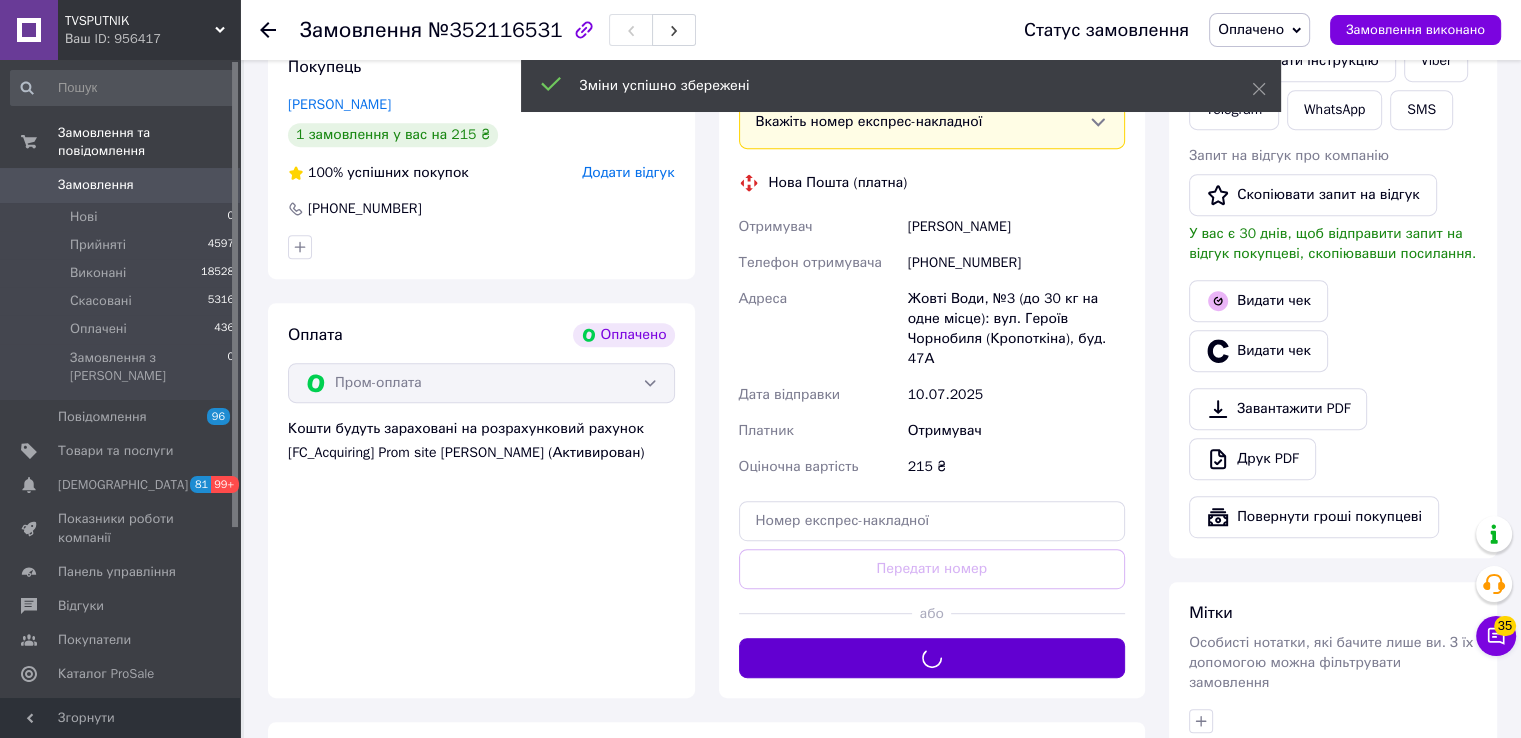 scroll, scrollTop: 500, scrollLeft: 0, axis: vertical 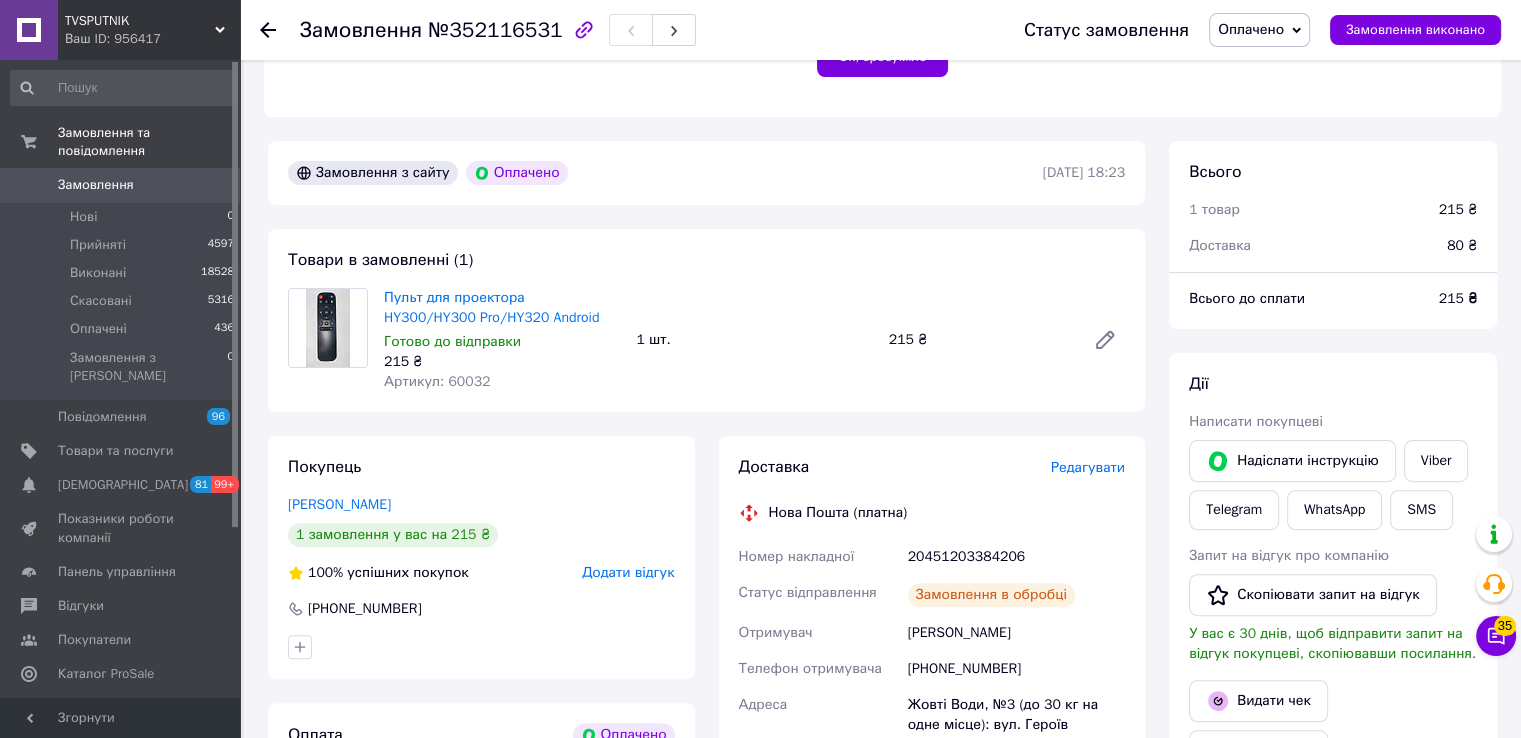 click on "20451203384206" at bounding box center [1016, 557] 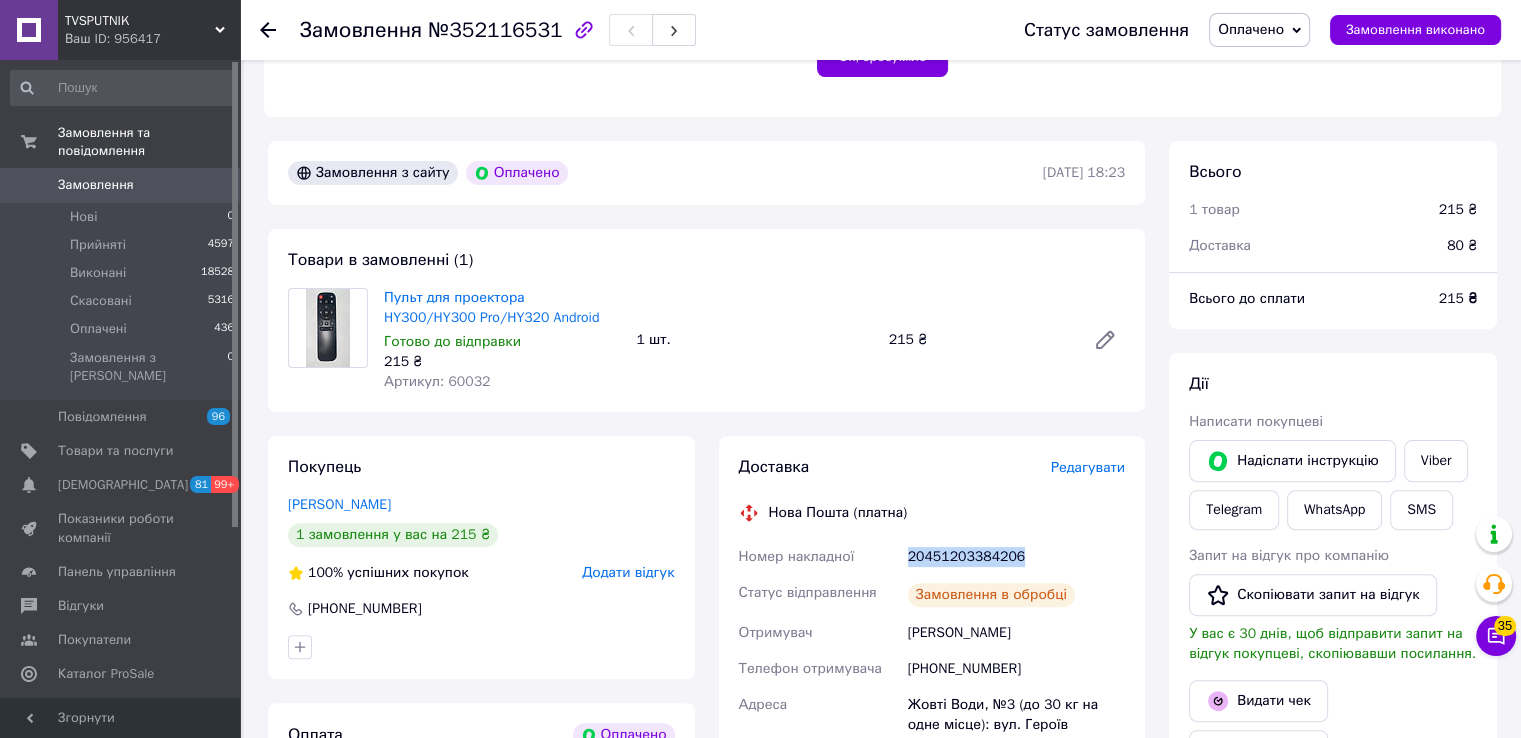 click on "20451203384206" at bounding box center [1016, 557] 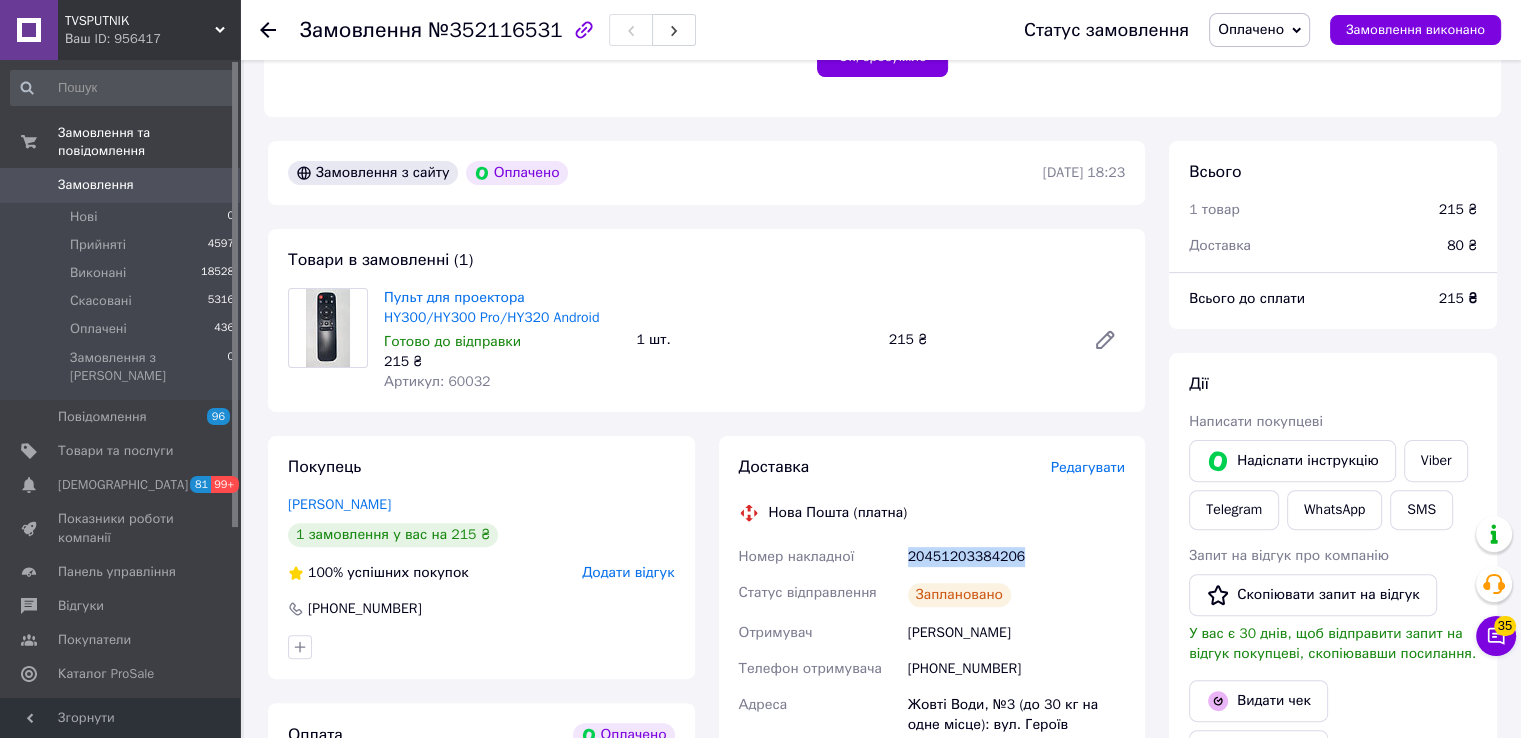 click on "20451203384206" at bounding box center (1016, 557) 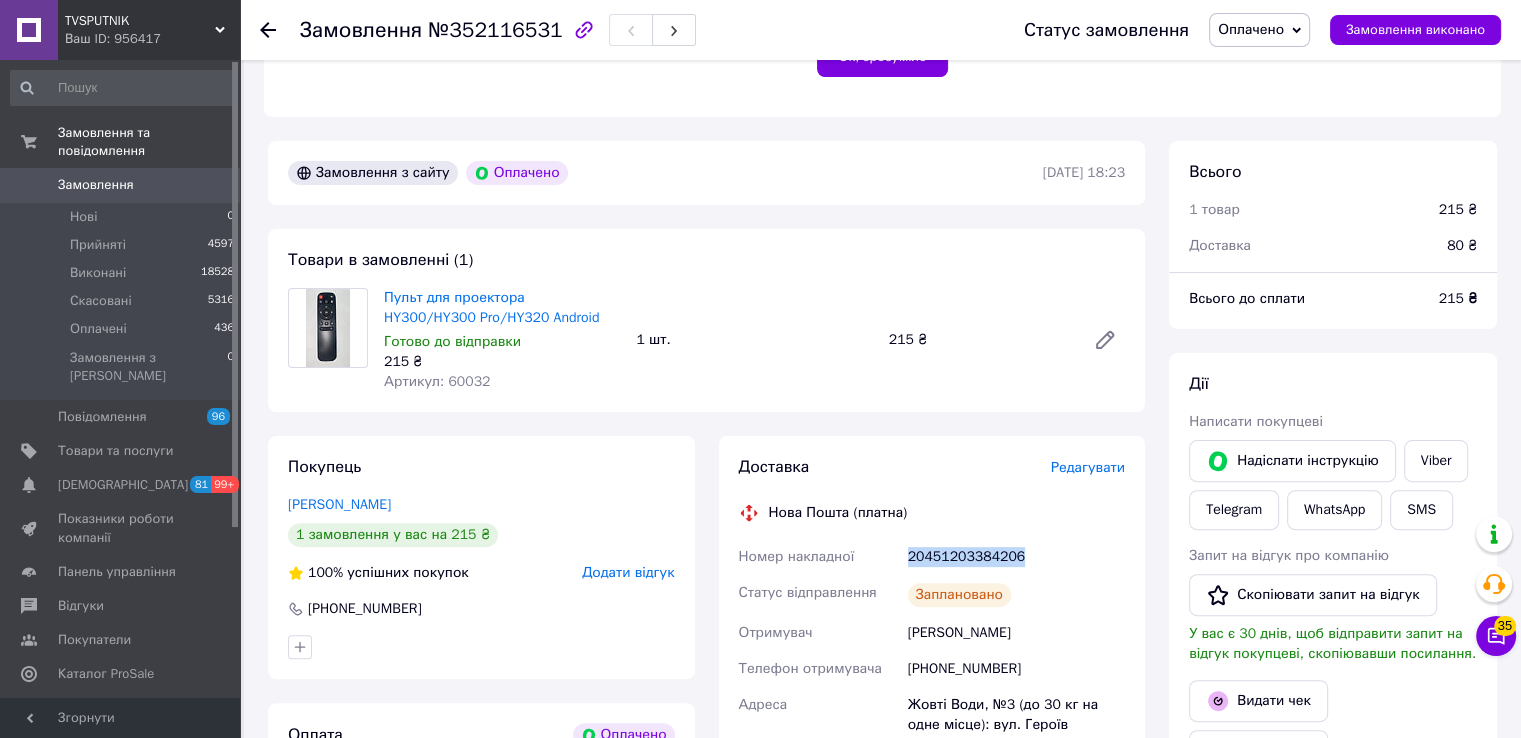 copy on "20451203384206" 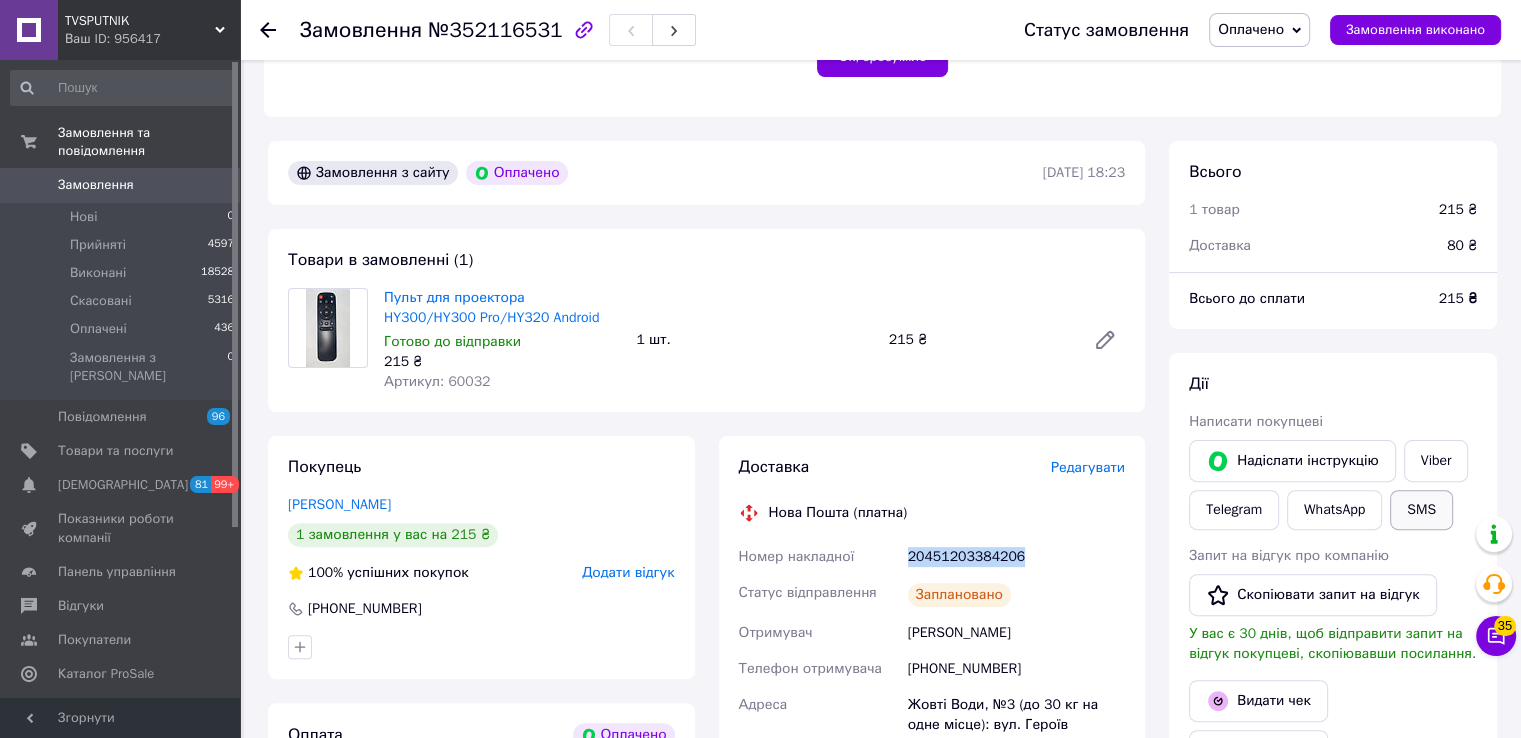 click on "SMS" at bounding box center [1421, 510] 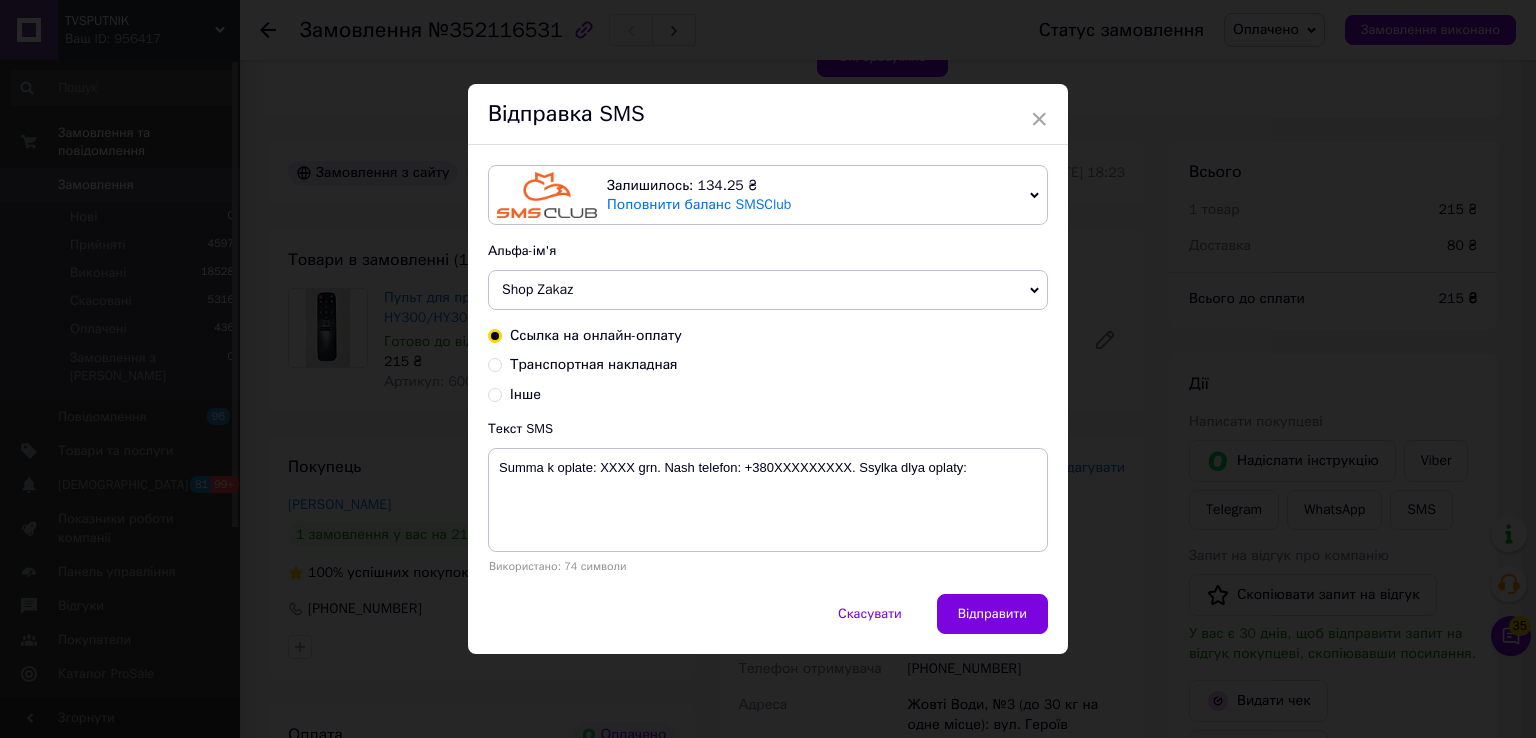 click on "Транспортная накладная" at bounding box center (594, 364) 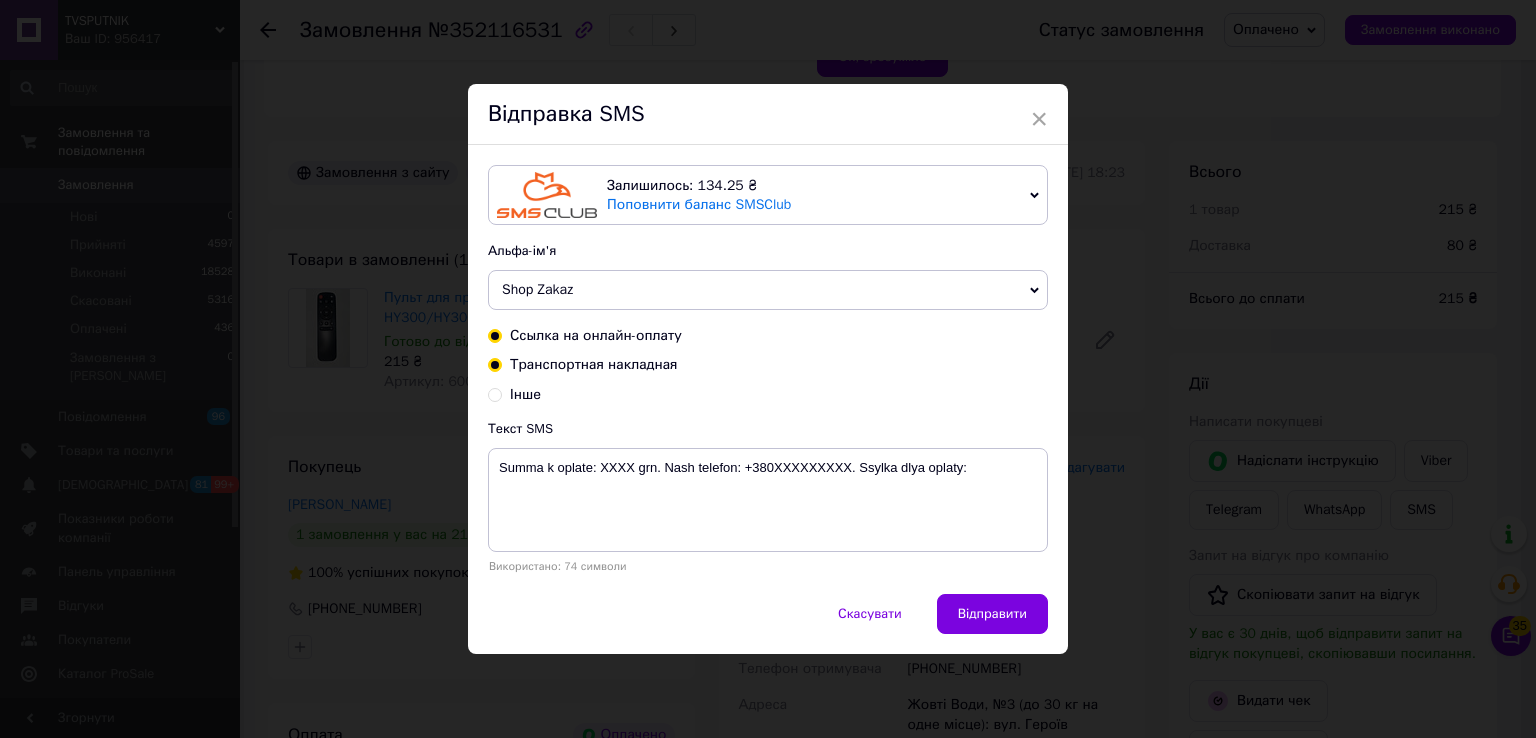 radio on "true" 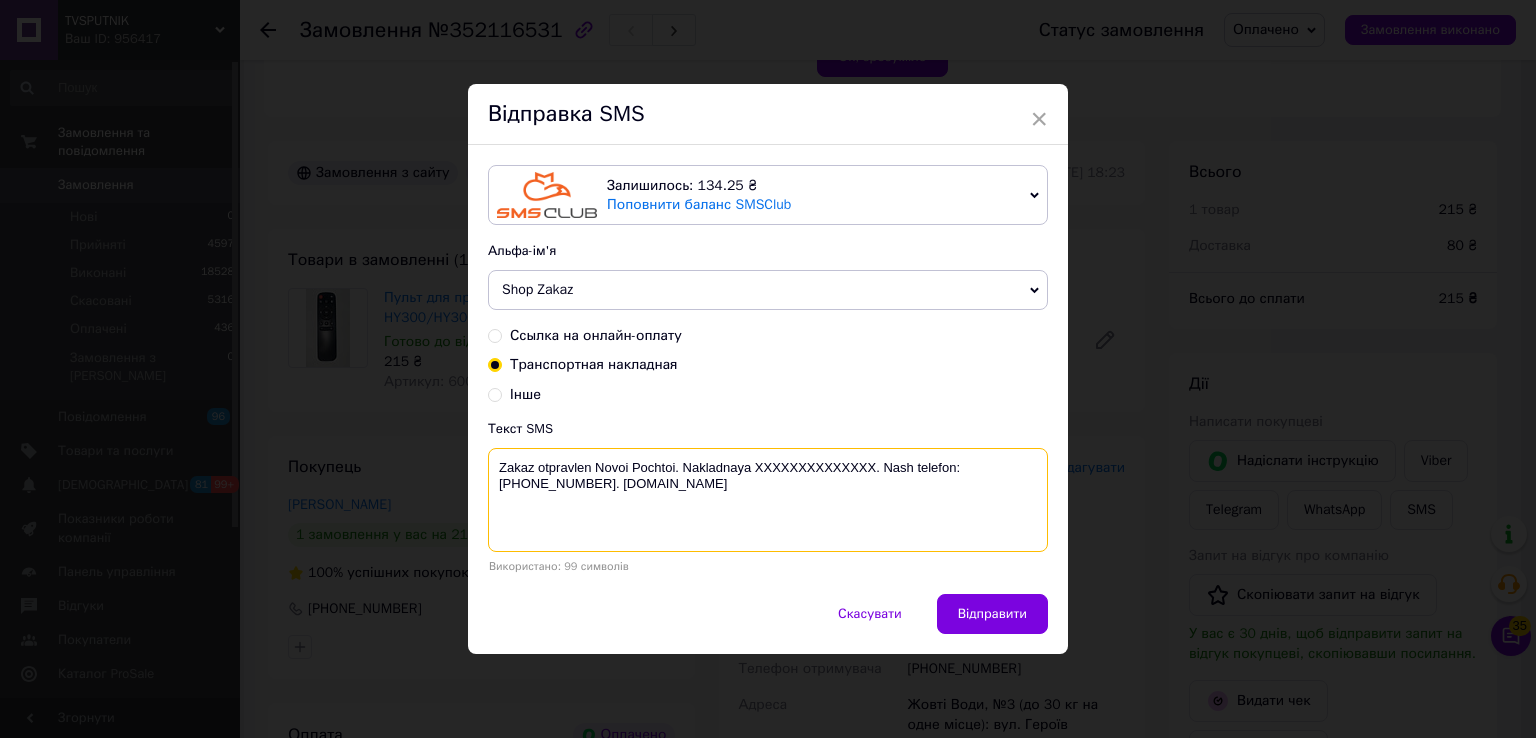 click on "Zakaz otpravlen Novoi Pochtoi. Nakladnaya XXXXXXXXXXXXXX. Nash telefon:[PHONE_NUMBER]. [DOMAIN_NAME]" at bounding box center (768, 500) 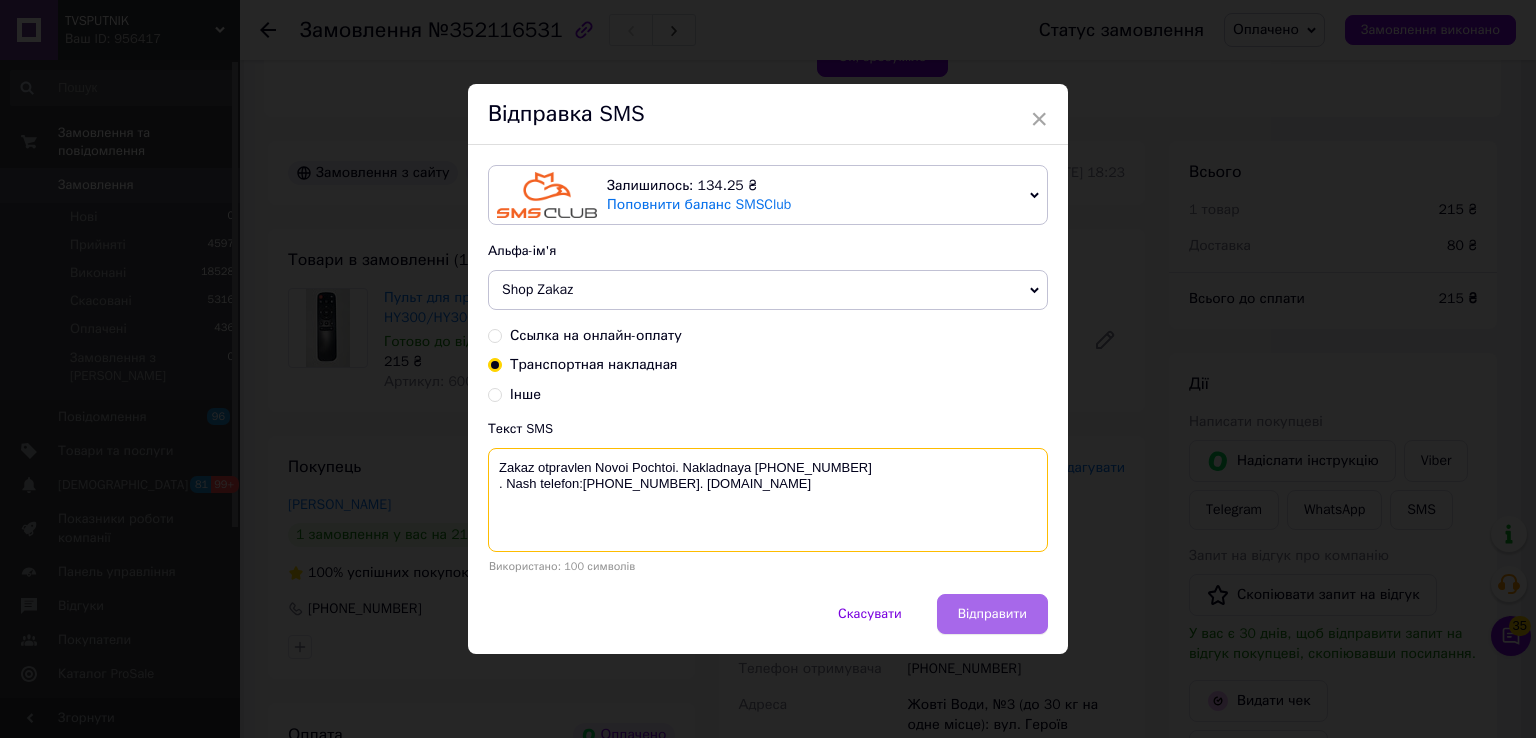 type on "Zakaz otpravlen Novoi Pochtoi. Nakladnaya 20451203384206
. Nash telefon:+380500194515. Tvsputnik.net" 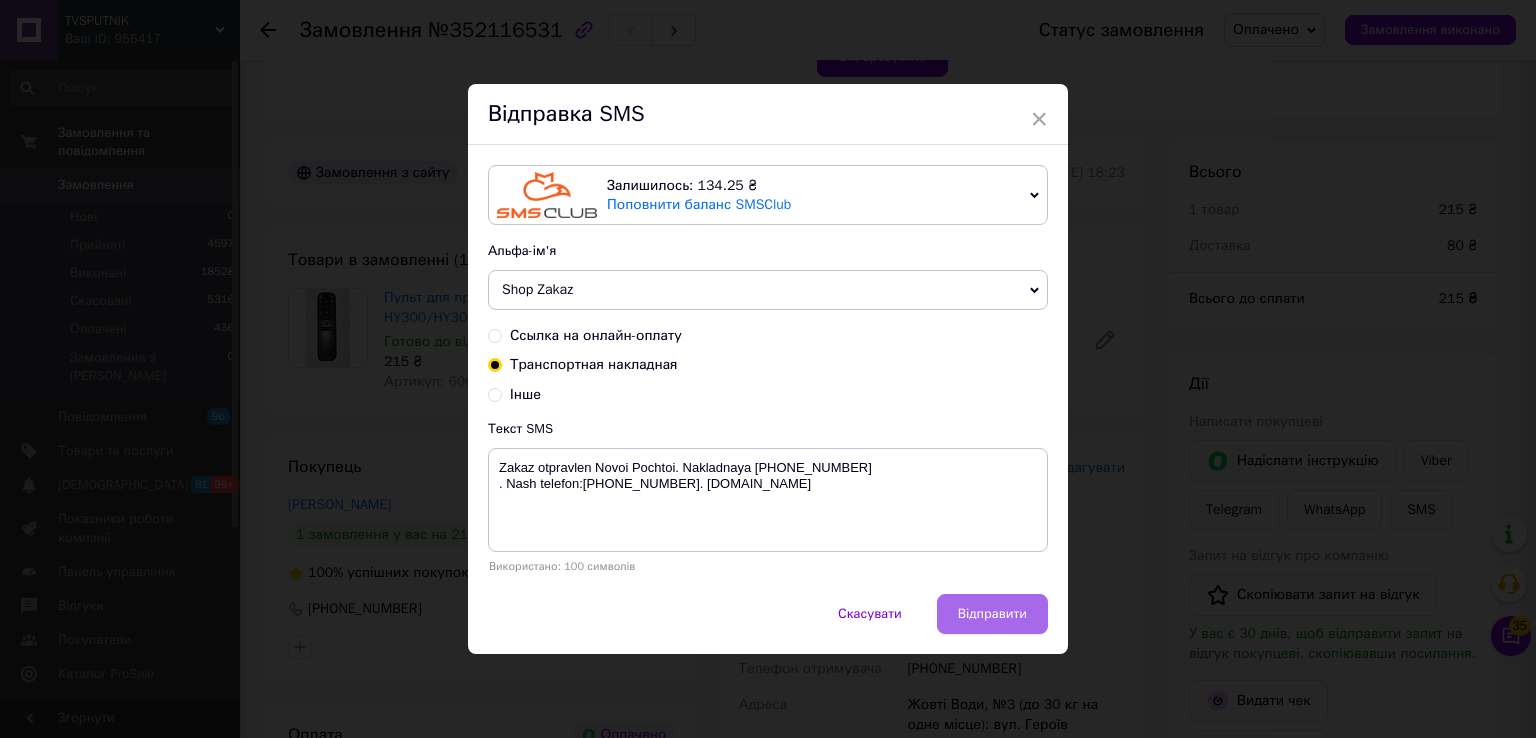 click on "Відправити" at bounding box center [992, 614] 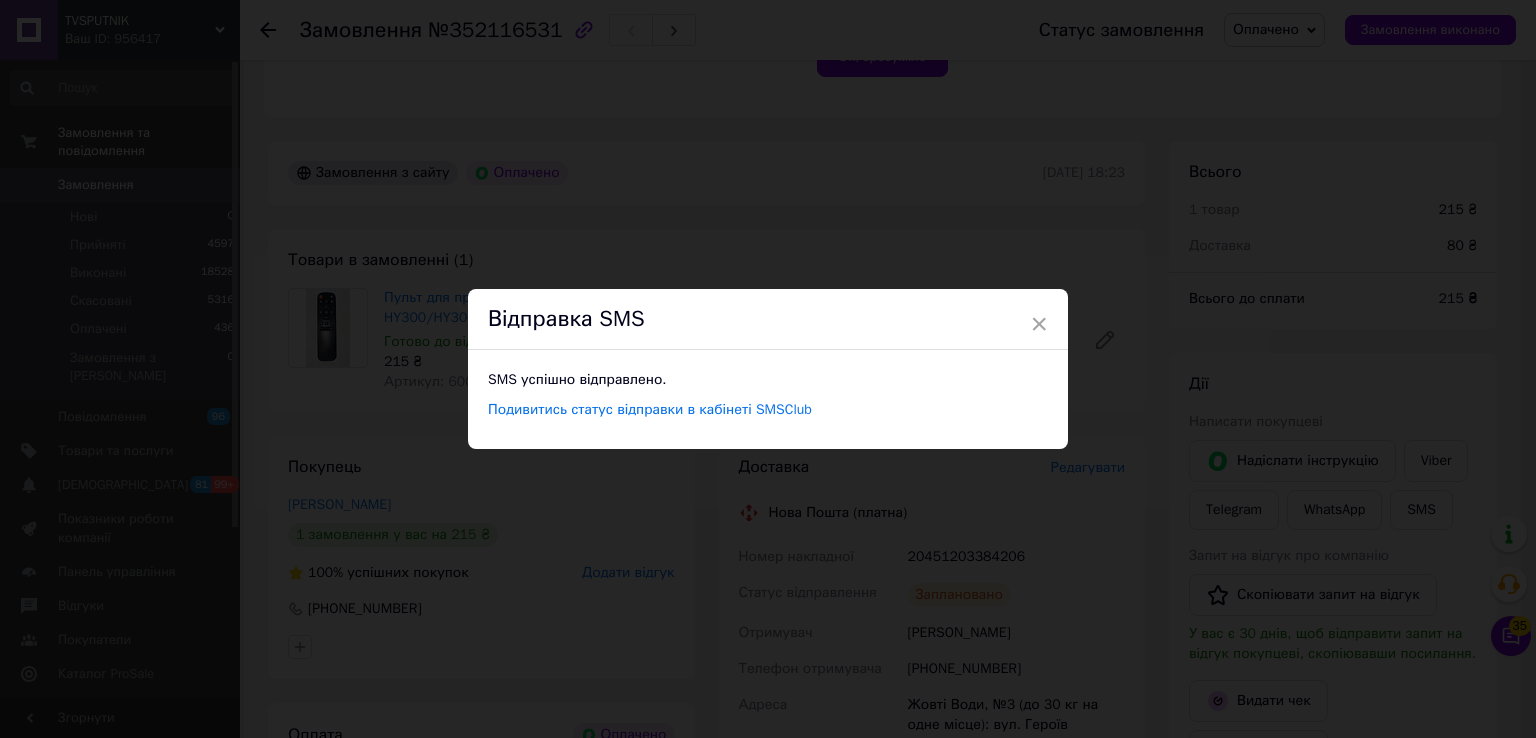 click on "× Відправка SMS SMS успішно відправлено. Подивитись статус відправки в кабінеті SMSClub" at bounding box center [768, 369] 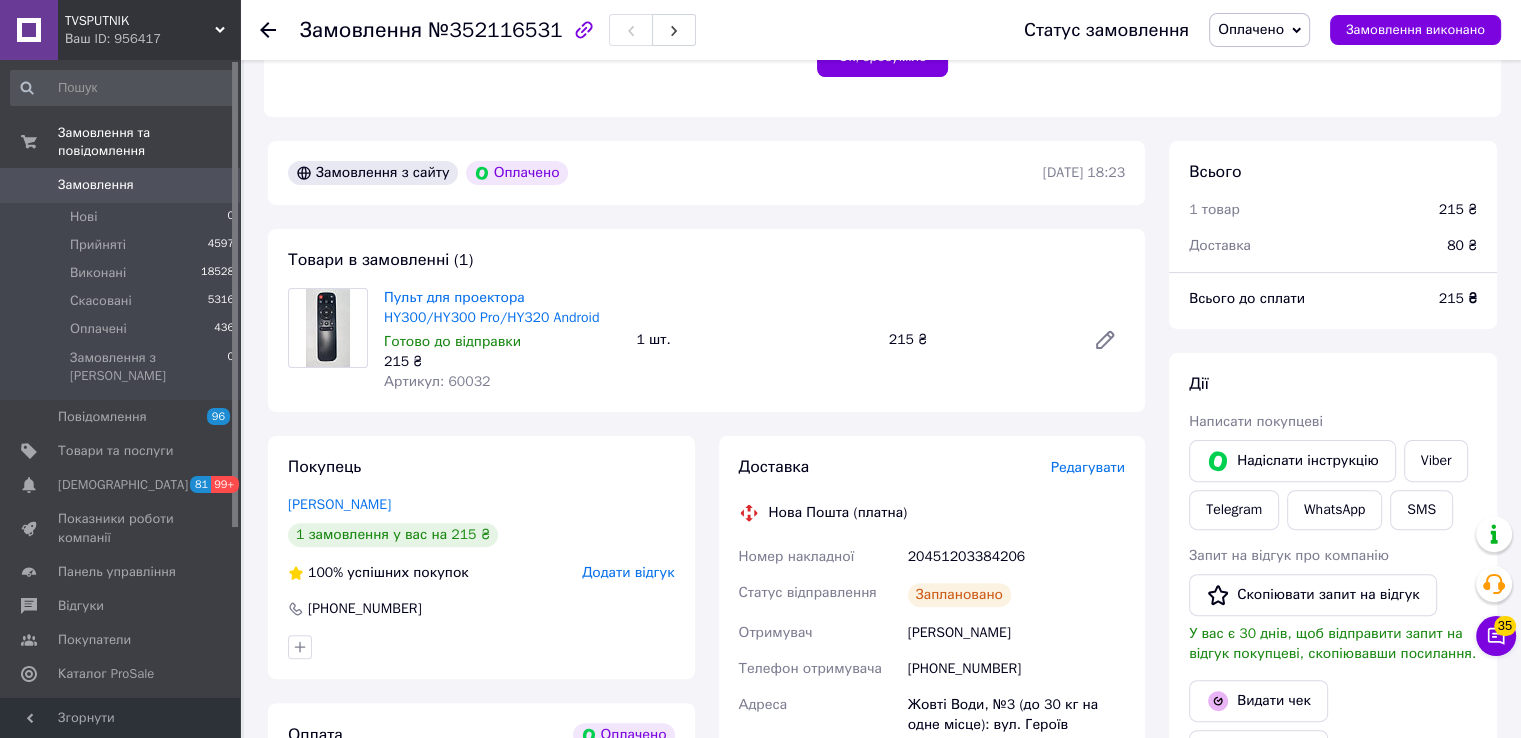 click 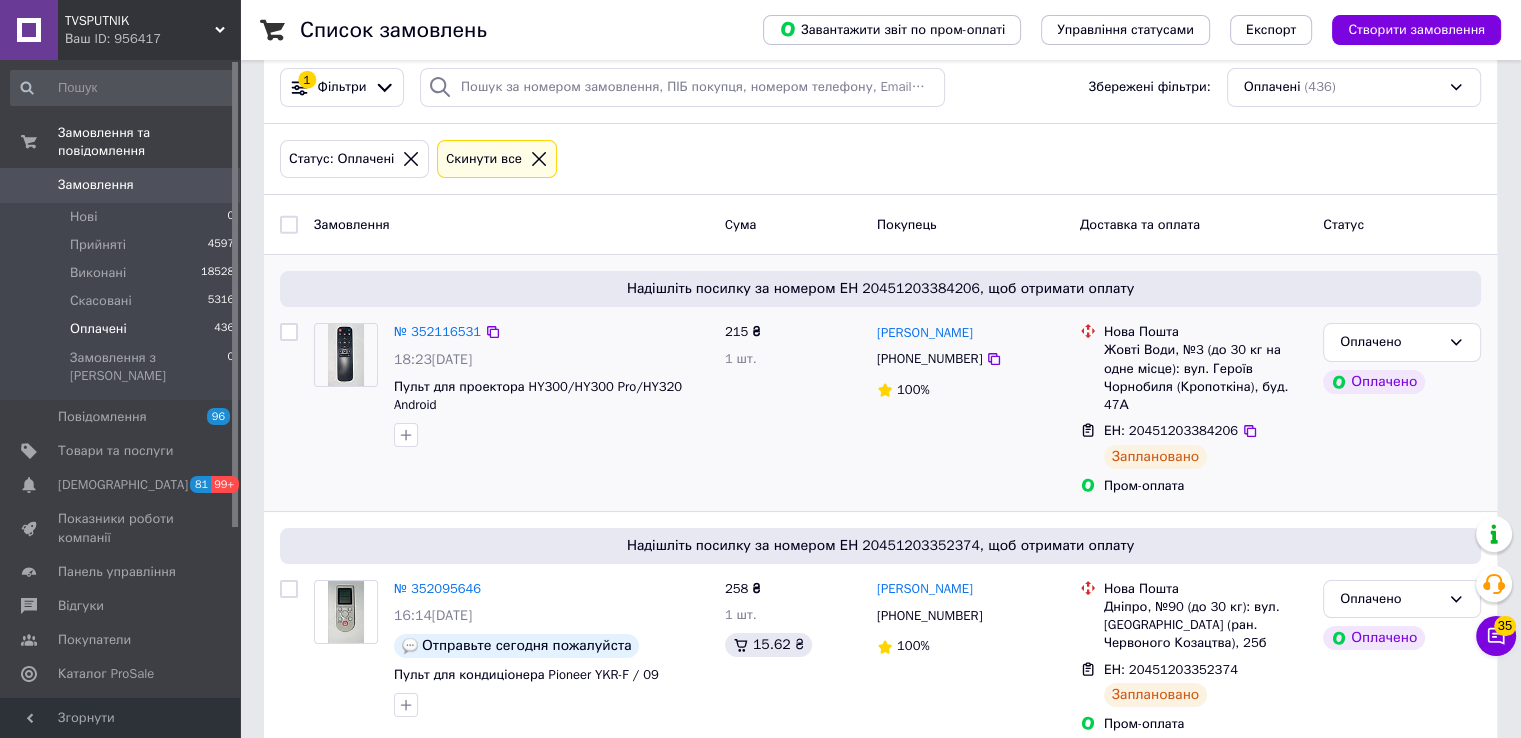 scroll, scrollTop: 0, scrollLeft: 0, axis: both 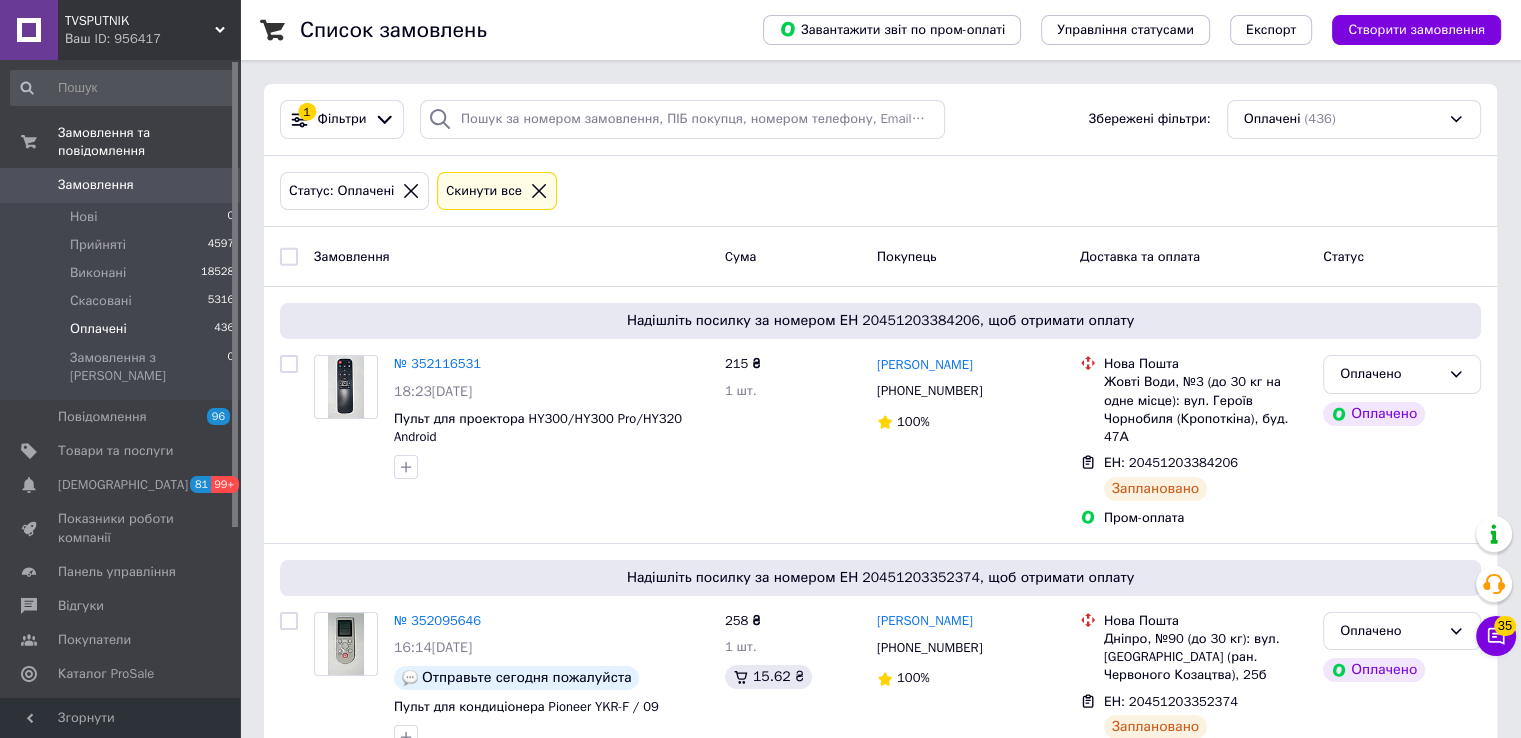 drag, startPoint x: 683, startPoint y: 429, endPoint x: 996, endPoint y: 775, distance: 466.56726 